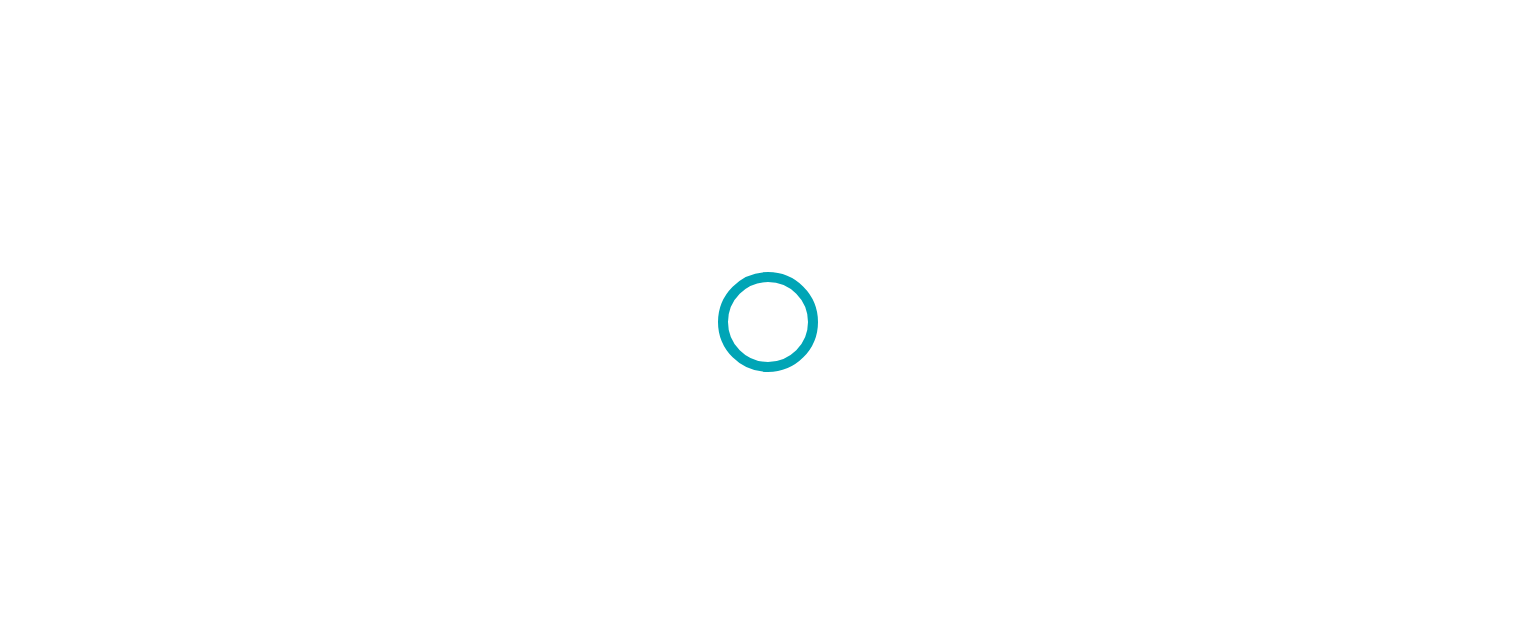 scroll, scrollTop: 0, scrollLeft: 0, axis: both 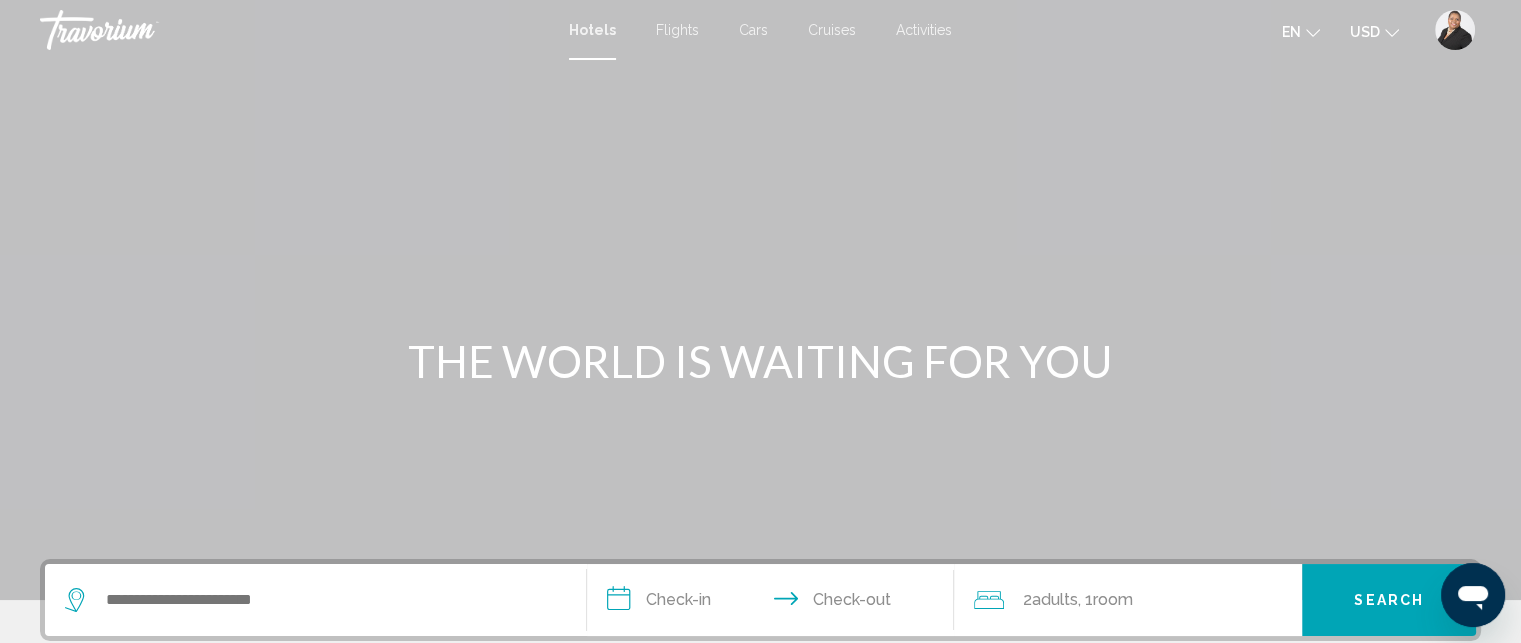 click at bounding box center (760, 300) 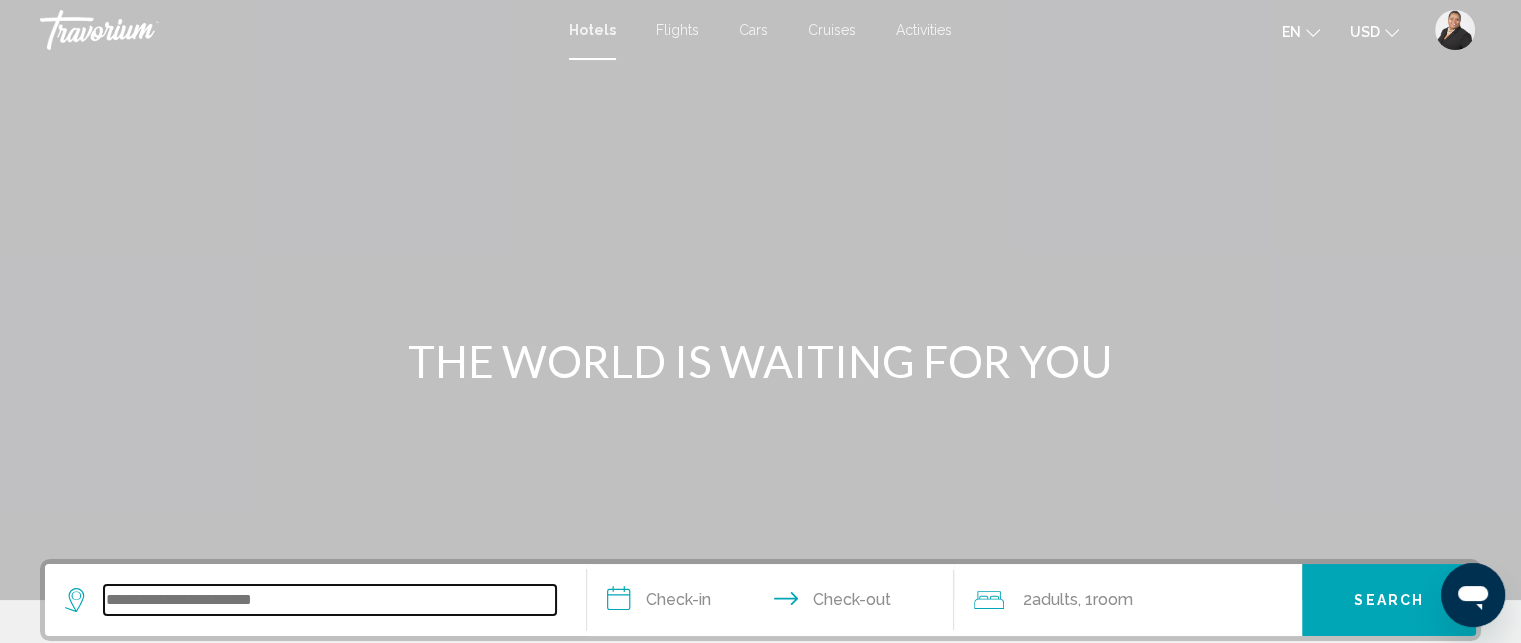 click at bounding box center [330, 600] 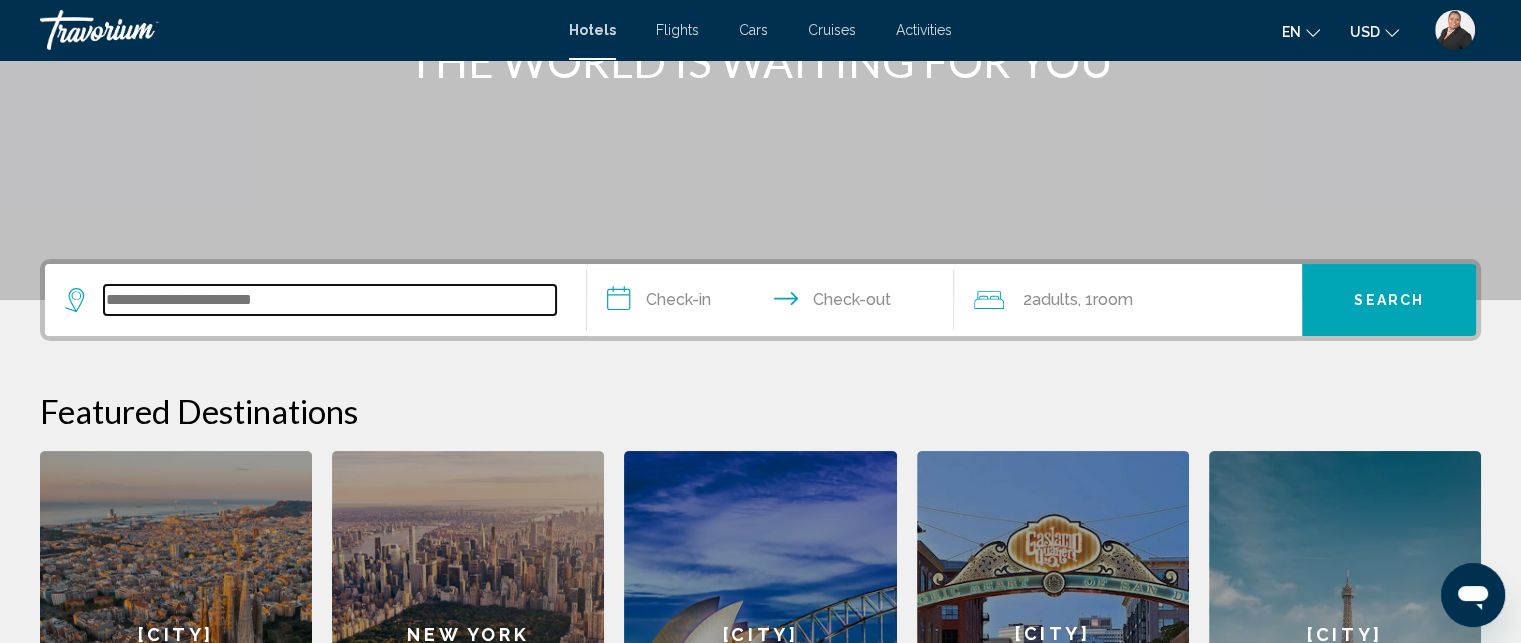 scroll, scrollTop: 493, scrollLeft: 0, axis: vertical 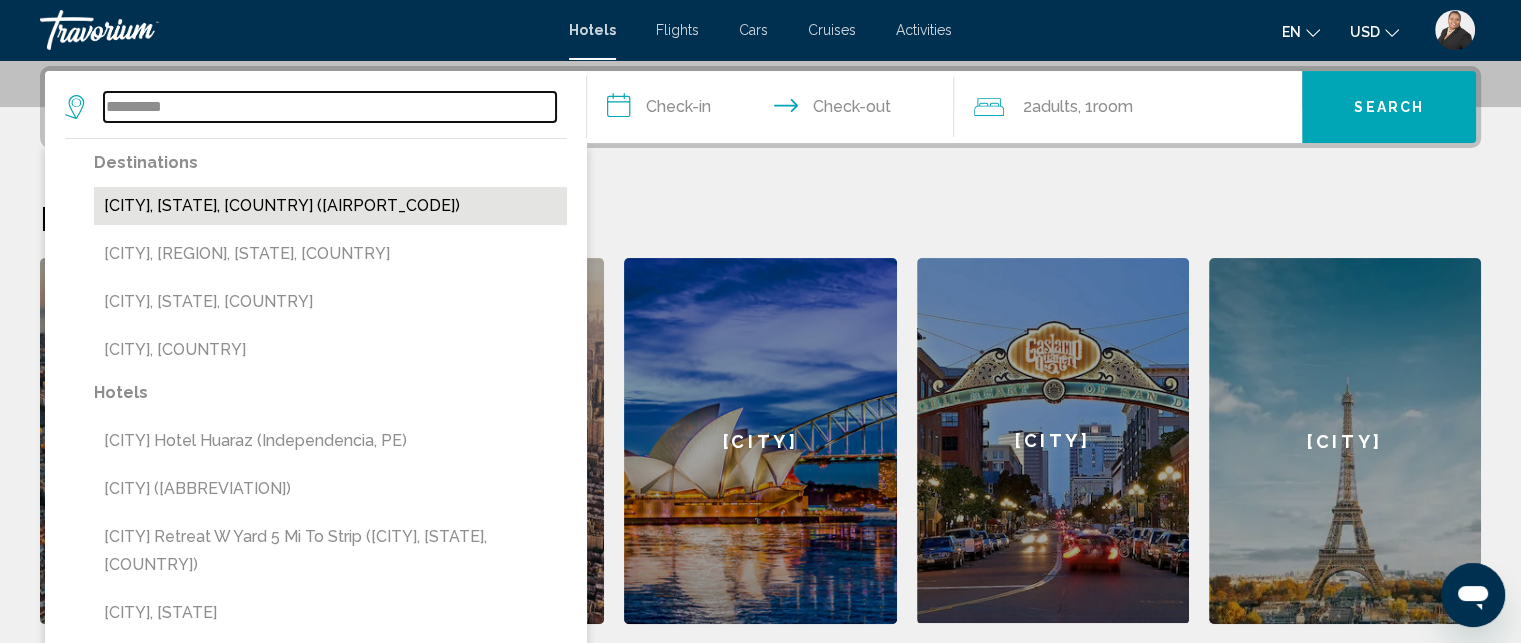 type on "*********" 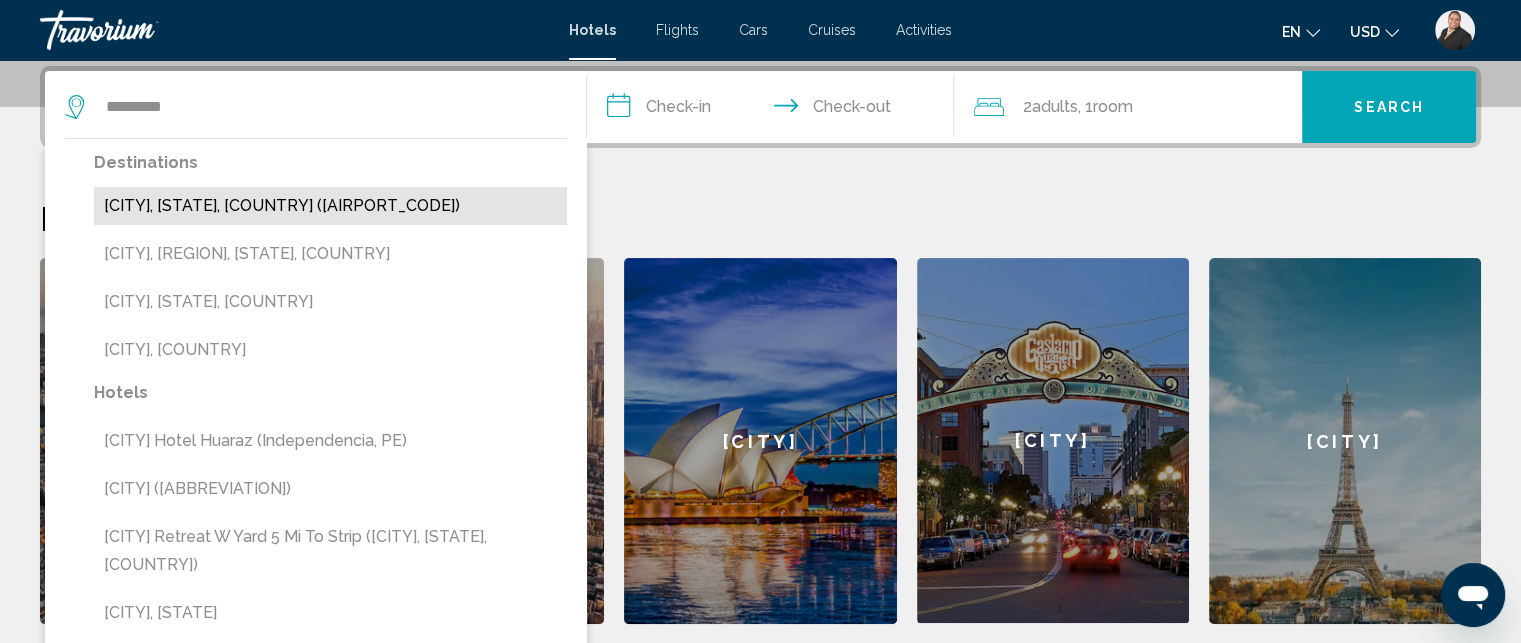 click on "[CITY], [STATE], [COUNTRY] ([AIRPORT_CODE])" at bounding box center (330, 206) 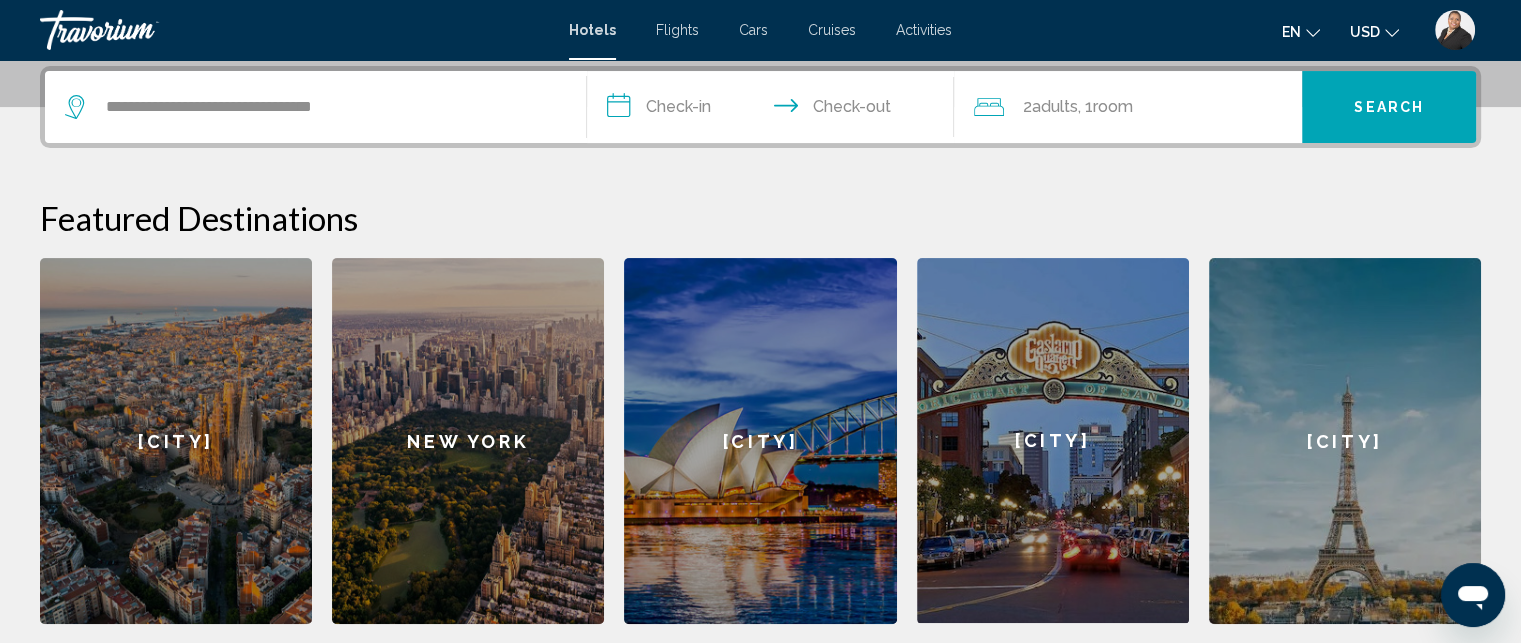 click on "**********" at bounding box center [775, 110] 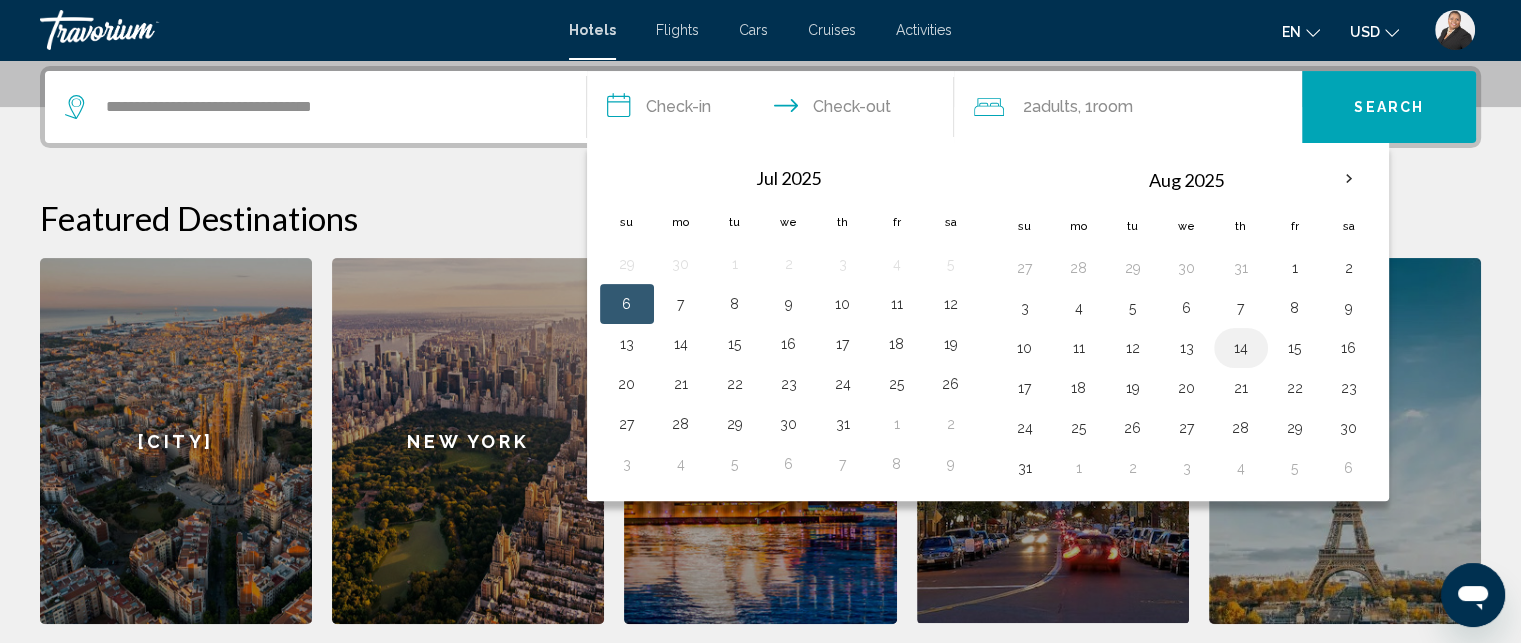 click on "14" at bounding box center [1241, 348] 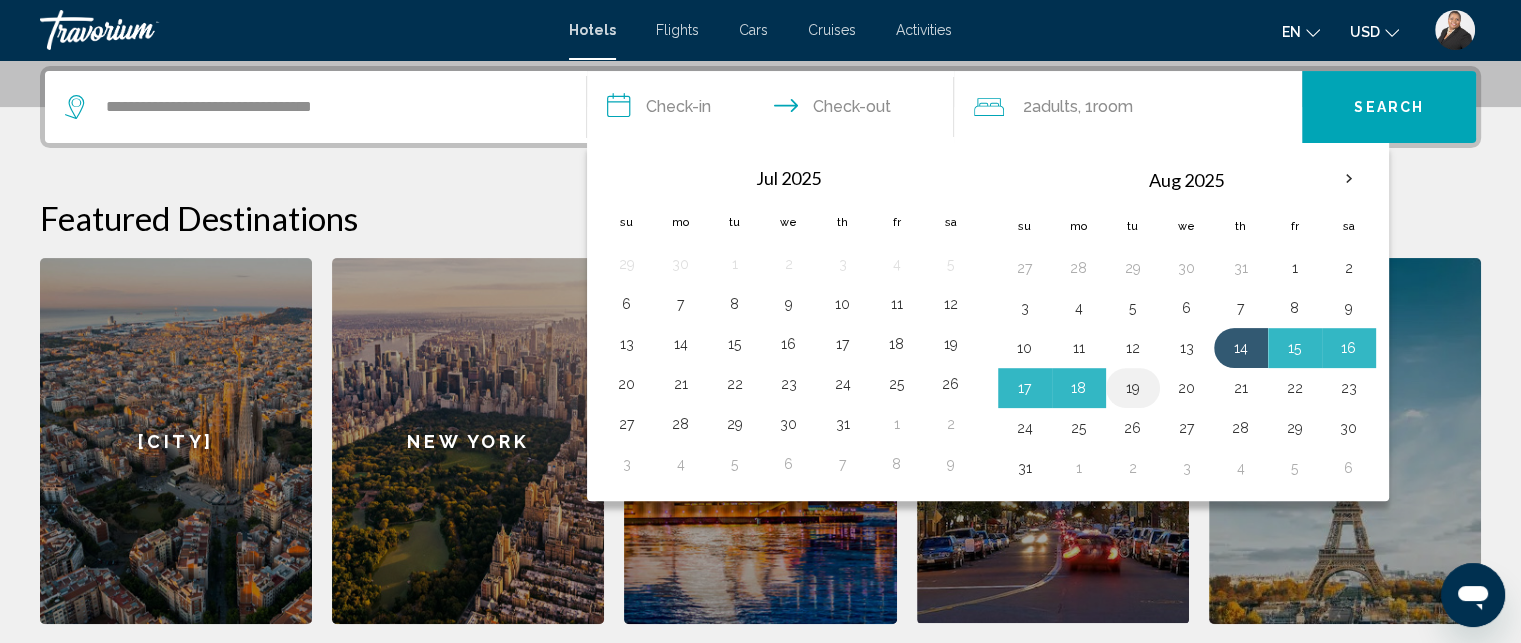 click on "19" at bounding box center (1133, 388) 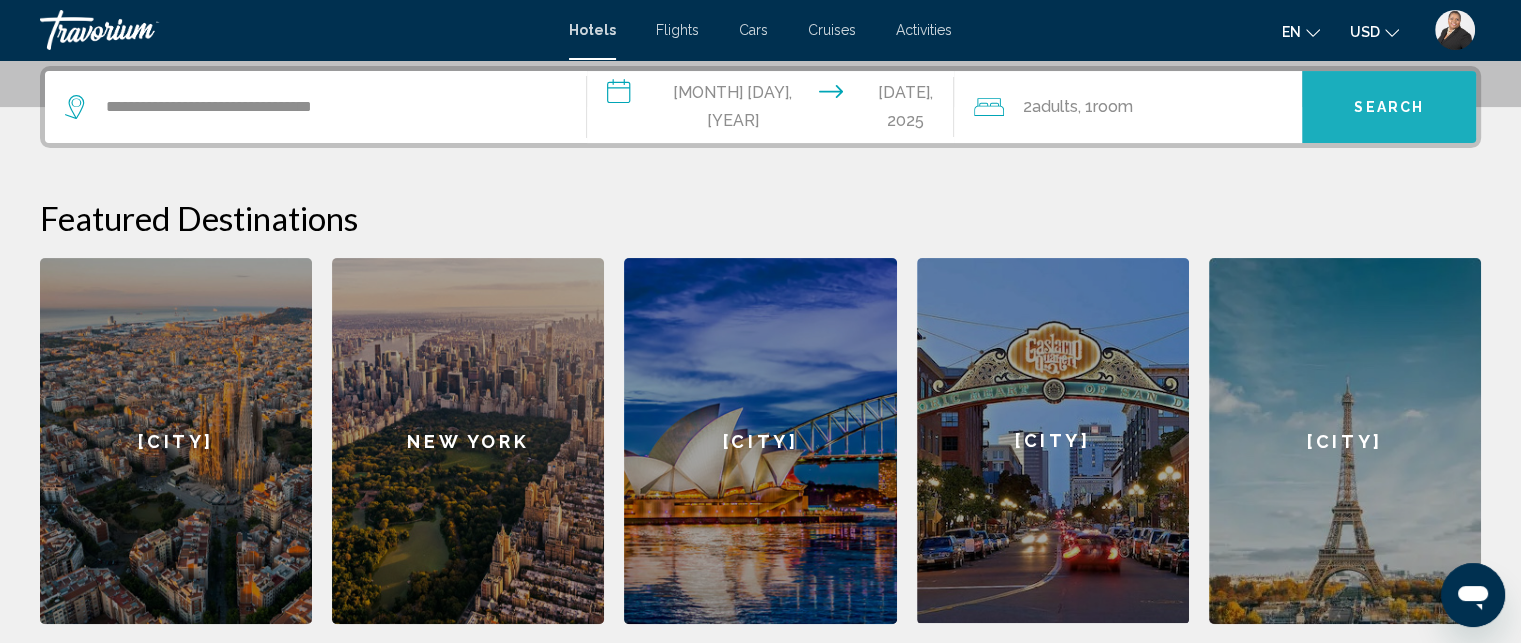click on "Search" at bounding box center [1389, 108] 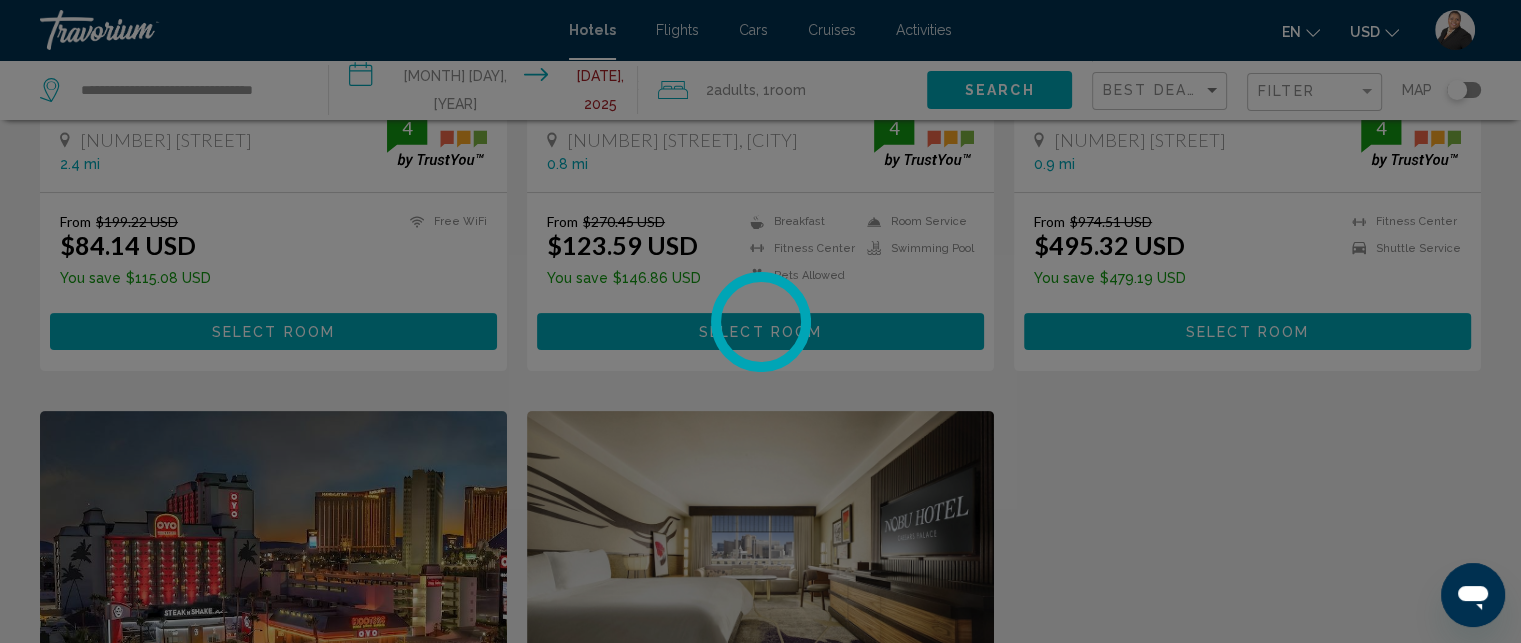scroll, scrollTop: 0, scrollLeft: 0, axis: both 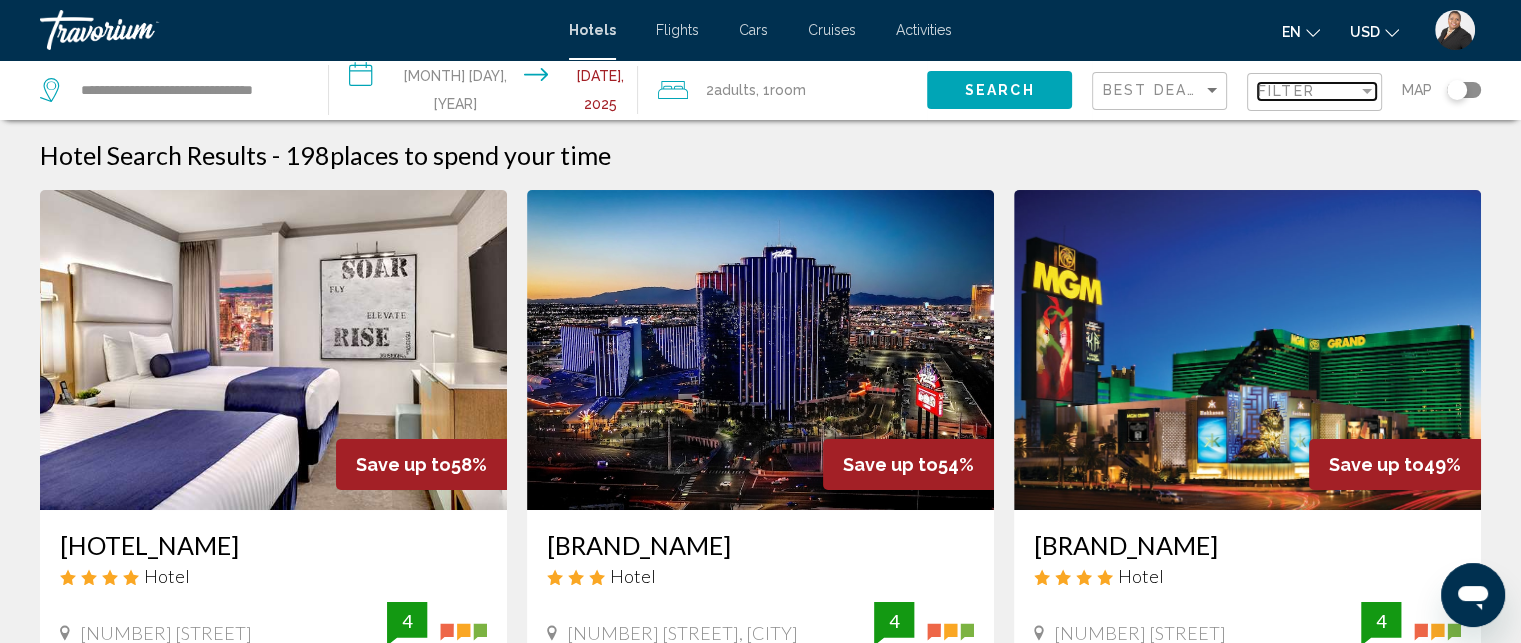 click at bounding box center (1367, 91) 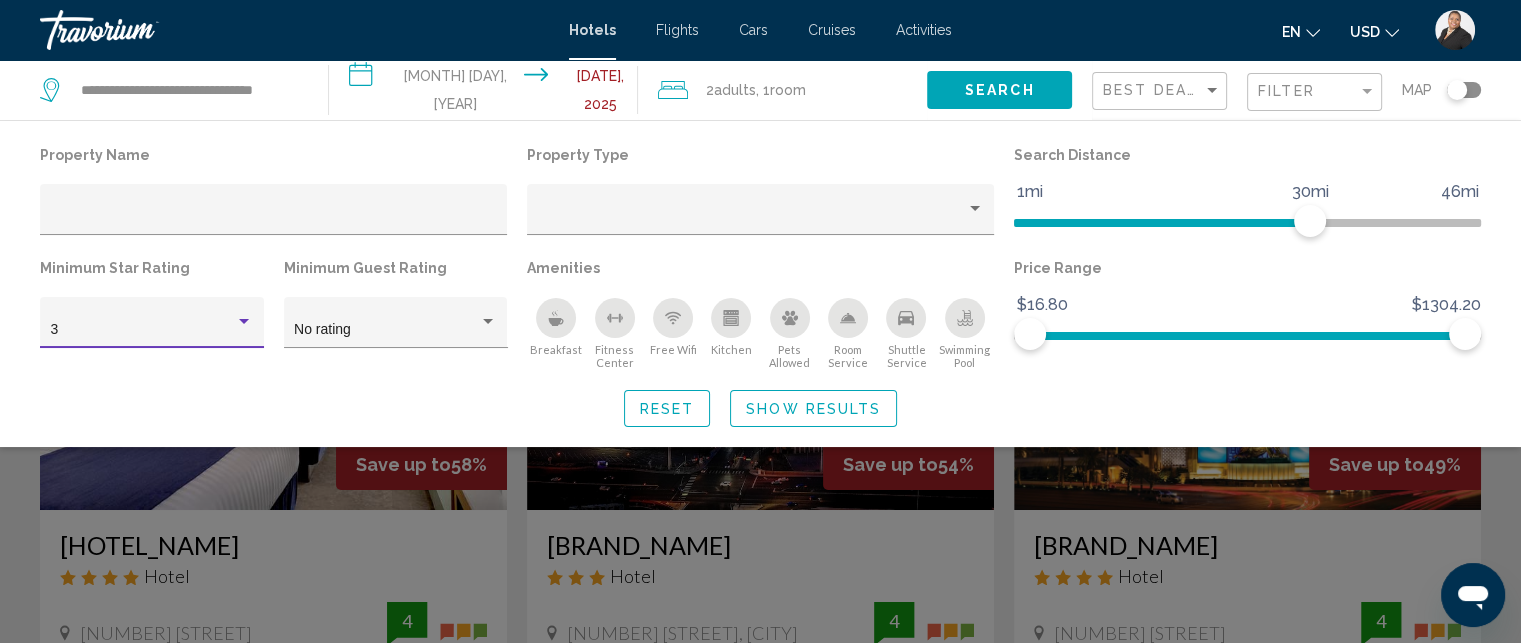 click at bounding box center [244, 321] 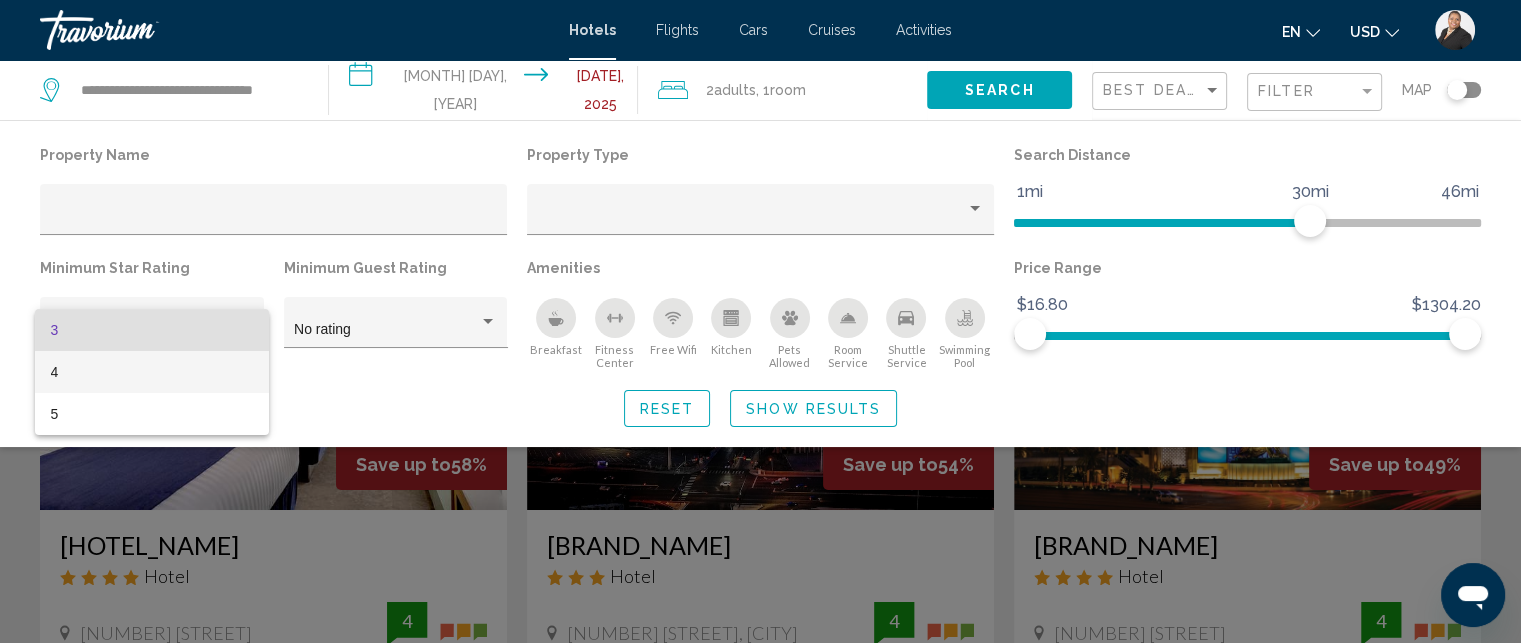 click on "4" at bounding box center [152, 372] 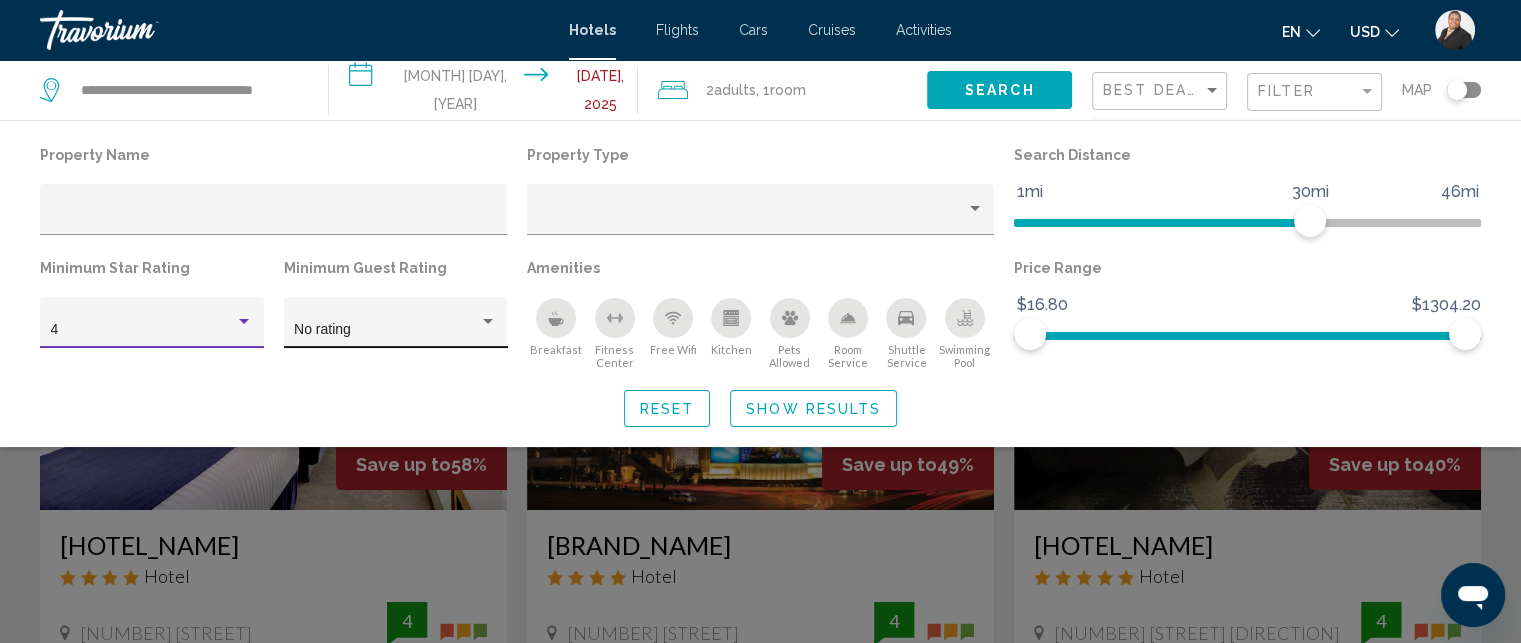 click at bounding box center (488, 322) 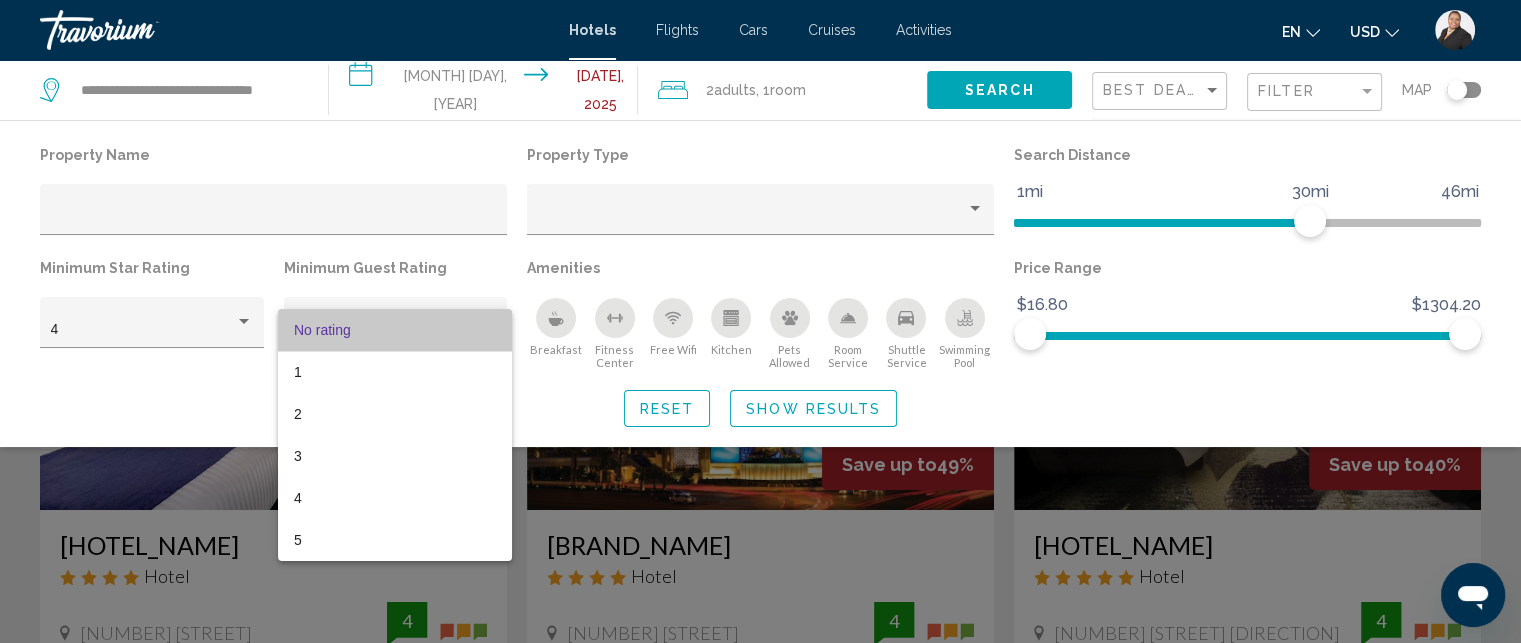 click on "No rating" at bounding box center [395, 330] 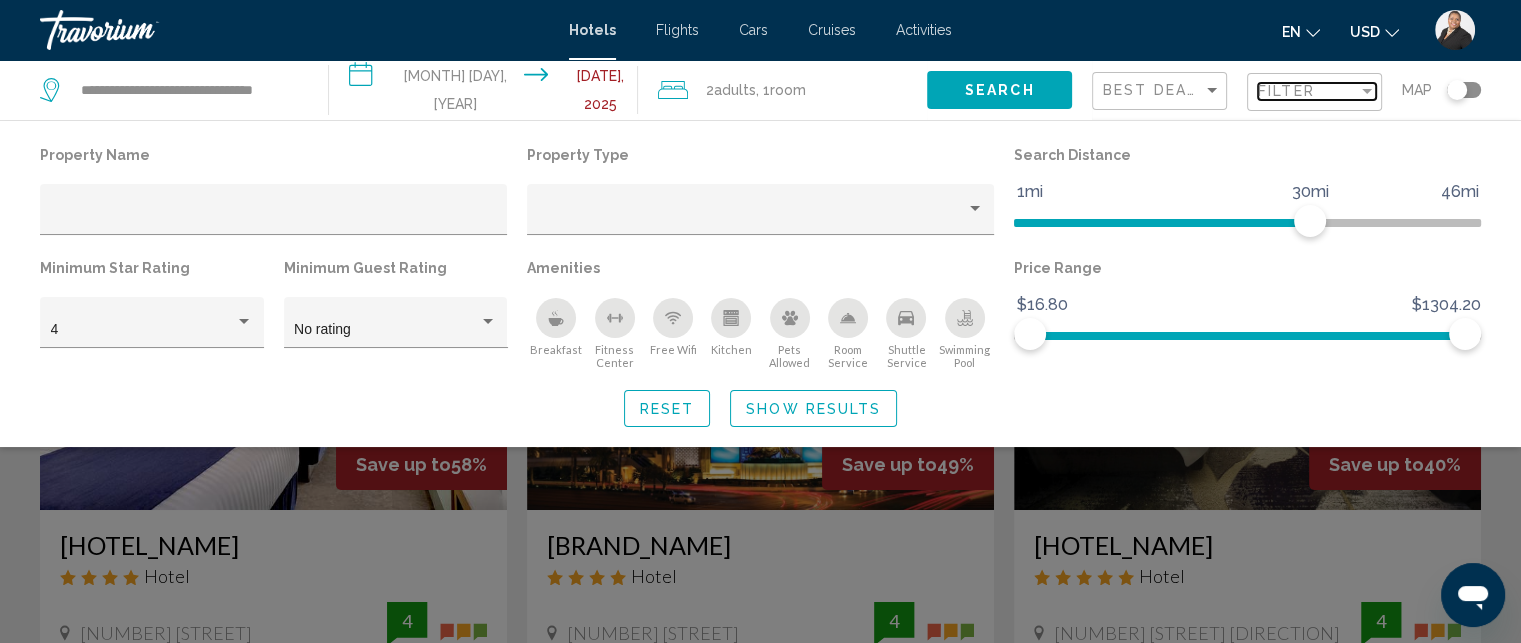 click on "Filter" at bounding box center [1308, 91] 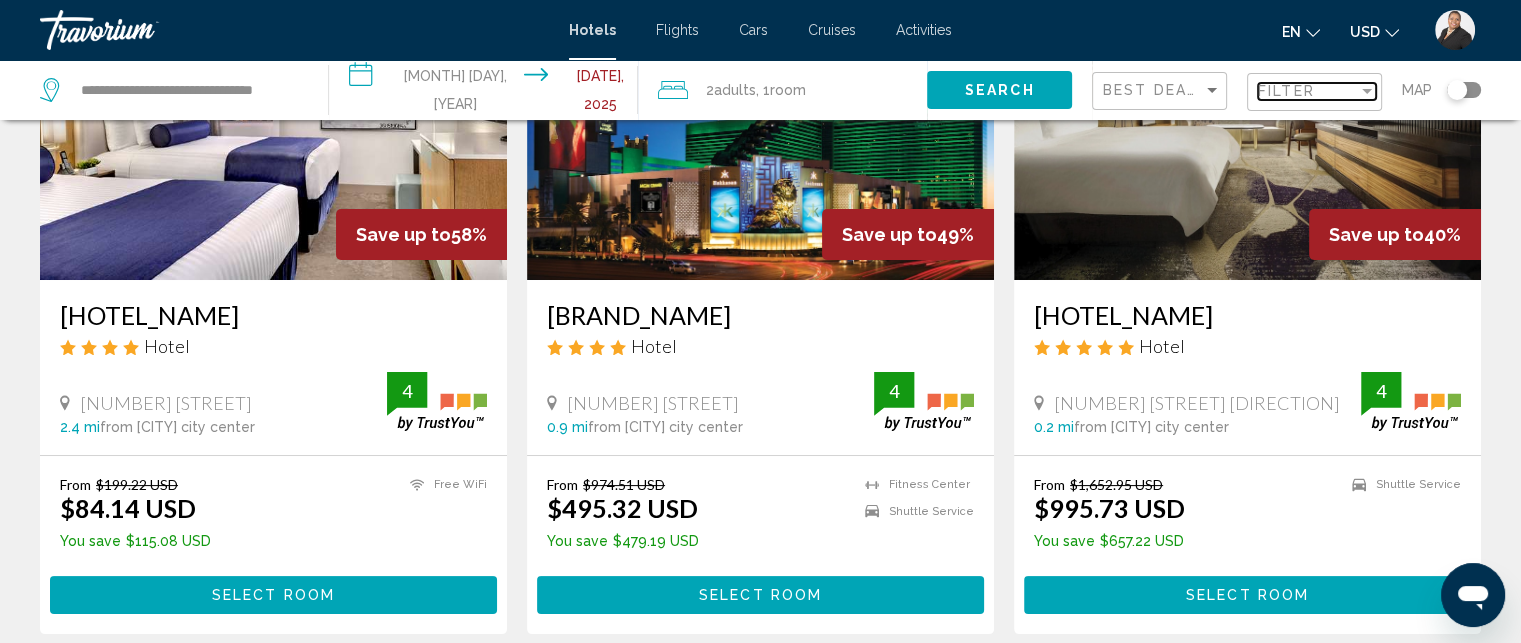 scroll, scrollTop: 244, scrollLeft: 0, axis: vertical 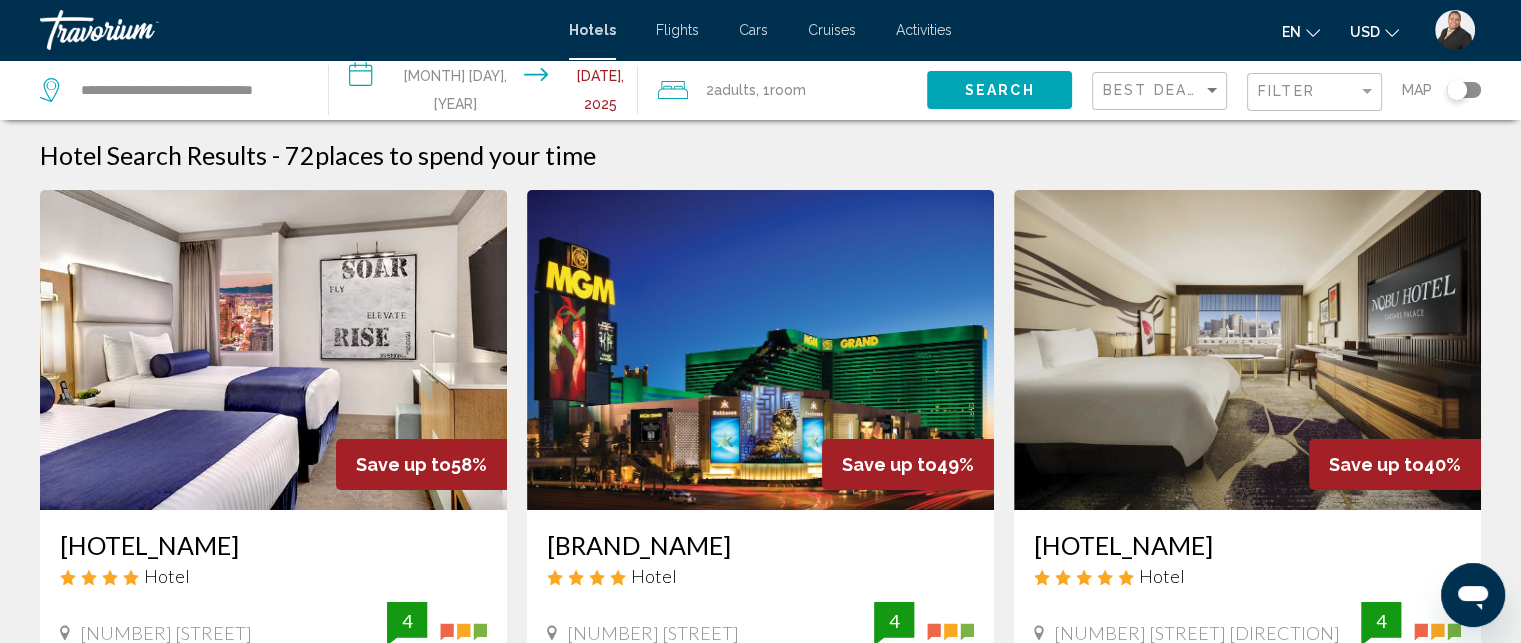 click at bounding box center [273, 350] 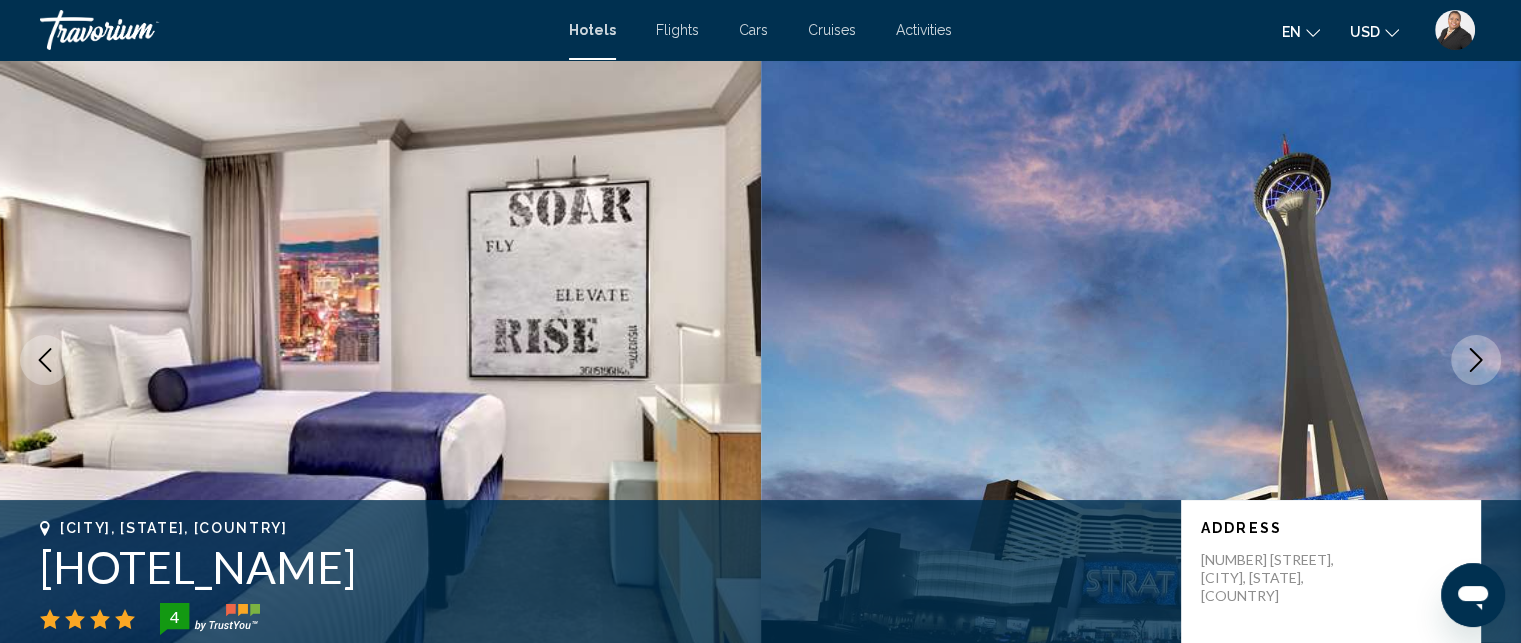 scroll, scrollTop: 38, scrollLeft: 0, axis: vertical 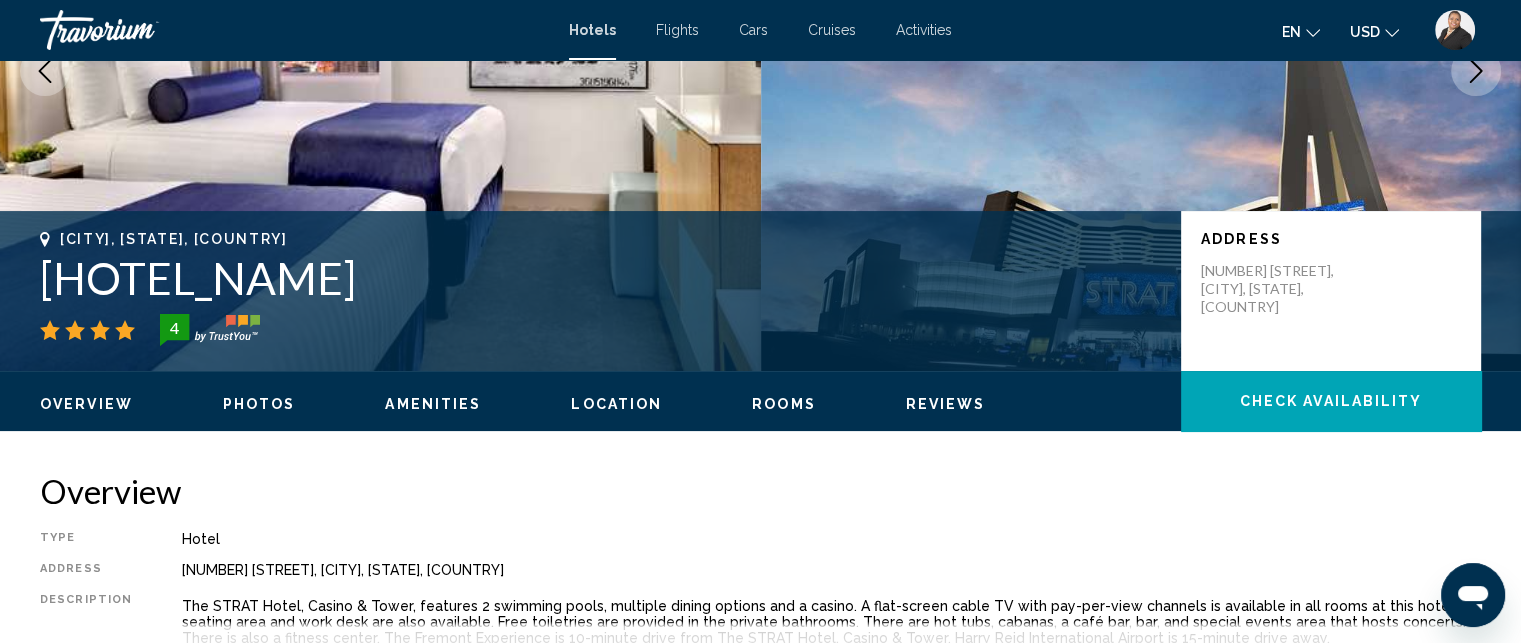 click on "Amenities" at bounding box center (433, 404) 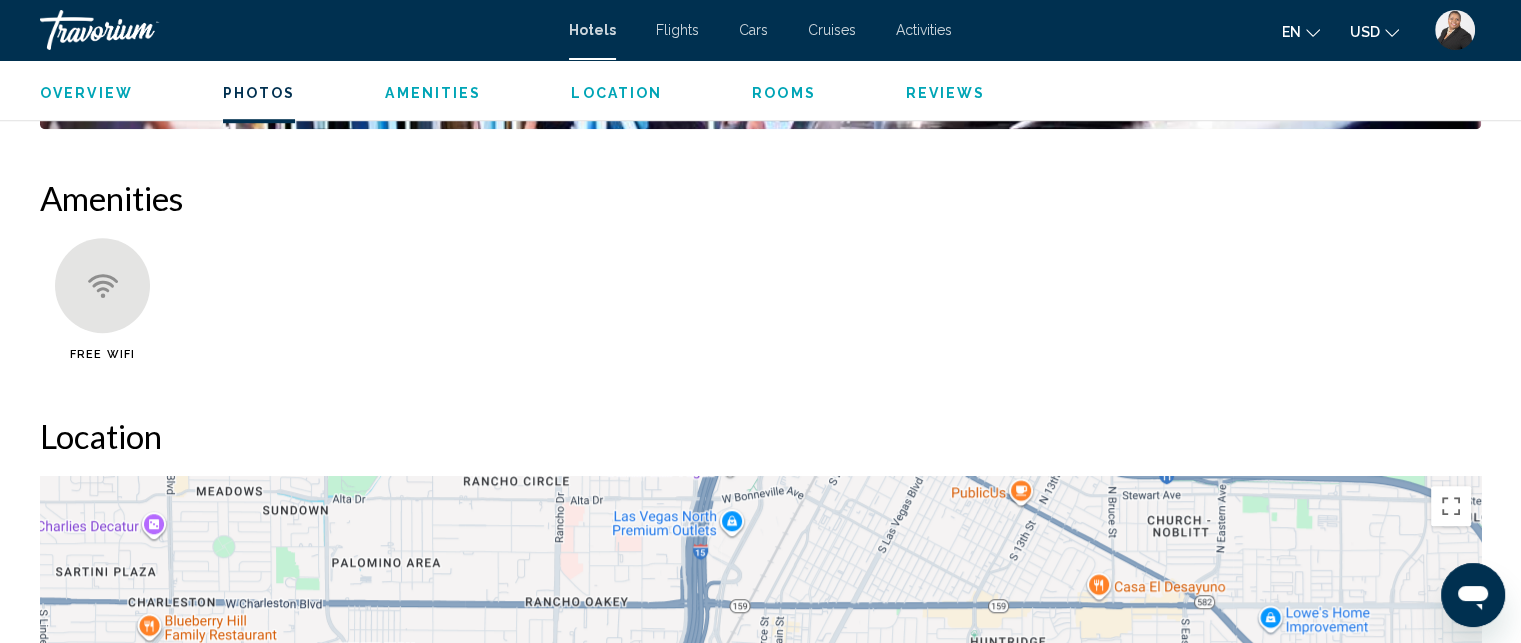 scroll, scrollTop: 1500, scrollLeft: 0, axis: vertical 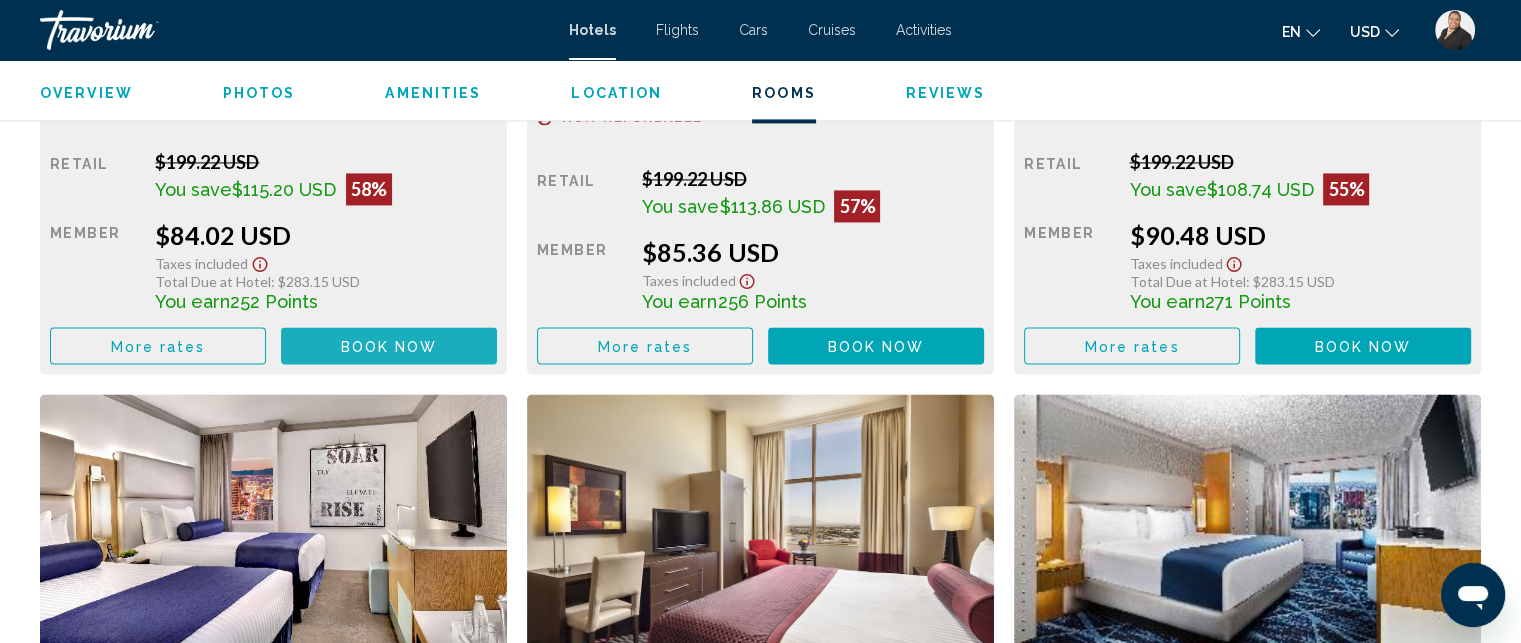 click on "Book now" at bounding box center (389, 346) 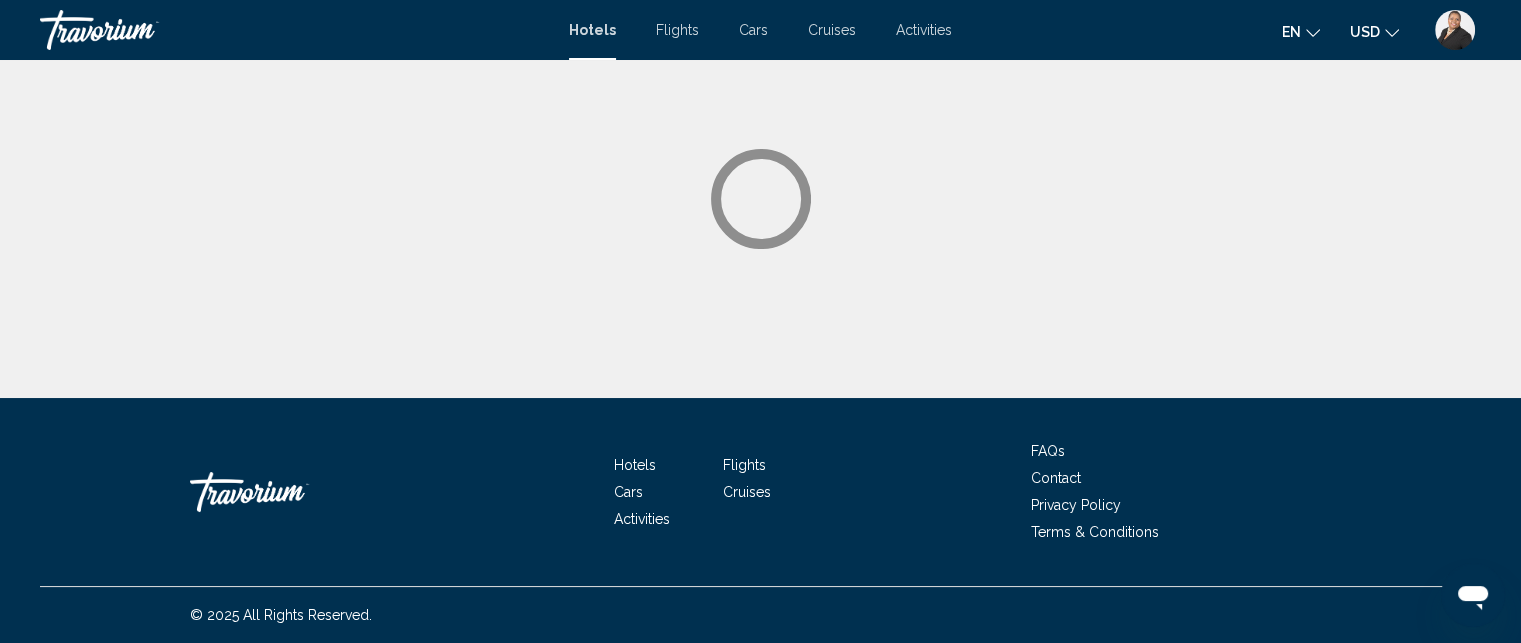scroll, scrollTop: 0, scrollLeft: 0, axis: both 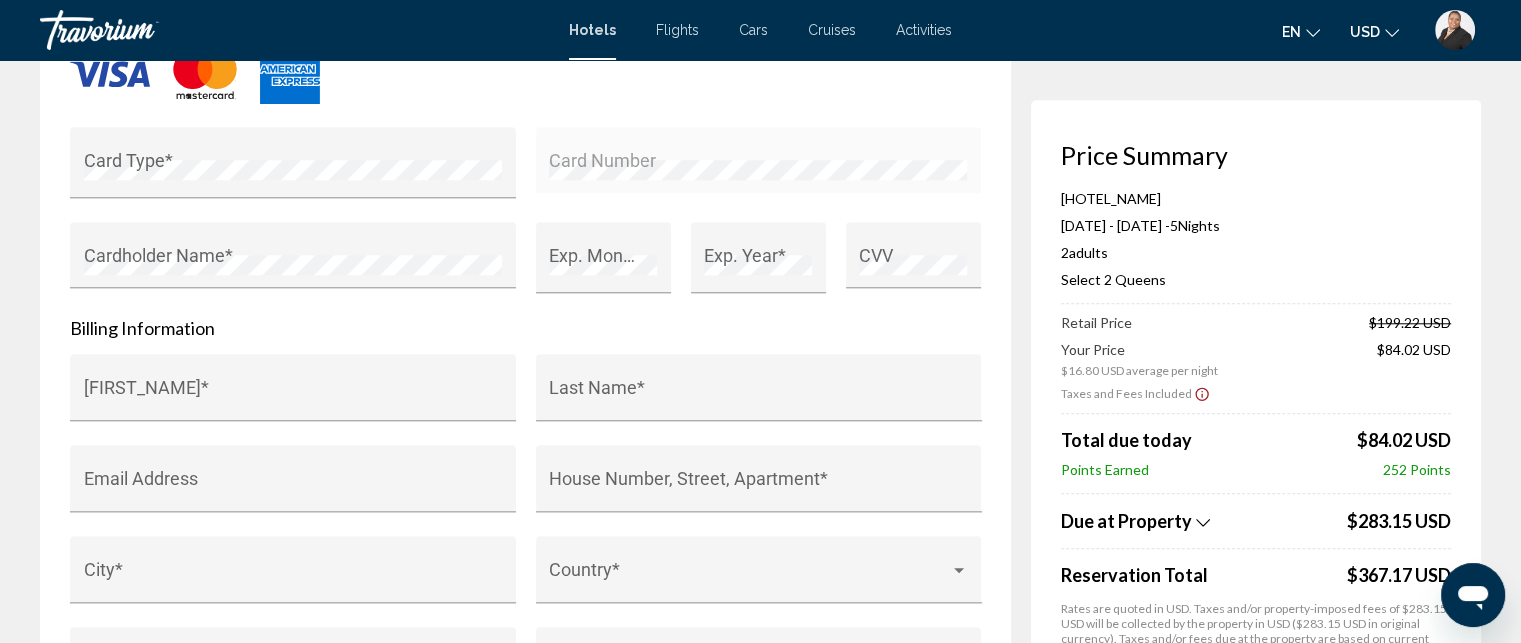 click on "Hotel Booking Price Summary [HOTEL_NAME]  [DATE] - [DATE] -  5  Night Nights 2  Adult Adults , 0  Child Children  ( ages   )   Select 2 Queens  Retail Price  $199.22 USD   Your Price  $16.80 USD average per night  $84.02 USD  Taxes and Fees Included
Total due today  $84.02 USD   Points Earned  252  Points  Due at Property
$283.15 USD Reservation Total  $367.17 USD  Rates are quoted in USD. Taxes and/or property-imposed fees of $283.15 USD will be collected by the property in USD ($283.15 USD in original currency). Taxes and/or fees due at the property are based on current exchange rates, which may vary at the time of travel. Additional fees not listed here may be collected by the property at time of check-in. Please refer to the Important Information or Hotel & Room Rules for additional information.
5" at bounding box center (760, -112) 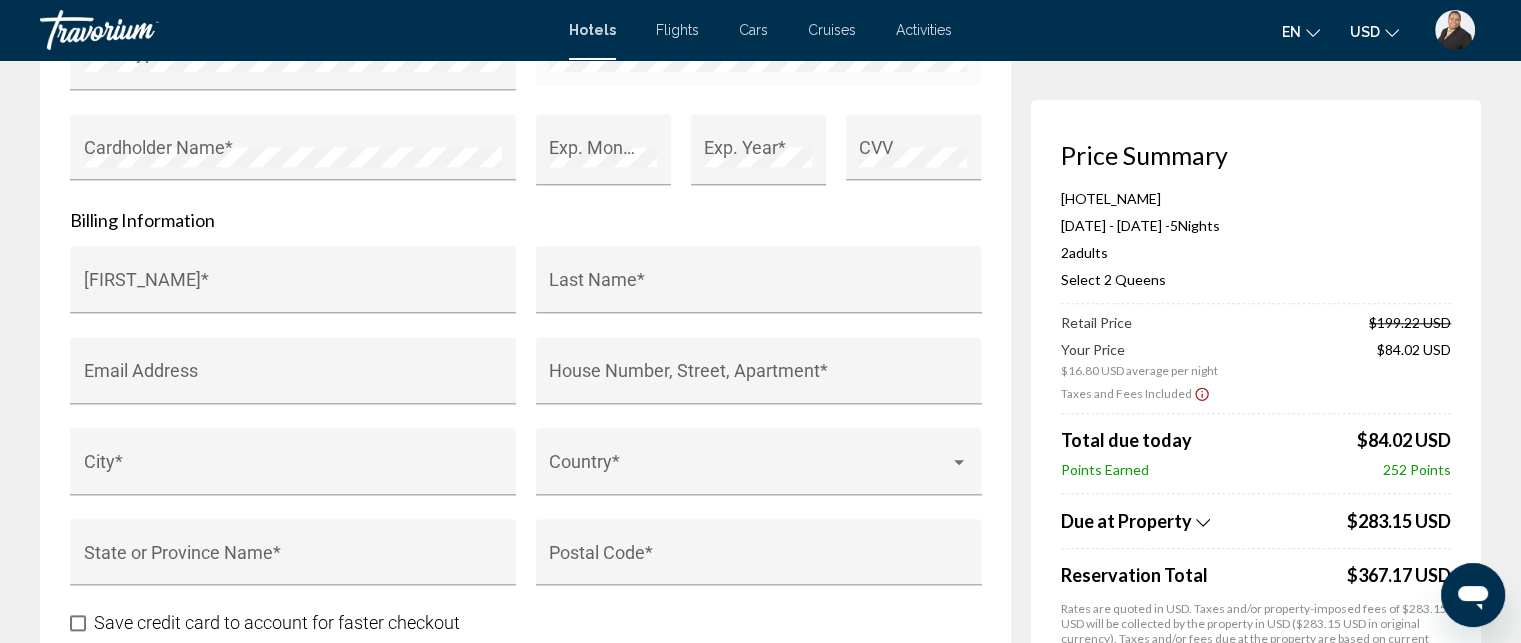 scroll, scrollTop: 2000, scrollLeft: 0, axis: vertical 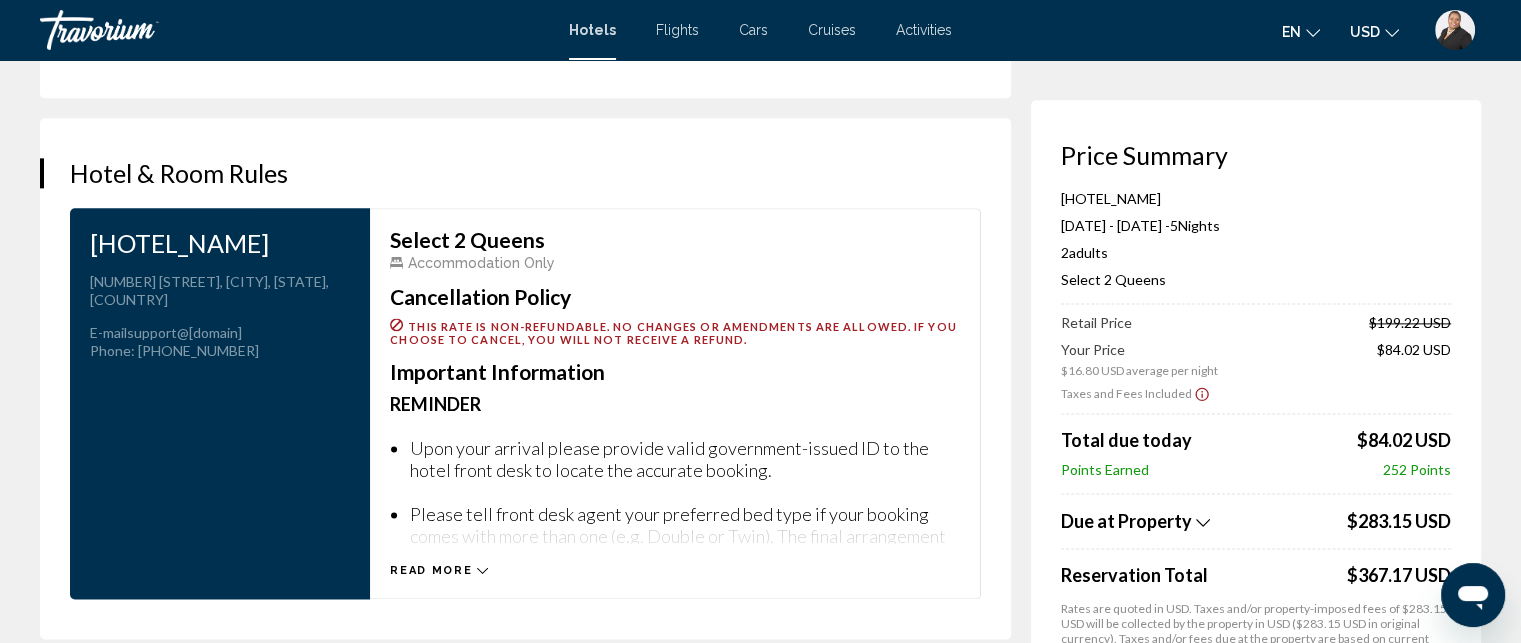 drag, startPoint x: 1517, startPoint y: 465, endPoint x: 1507, endPoint y: 505, distance: 41.231056 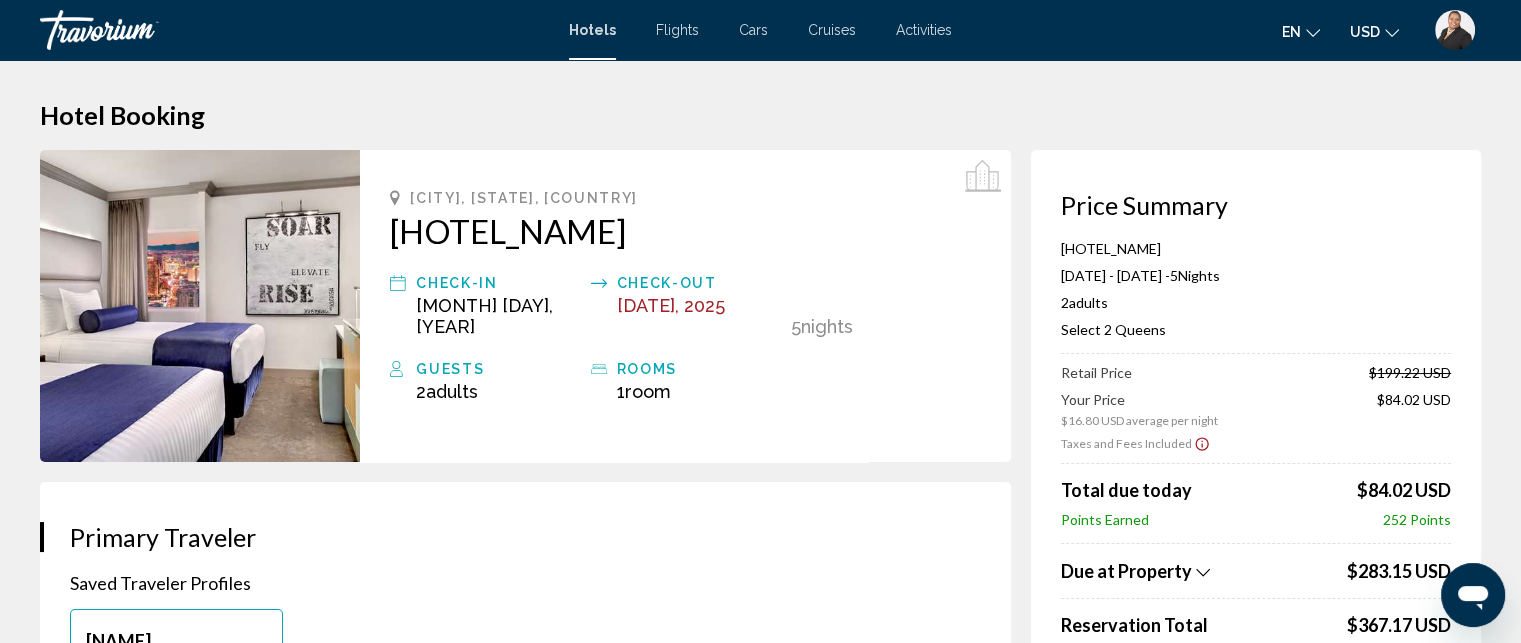 scroll, scrollTop: 573, scrollLeft: 0, axis: vertical 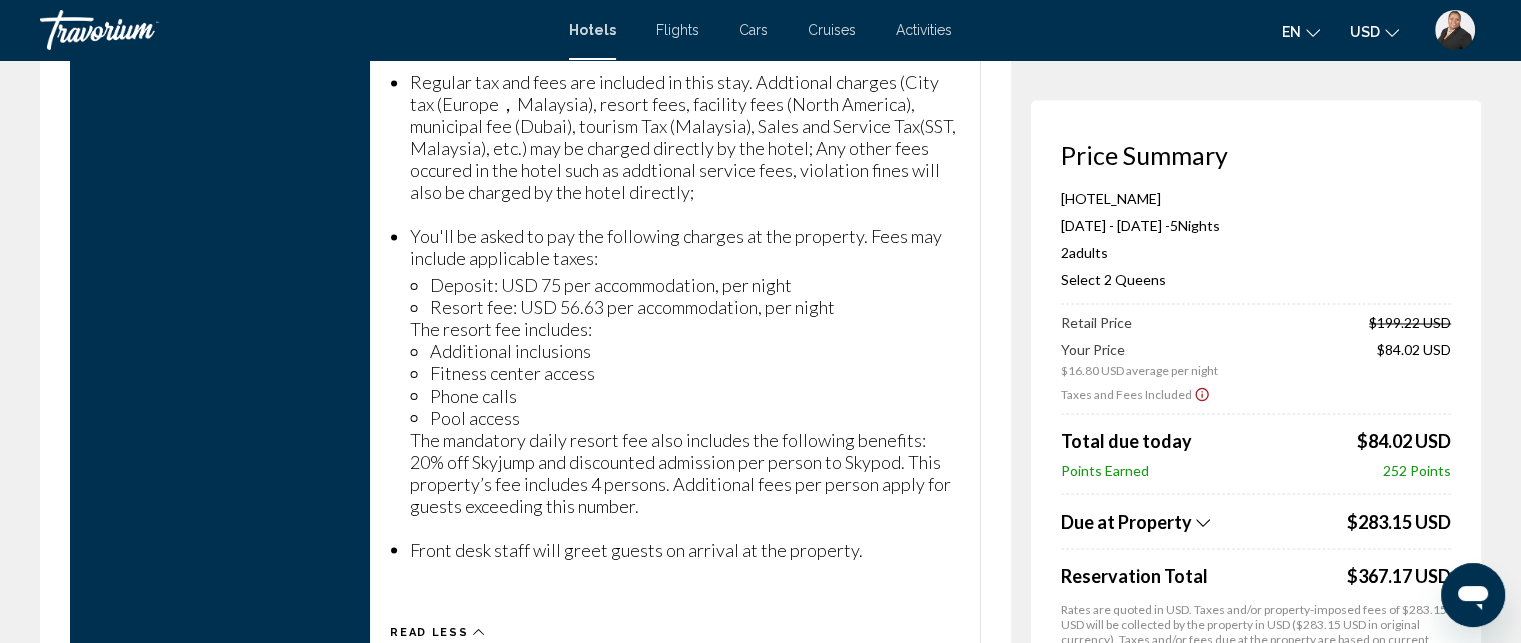click on "Due at Property" at bounding box center [1126, 521] 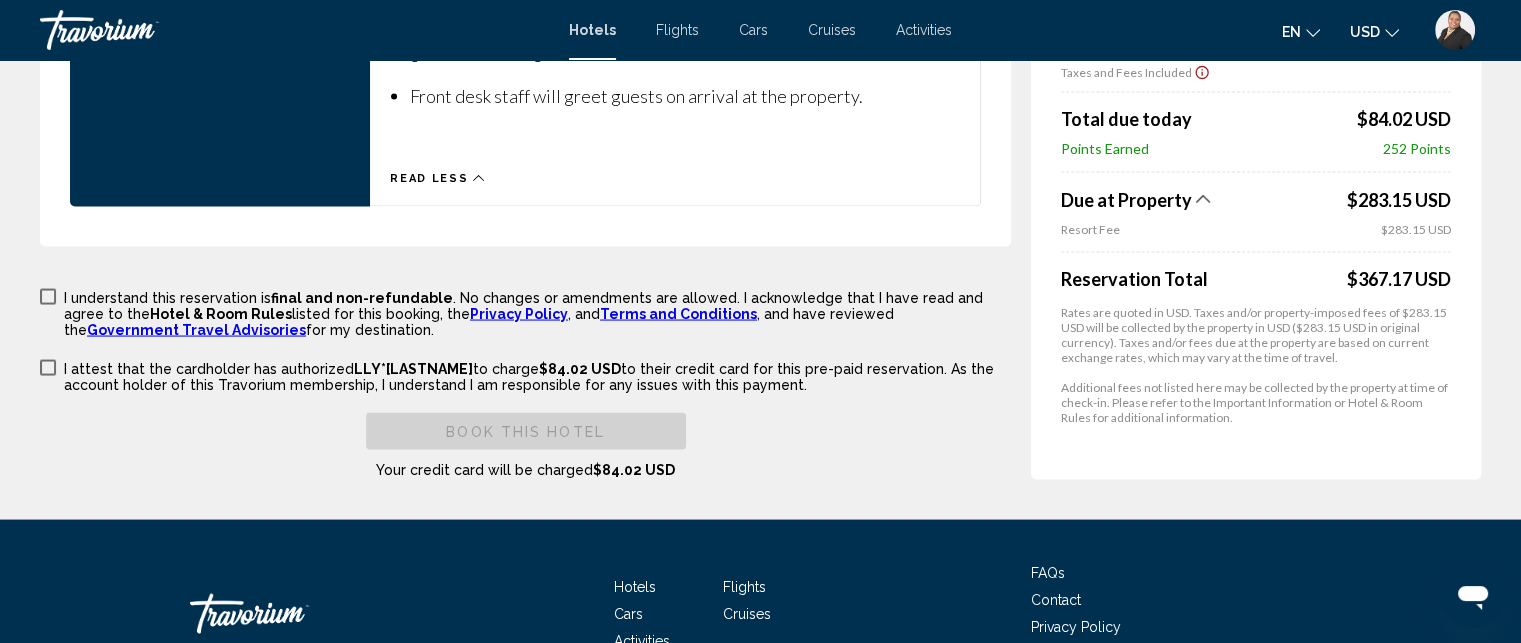scroll, scrollTop: 3908, scrollLeft: 0, axis: vertical 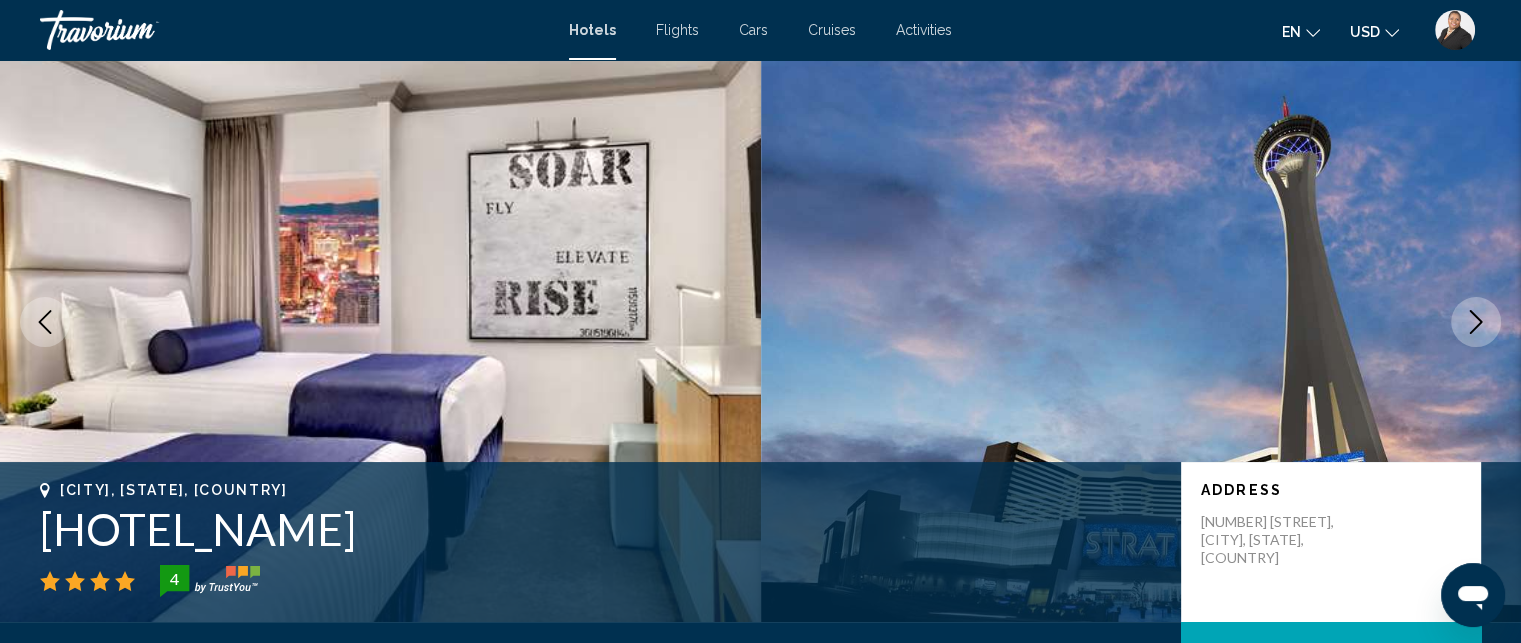 click on "Hotels" at bounding box center [592, 30] 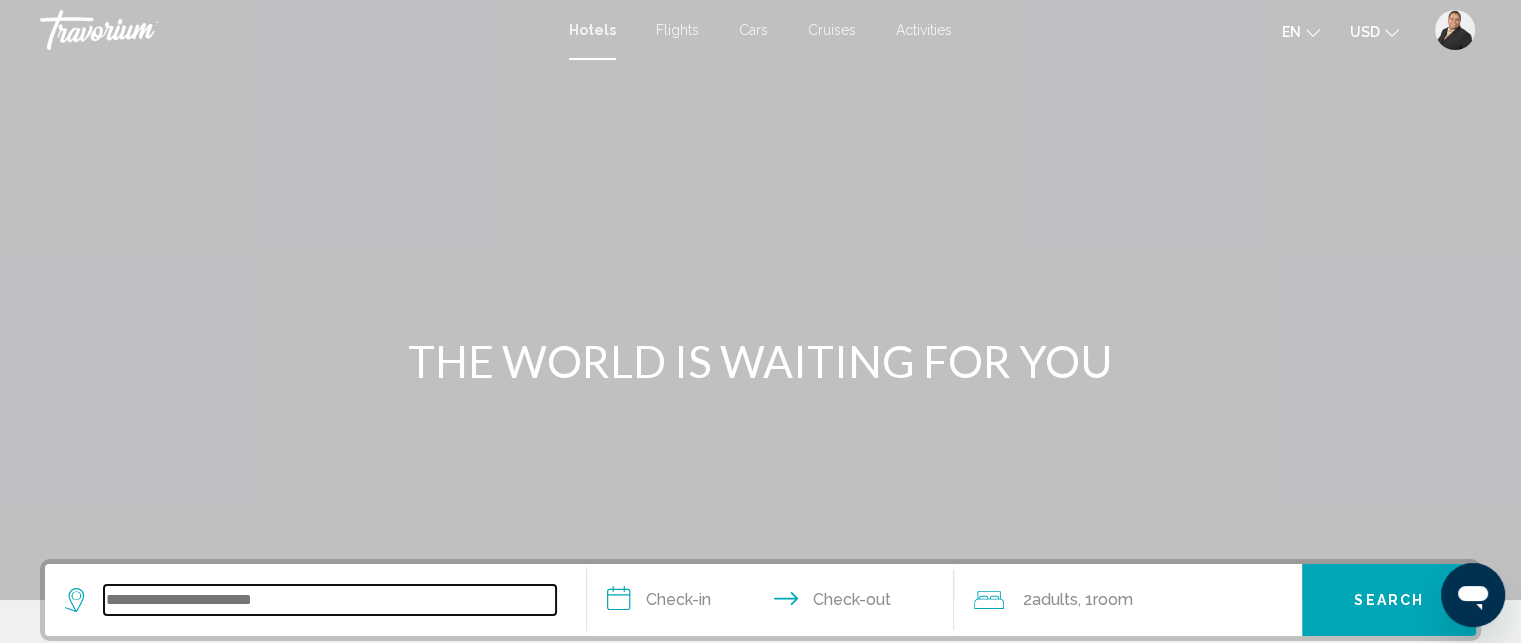 click at bounding box center [330, 600] 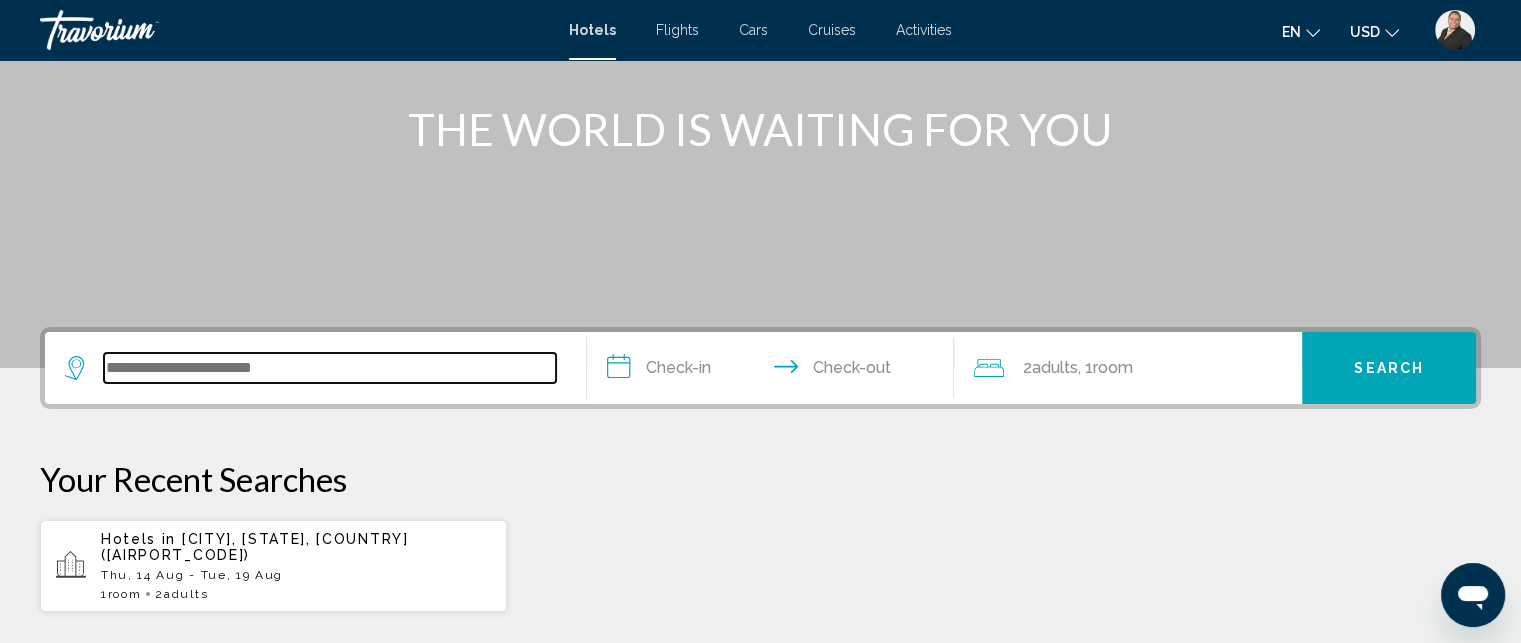 scroll, scrollTop: 493, scrollLeft: 0, axis: vertical 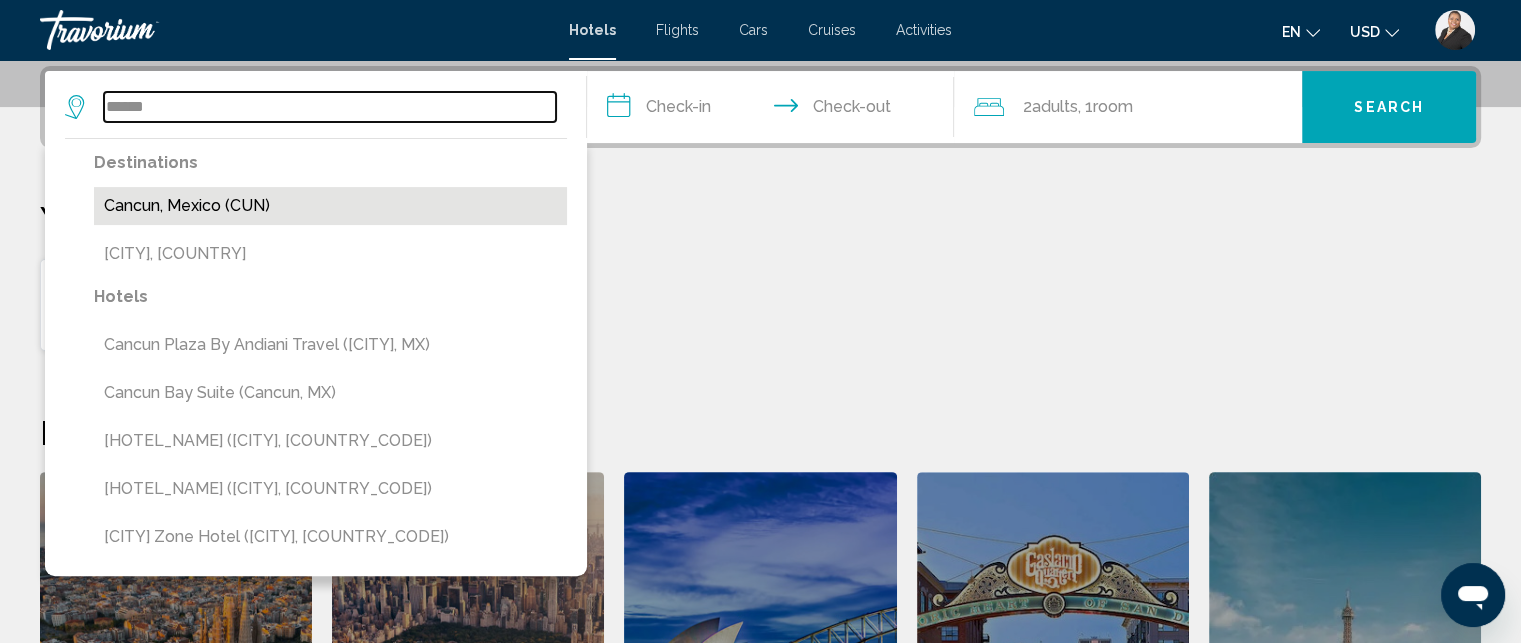 type on "******" 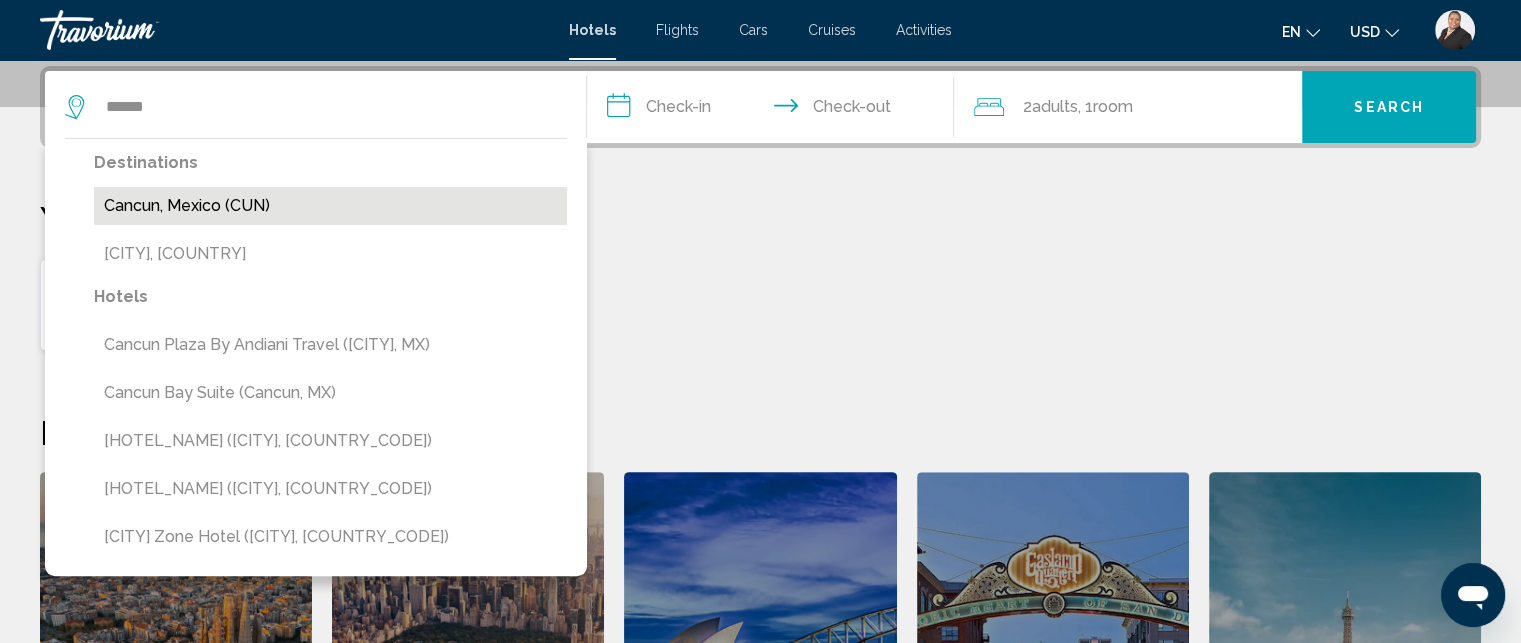click on "Cancun, Mexico (CUN)" at bounding box center [330, 206] 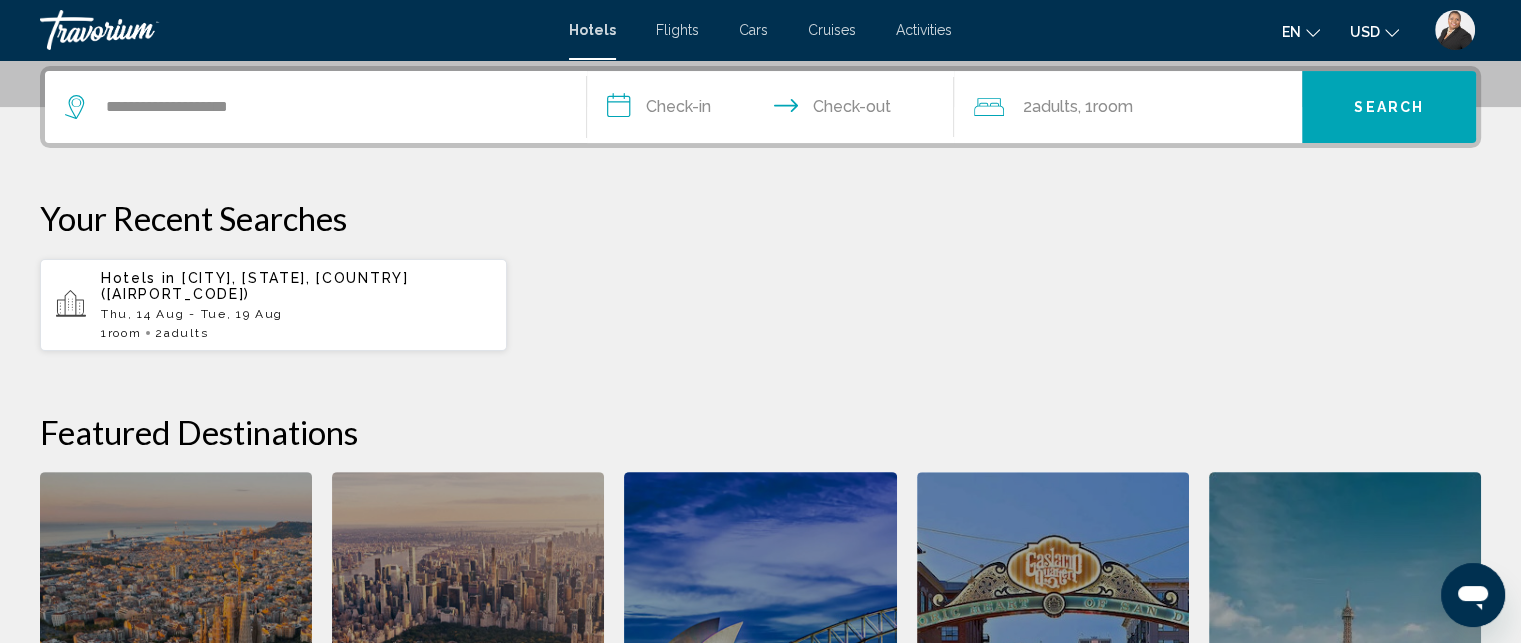 click on "**********" at bounding box center [775, 110] 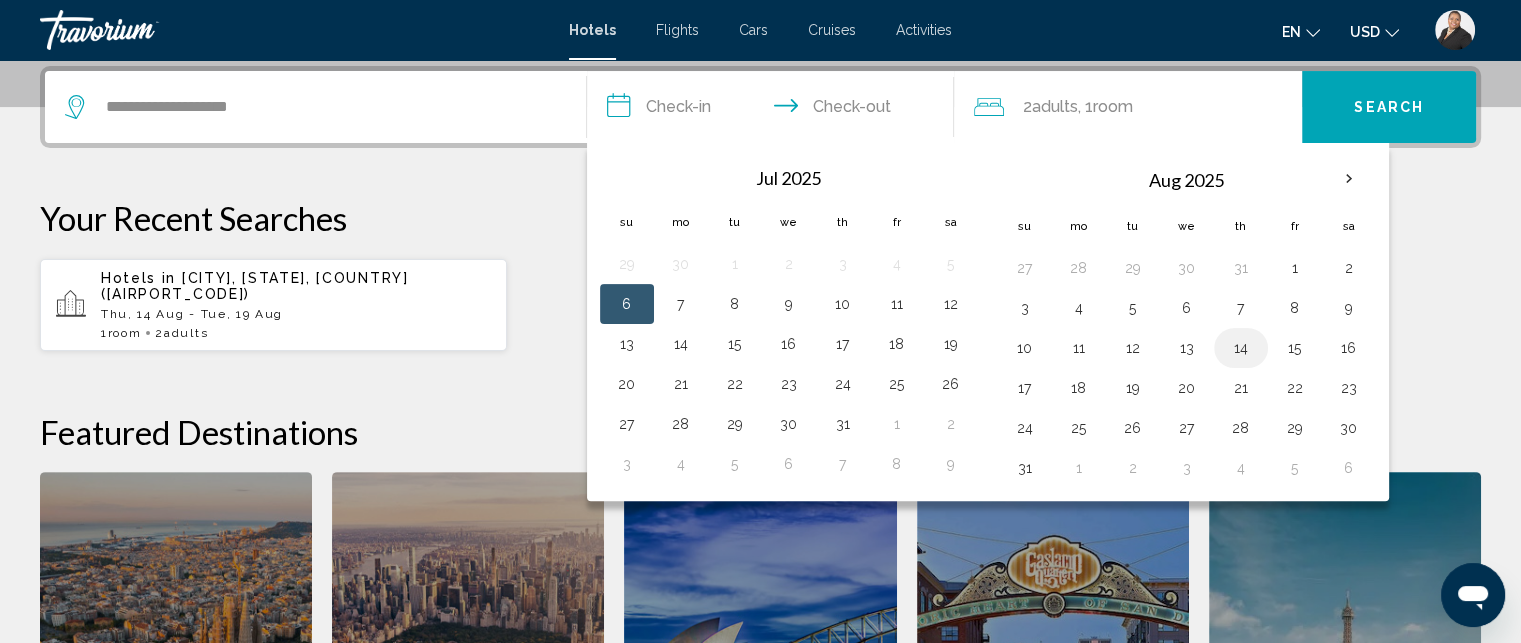 click on "14" at bounding box center (1241, 348) 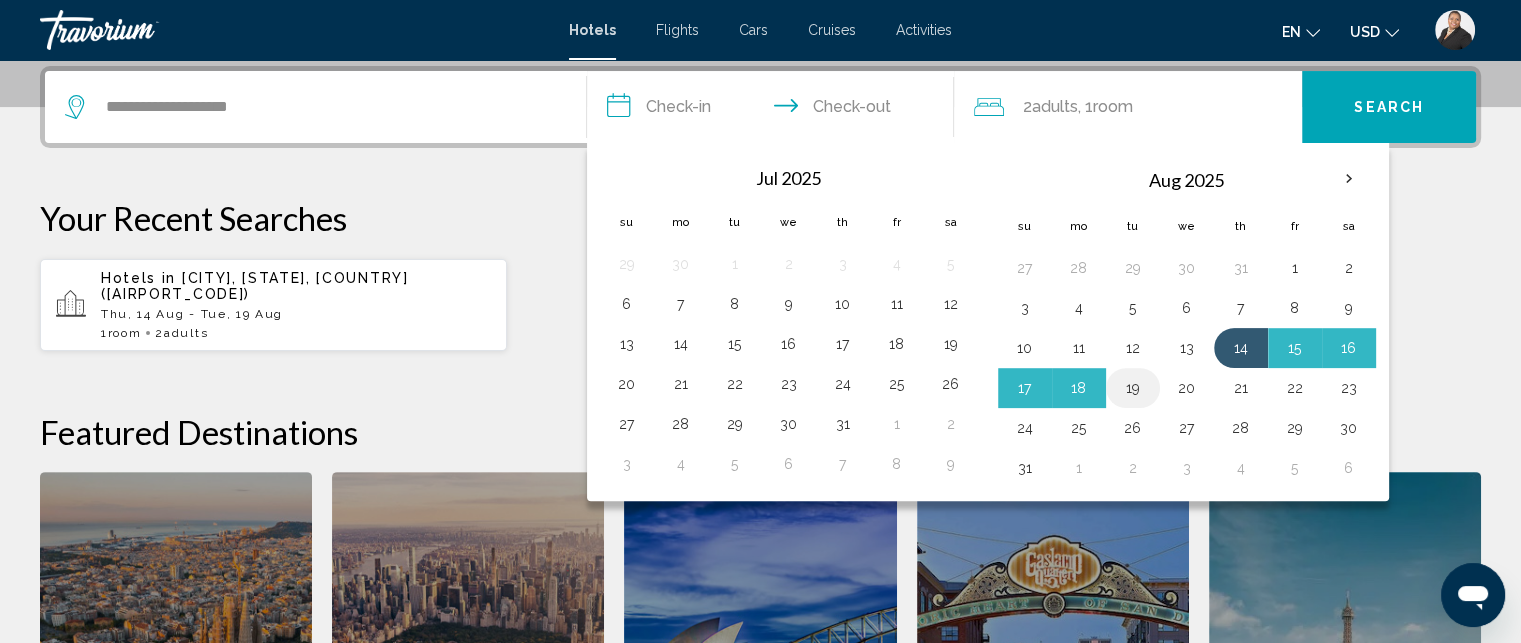 click on "19" at bounding box center (1133, 388) 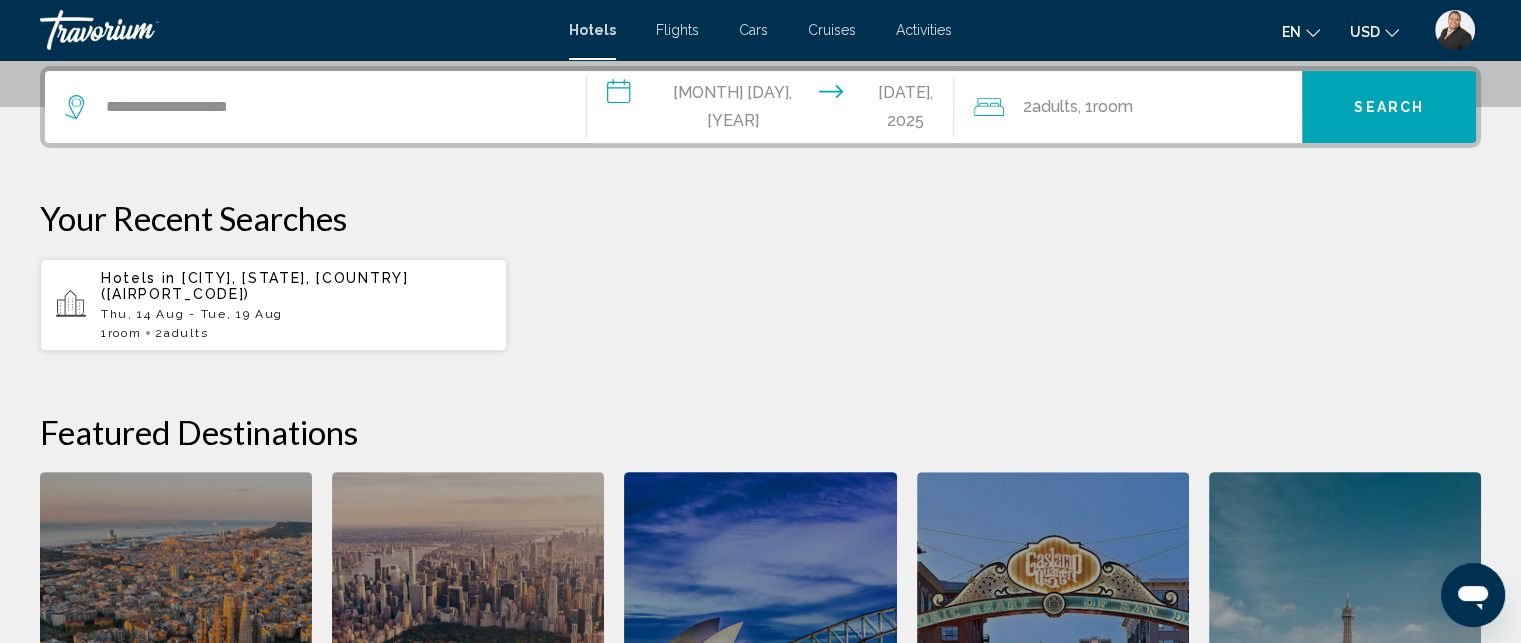 click on "Search" at bounding box center [1389, 107] 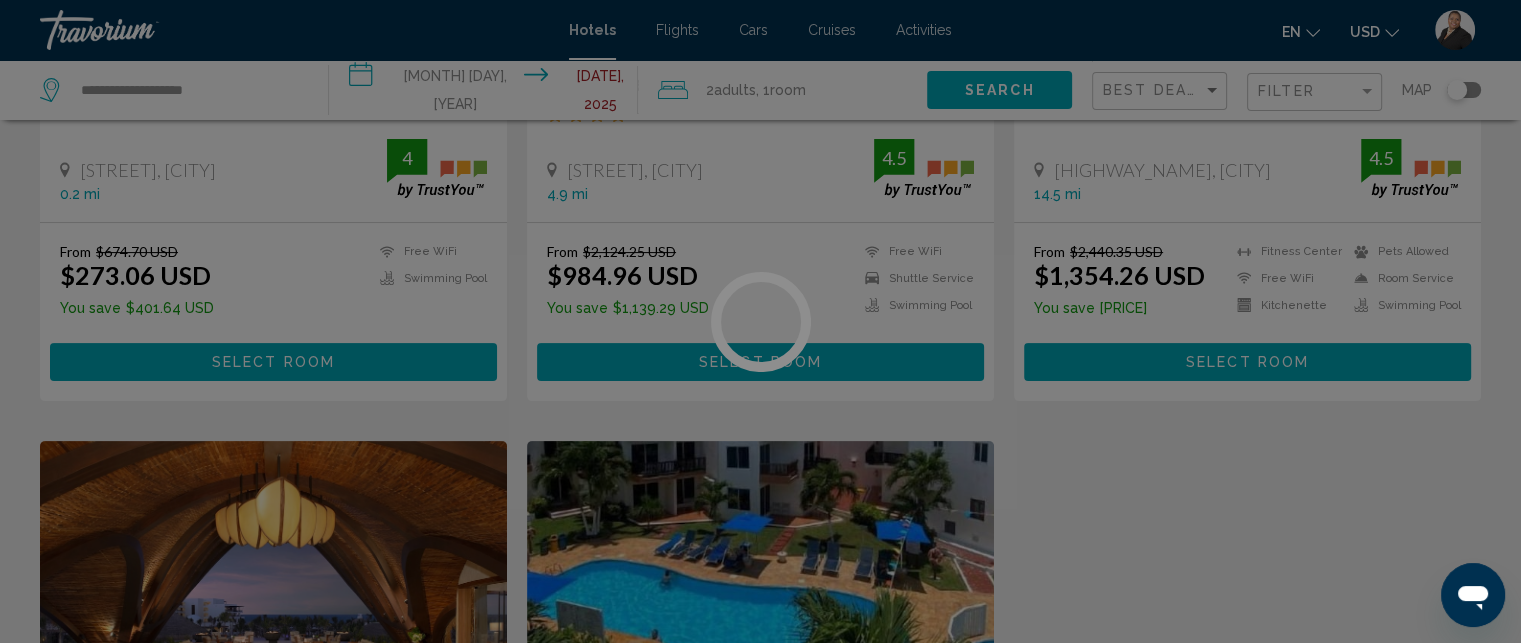 scroll, scrollTop: 0, scrollLeft: 0, axis: both 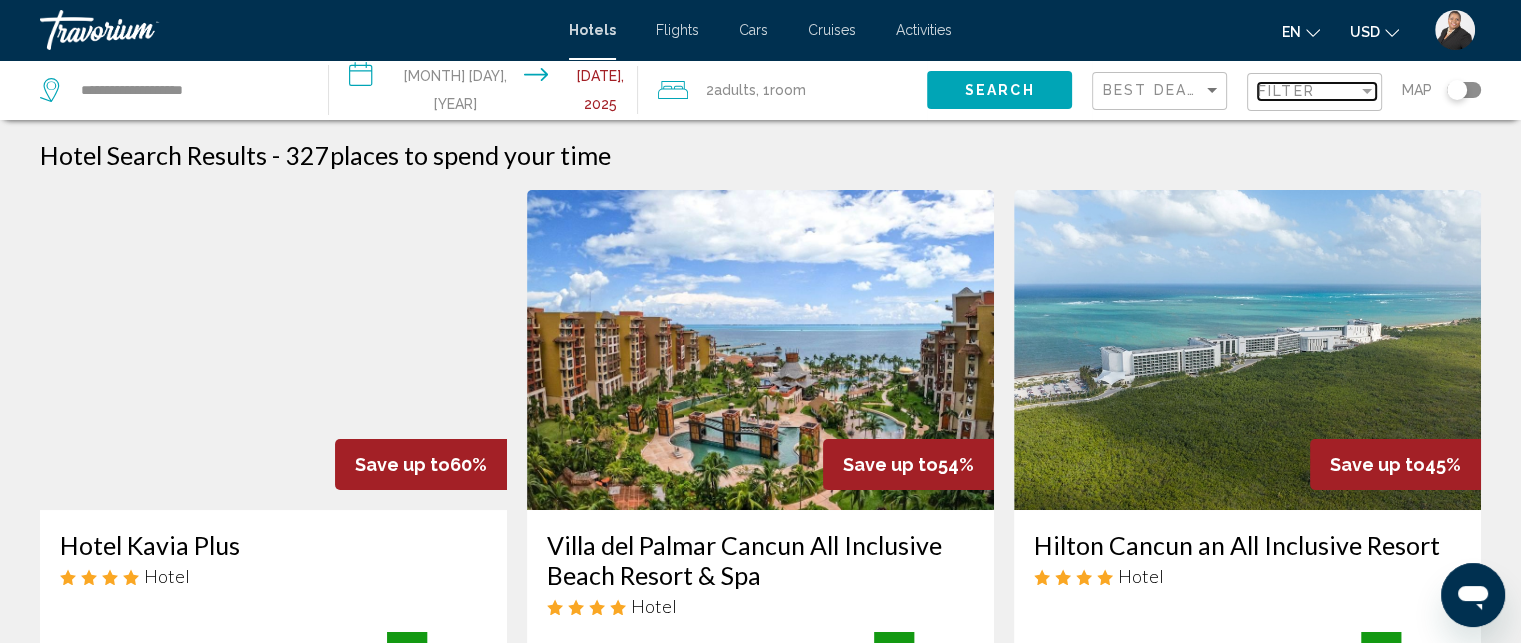 drag, startPoint x: 1374, startPoint y: 96, endPoint x: 1372, endPoint y: 112, distance: 16.124516 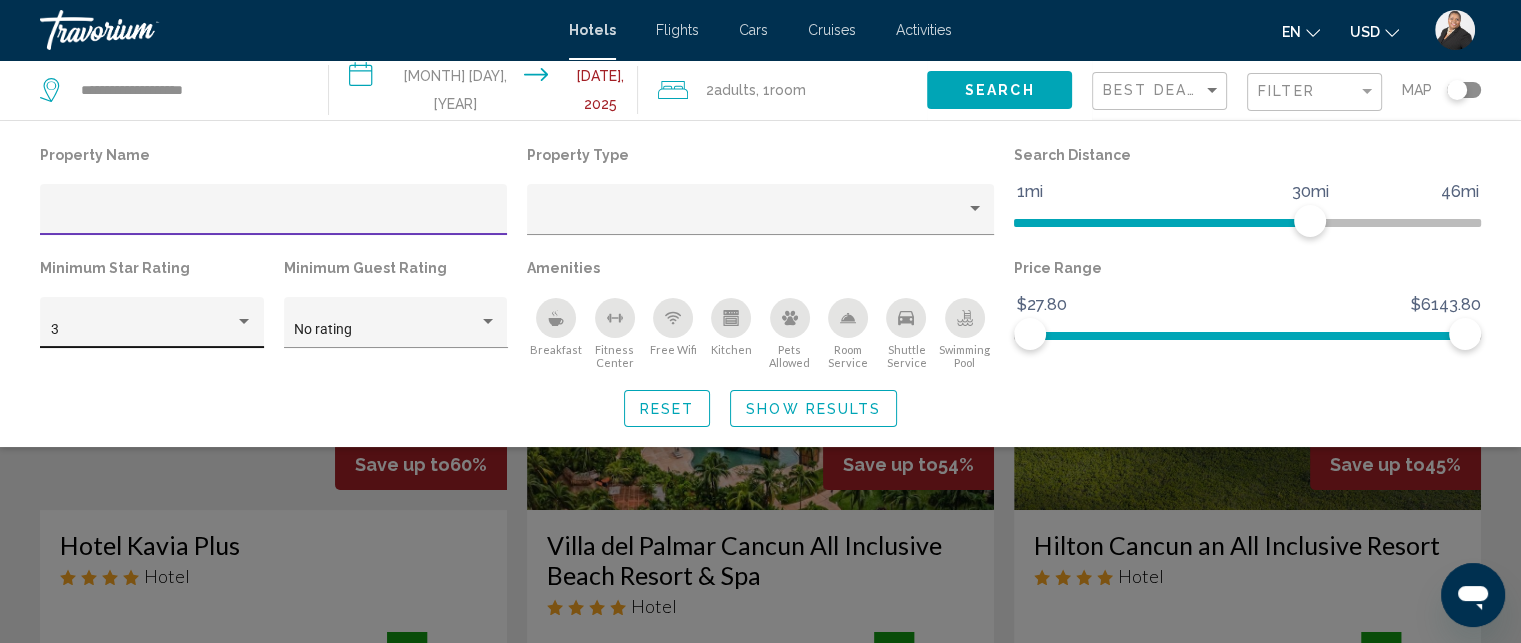 click at bounding box center [244, 321] 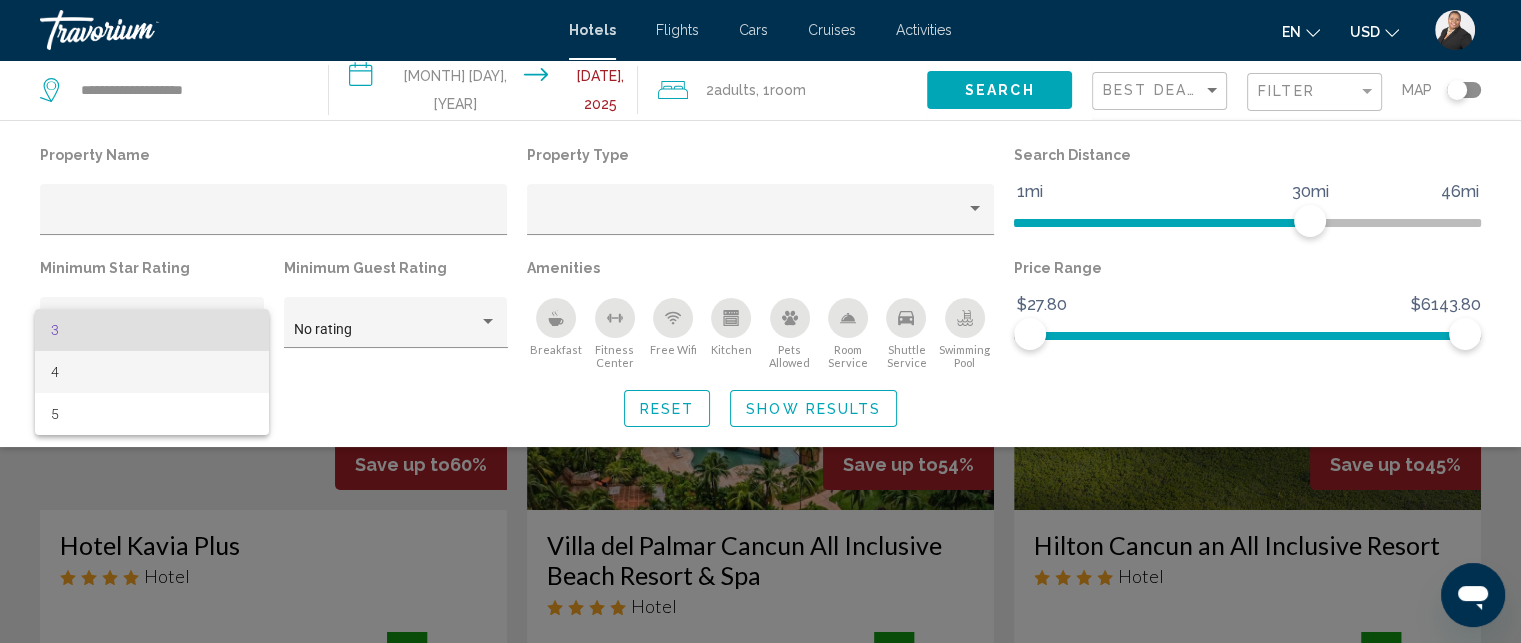 click on "4" at bounding box center [152, 372] 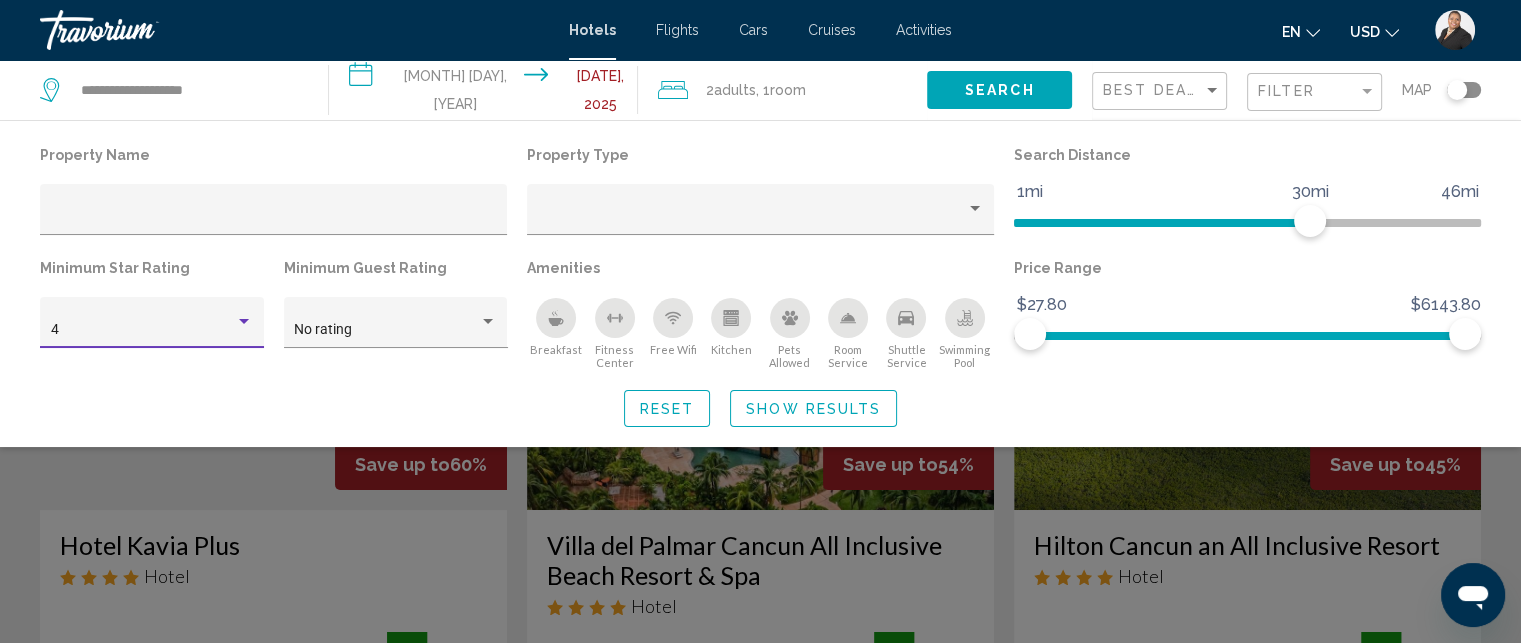 click at bounding box center [965, 321] 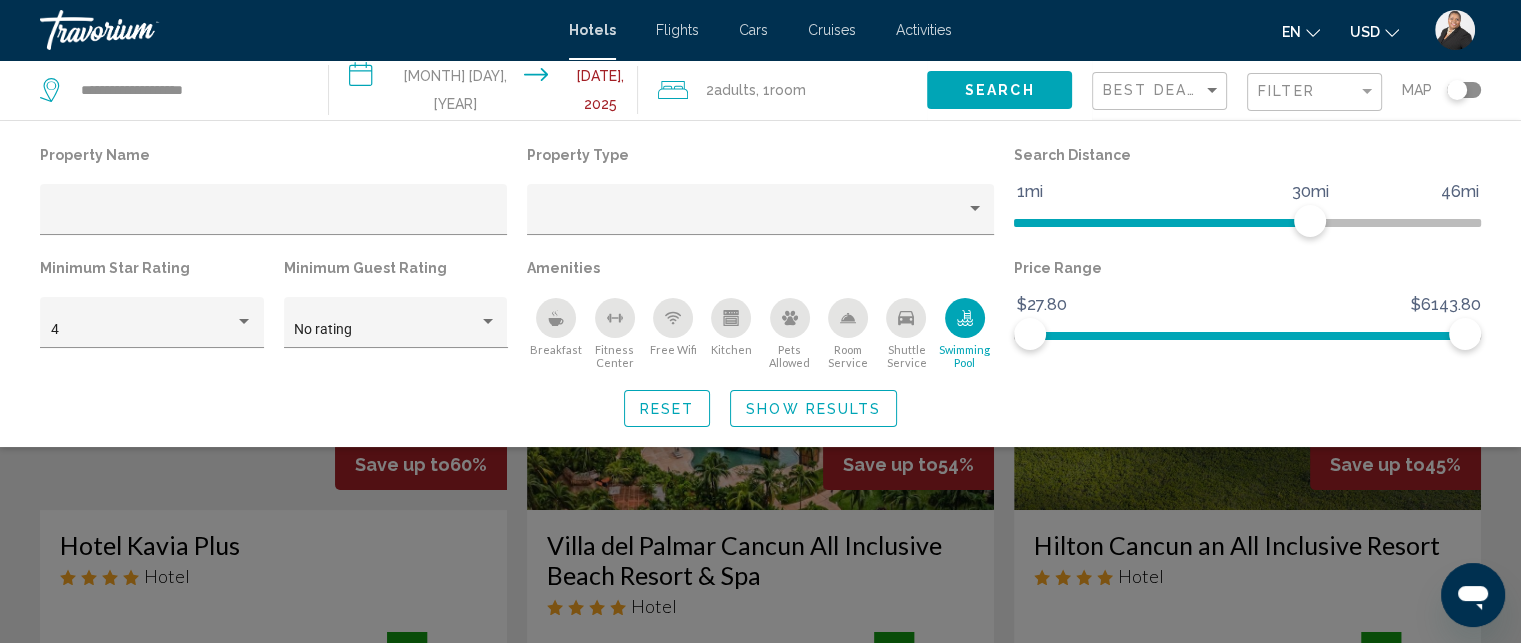 click at bounding box center (673, 318) 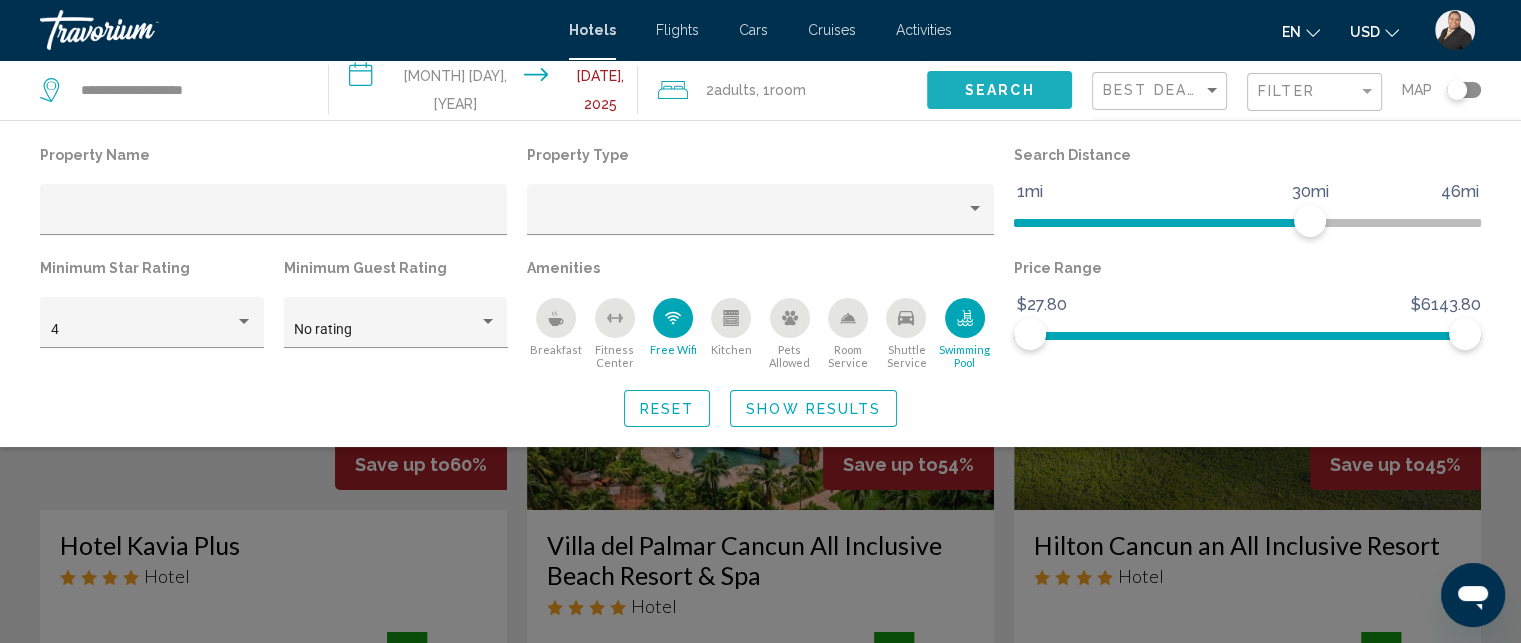 click on "Search" at bounding box center [1000, 91] 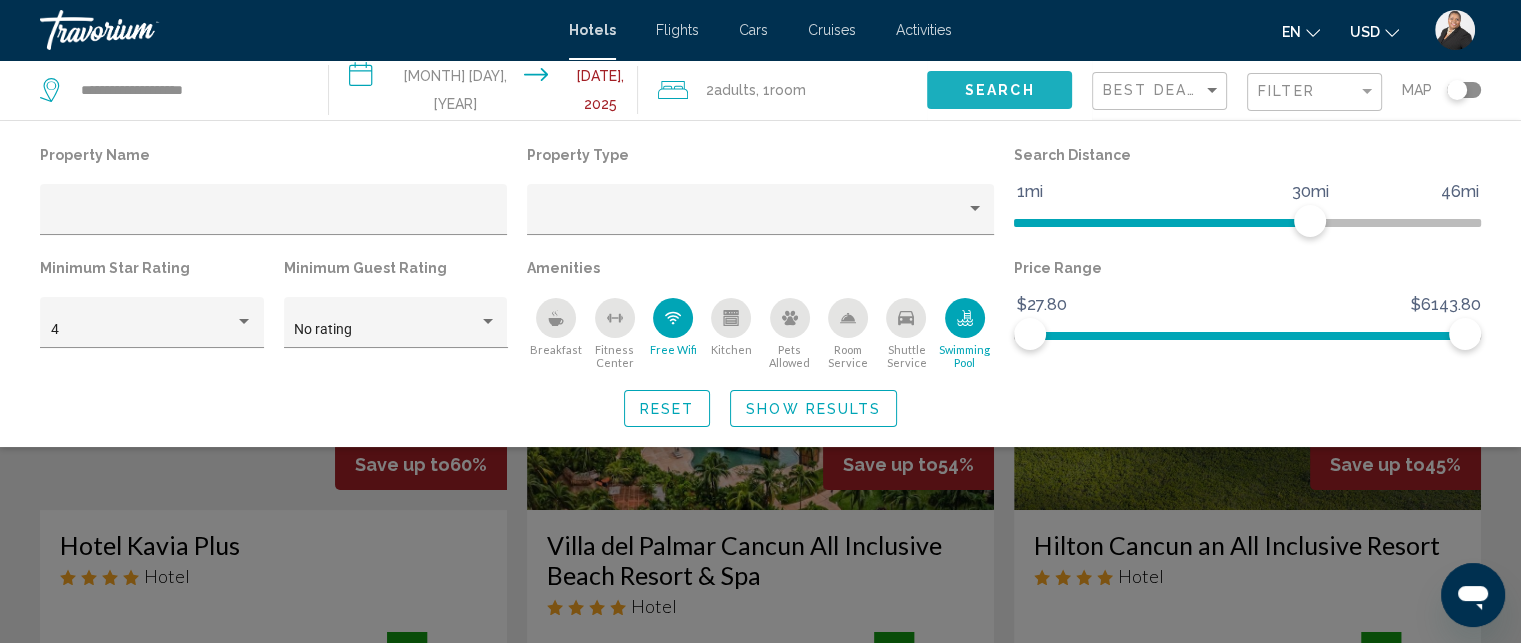 click on "Search" at bounding box center (1000, 91) 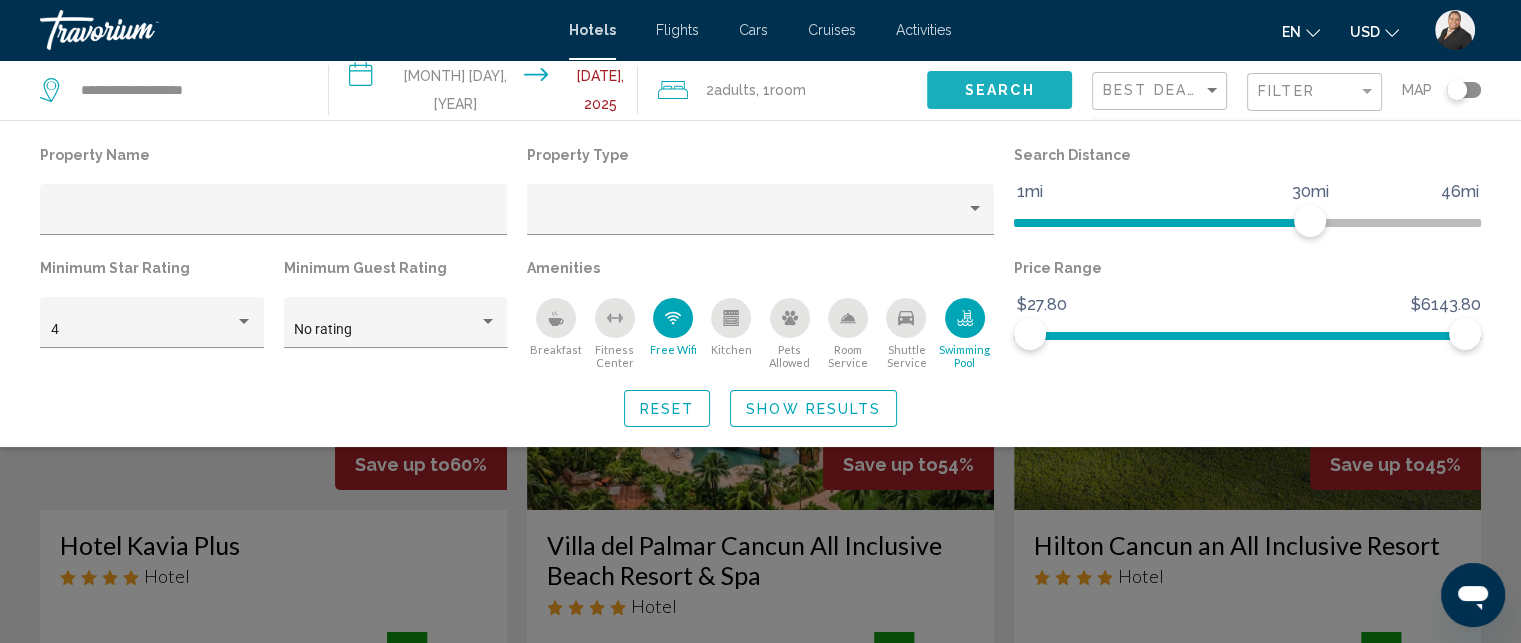 click on "Search" at bounding box center [1000, 91] 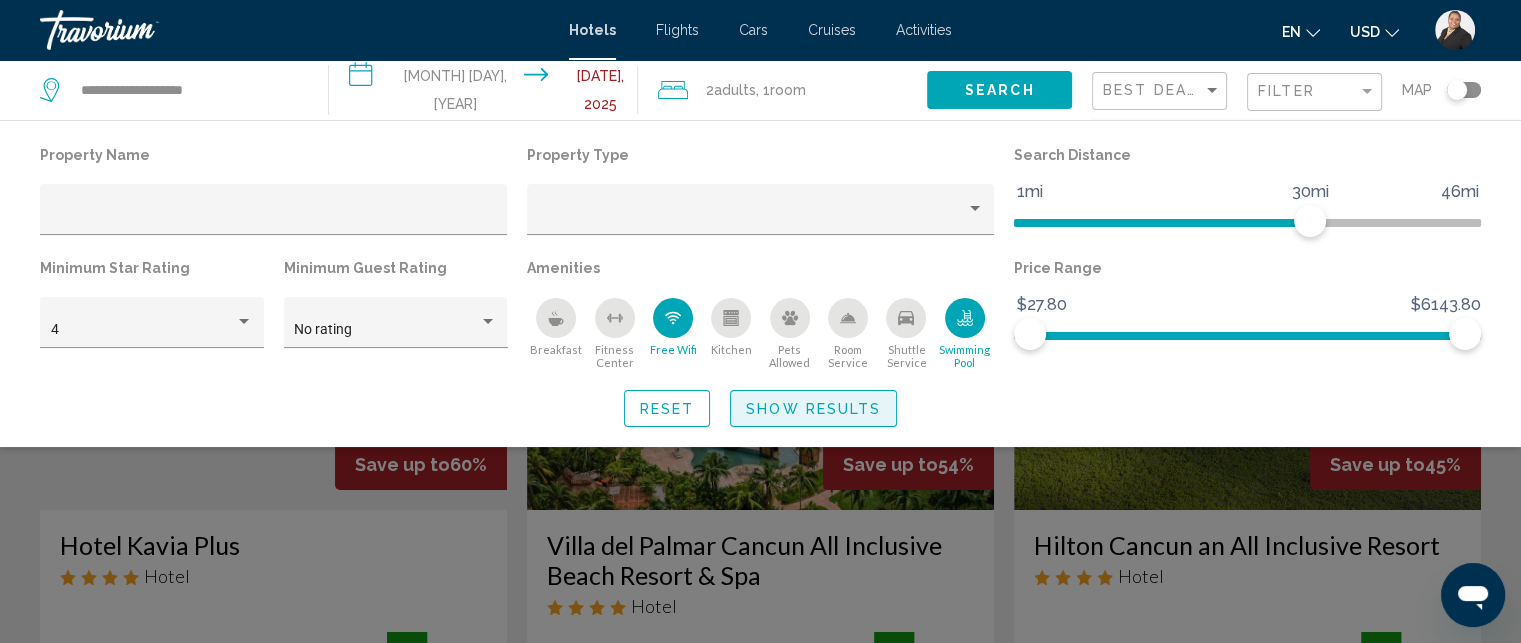 click on "Show Results" at bounding box center (813, 408) 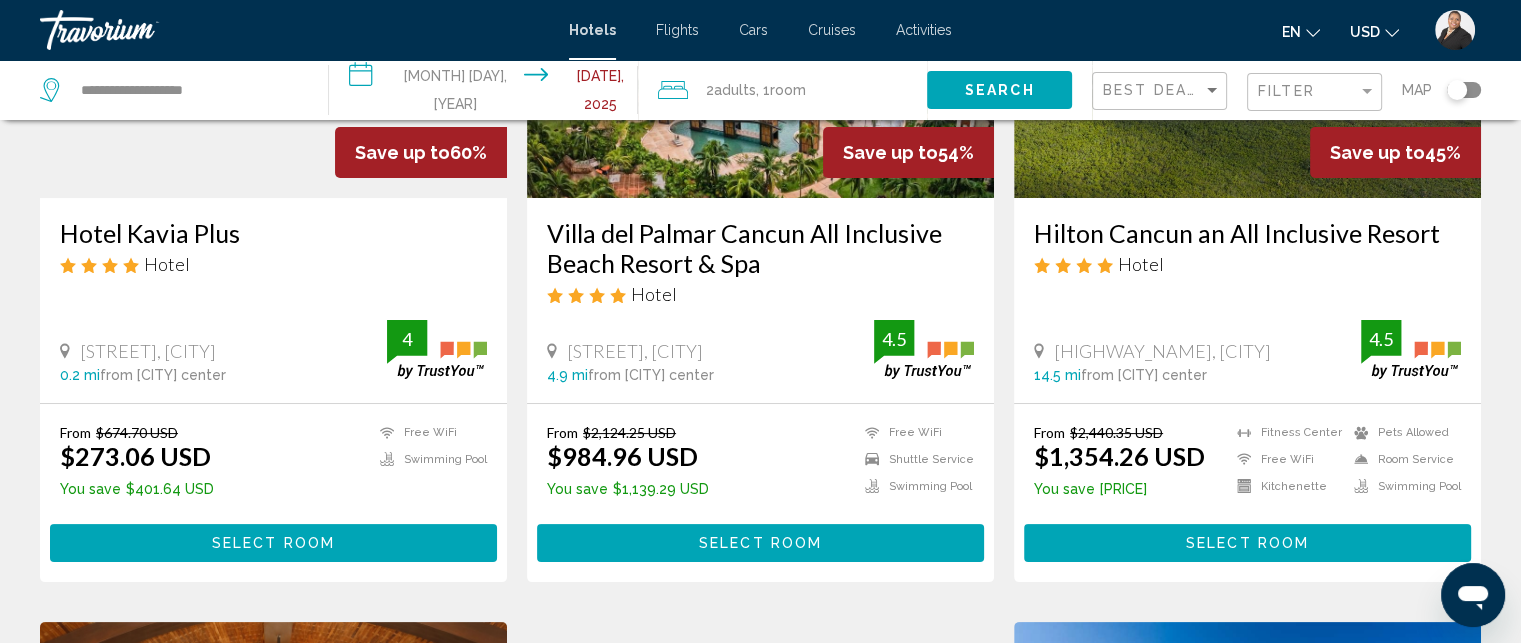 scroll, scrollTop: 316, scrollLeft: 0, axis: vertical 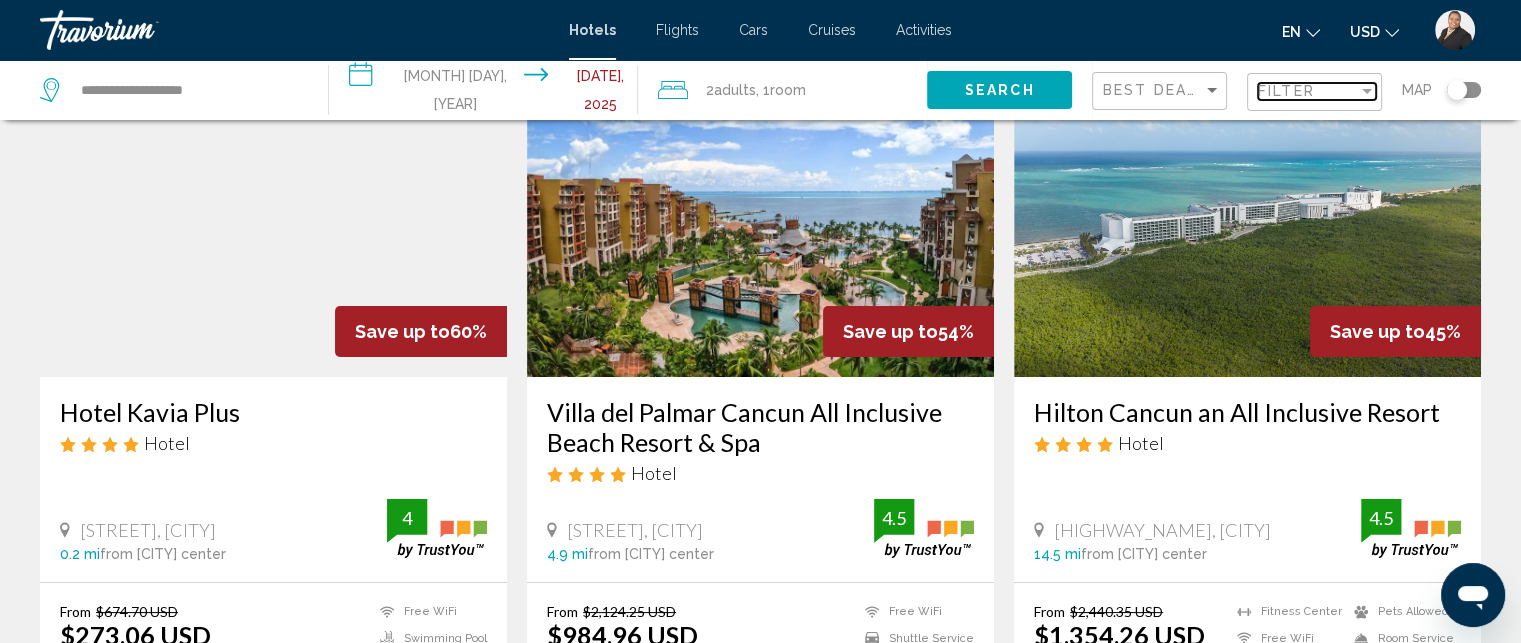 click on "Filter" at bounding box center (1308, 91) 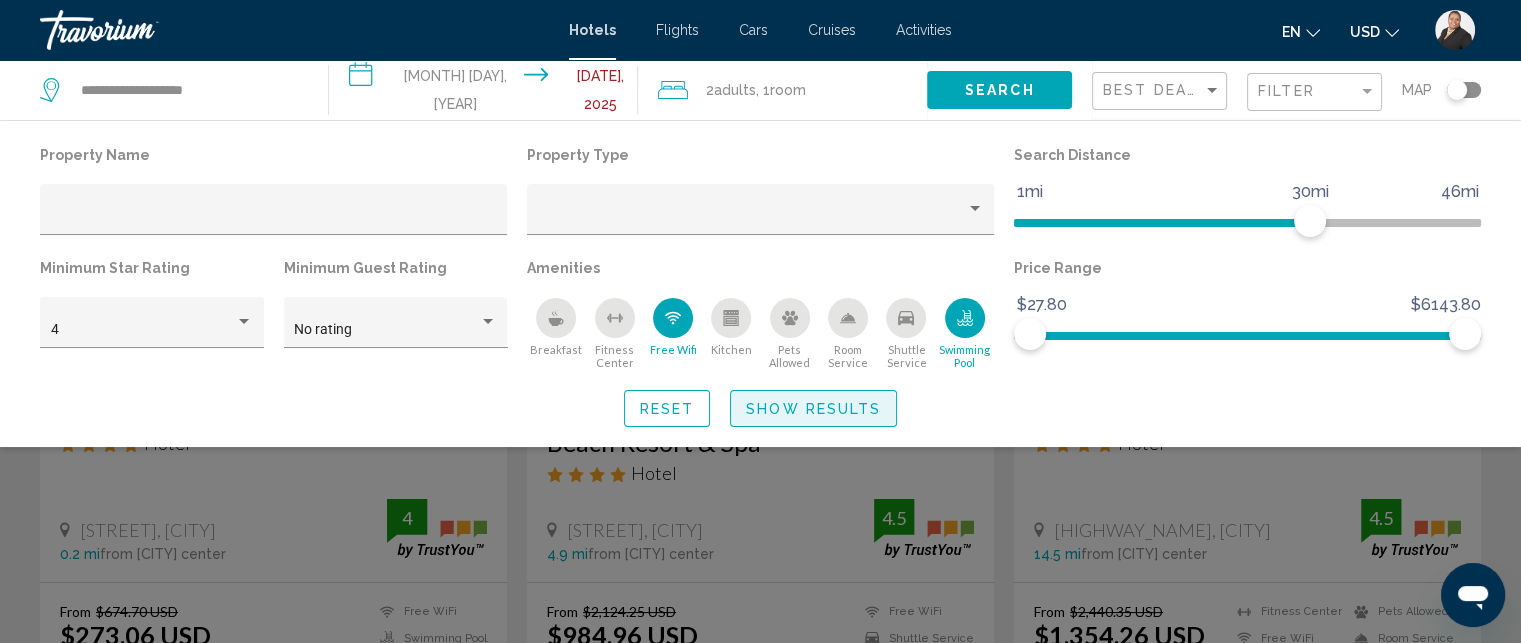 click on "Show Results" at bounding box center [813, 408] 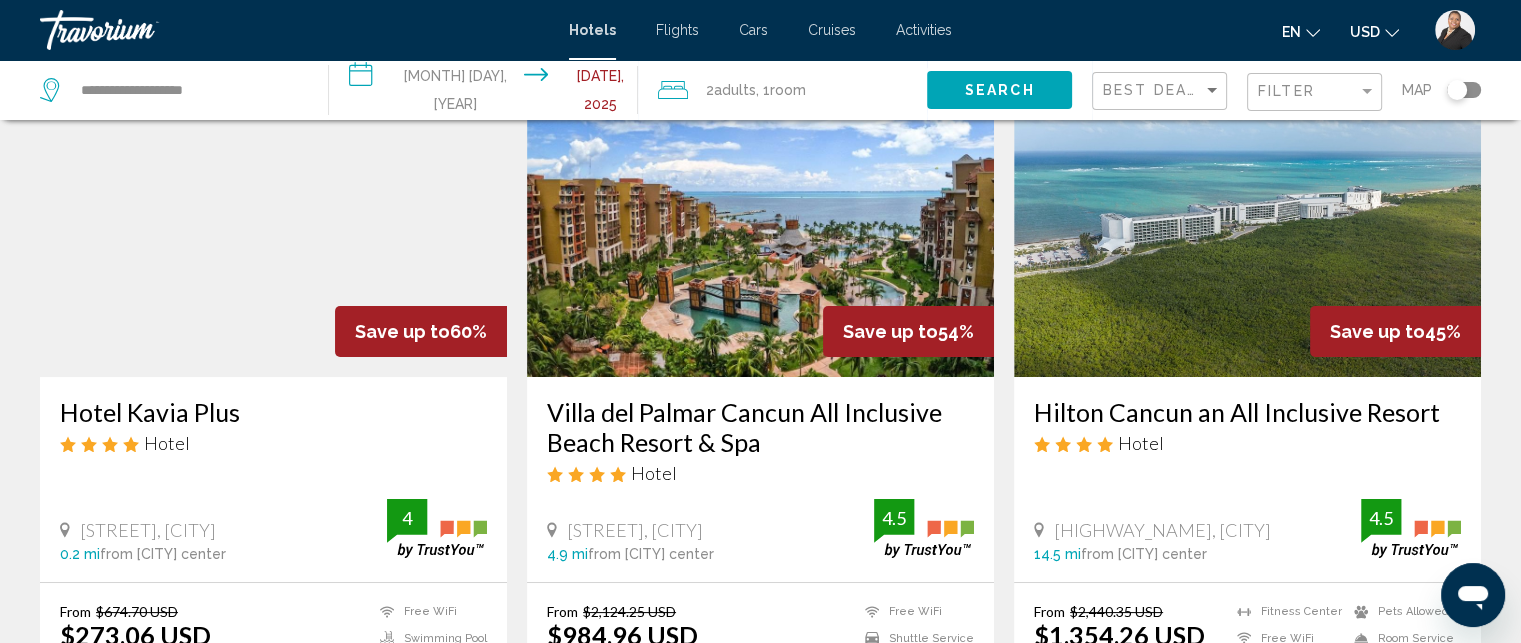 scroll, scrollTop: 80, scrollLeft: 0, axis: vertical 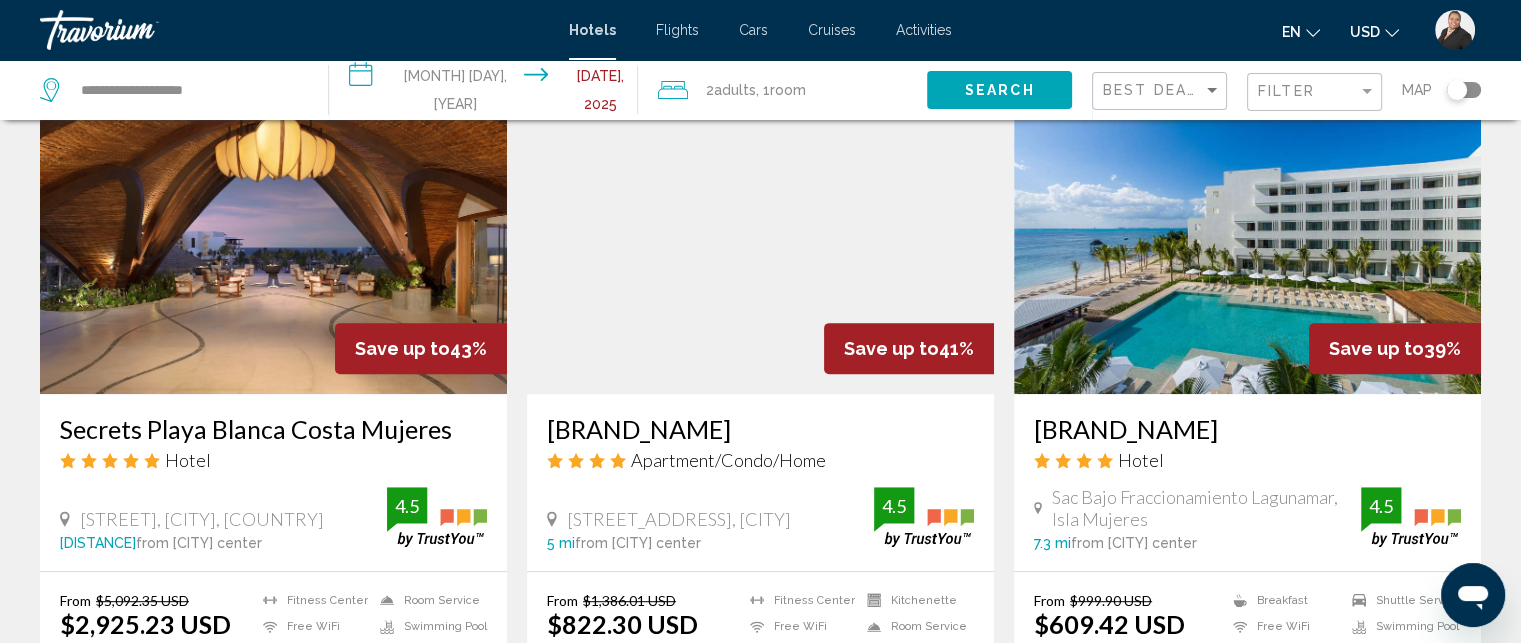 click on "Hotel Search Results  -   158  places to spend your time Save up to  60%   Hotel Kavia Plus
Hotel
Av. Yaxchilan Mz 15 Lote 13 Sm 22 Entre Calle Gladiolas Y Calle Orquideas, [CITY] 0.2 mi  from [CITY] city center from hotel 4 From $674.70 USD $273.06 USD  You save  $401.64 USD
Free WiFi
Swimming Pool  4 Select Room Save up to  54%   Villa del Palmar Cancun All Inclusive Beach Resort & Spa
Hotel
Carretera A Punta Sam Km. 5.2 Mza 9, [CITY] 4.9 mi  from [CITY] city center from hotel 4.5 From $2,124.25 USD $984.96 USD  You save  $1,139.29 USD
Free WiFi
Shuttle Service" at bounding box center [760, 783] 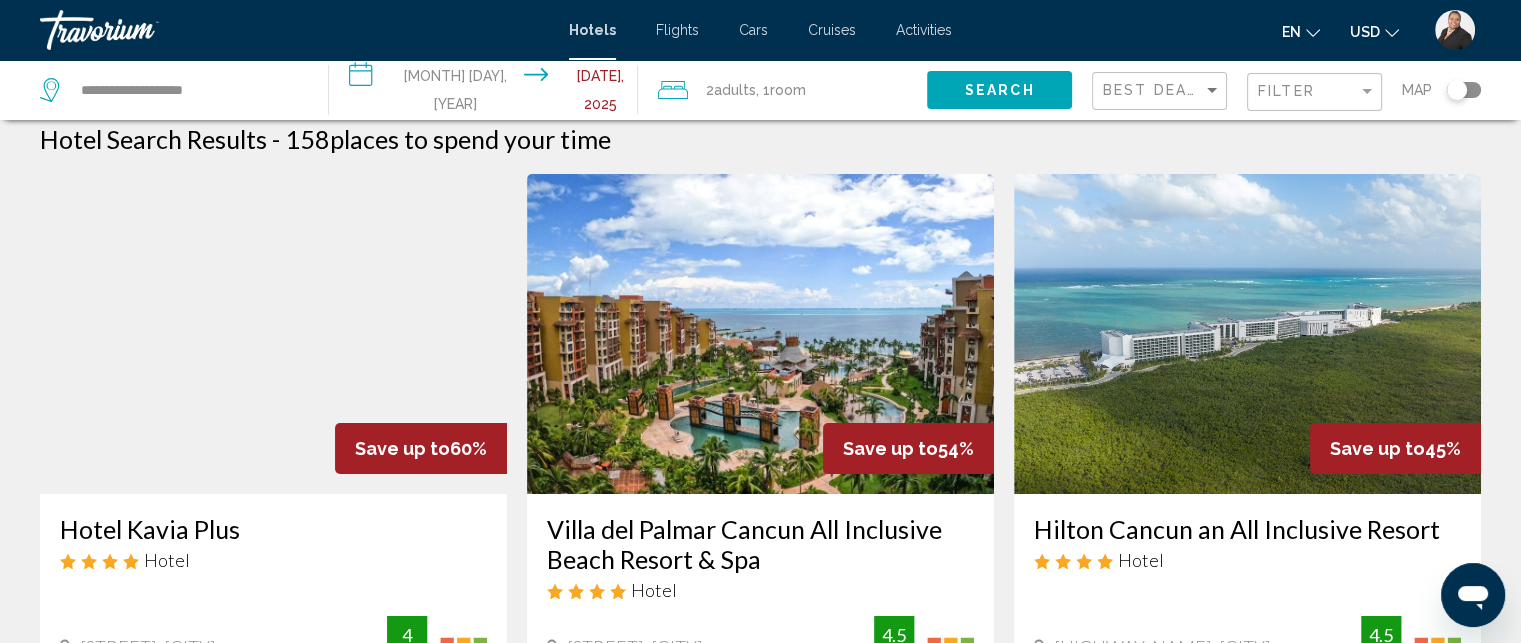 scroll, scrollTop: 0, scrollLeft: 0, axis: both 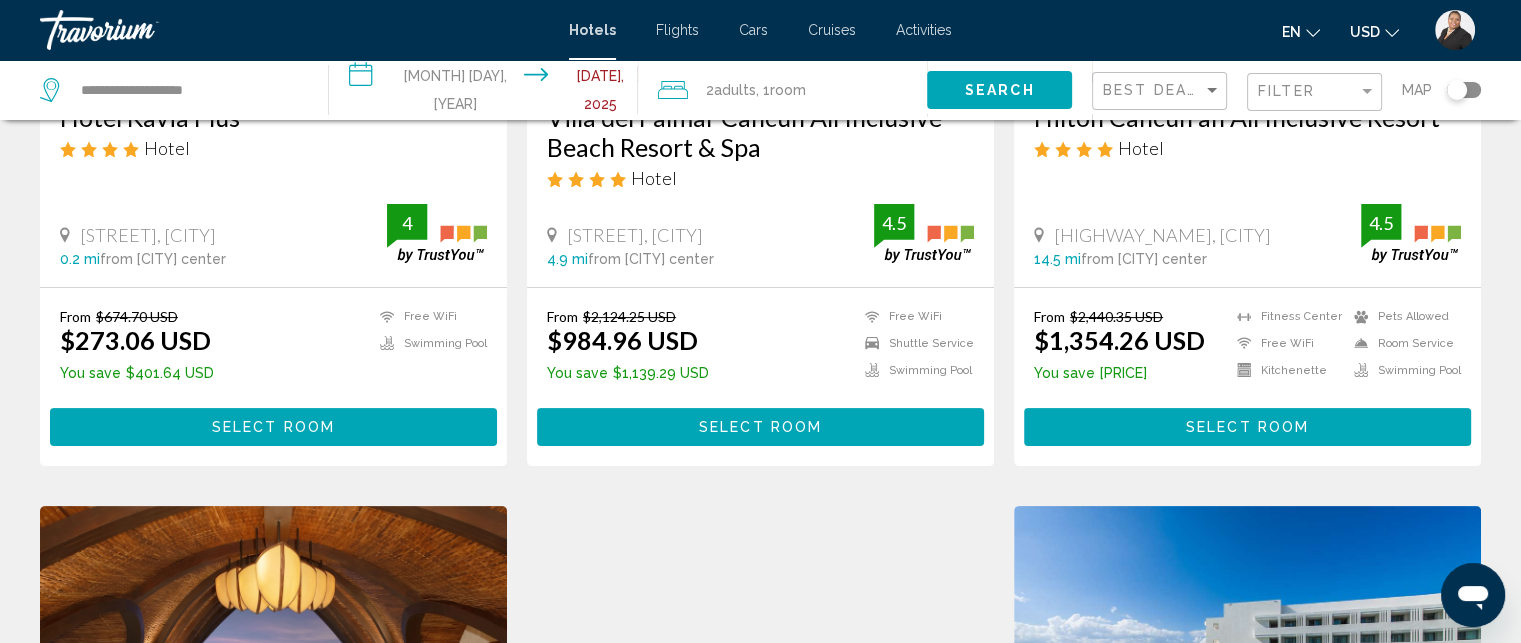 click on "Select Room" at bounding box center [273, 426] 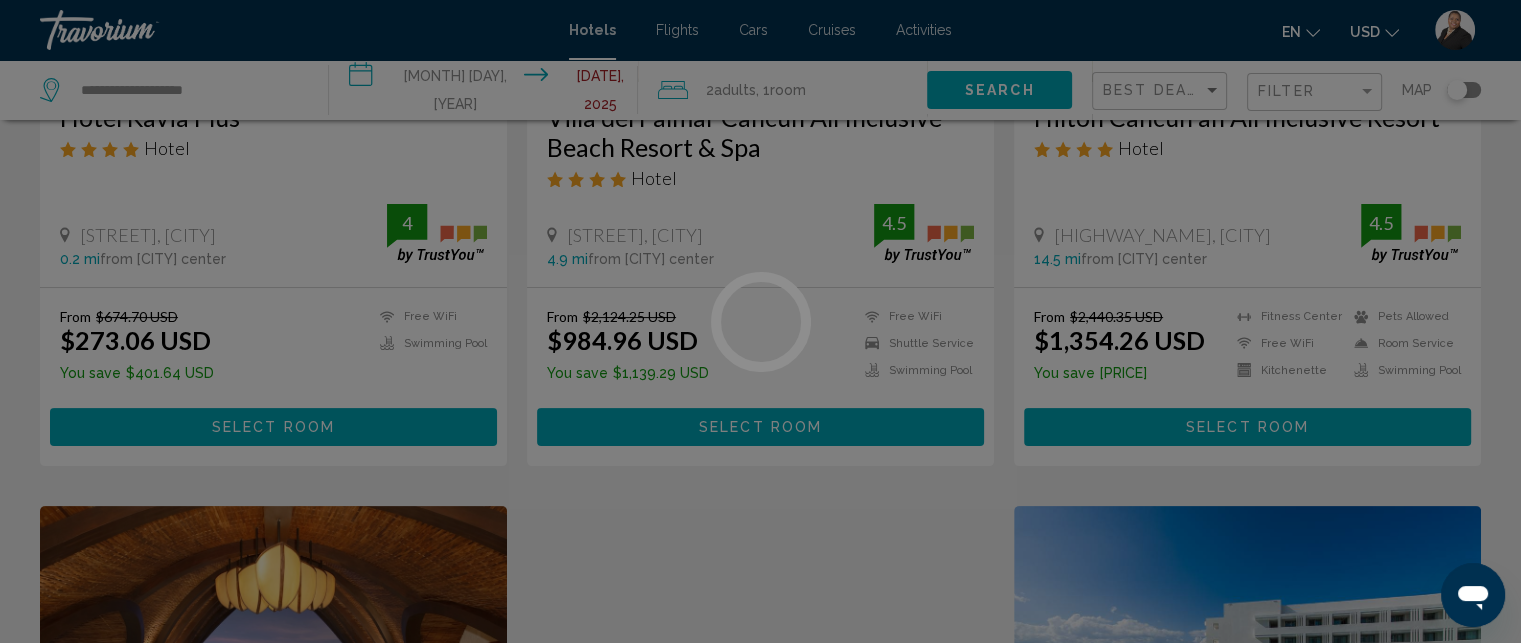 scroll, scrollTop: 38, scrollLeft: 0, axis: vertical 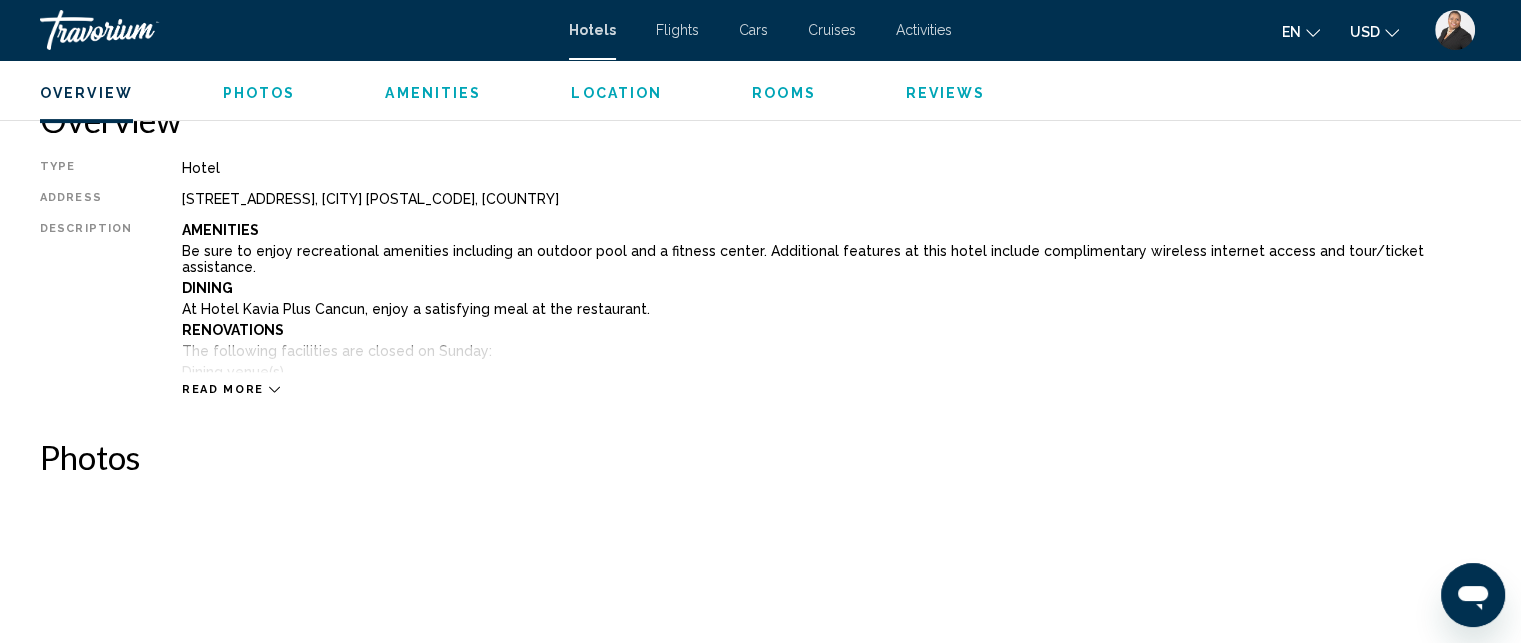 click on "Read more" at bounding box center (231, 389) 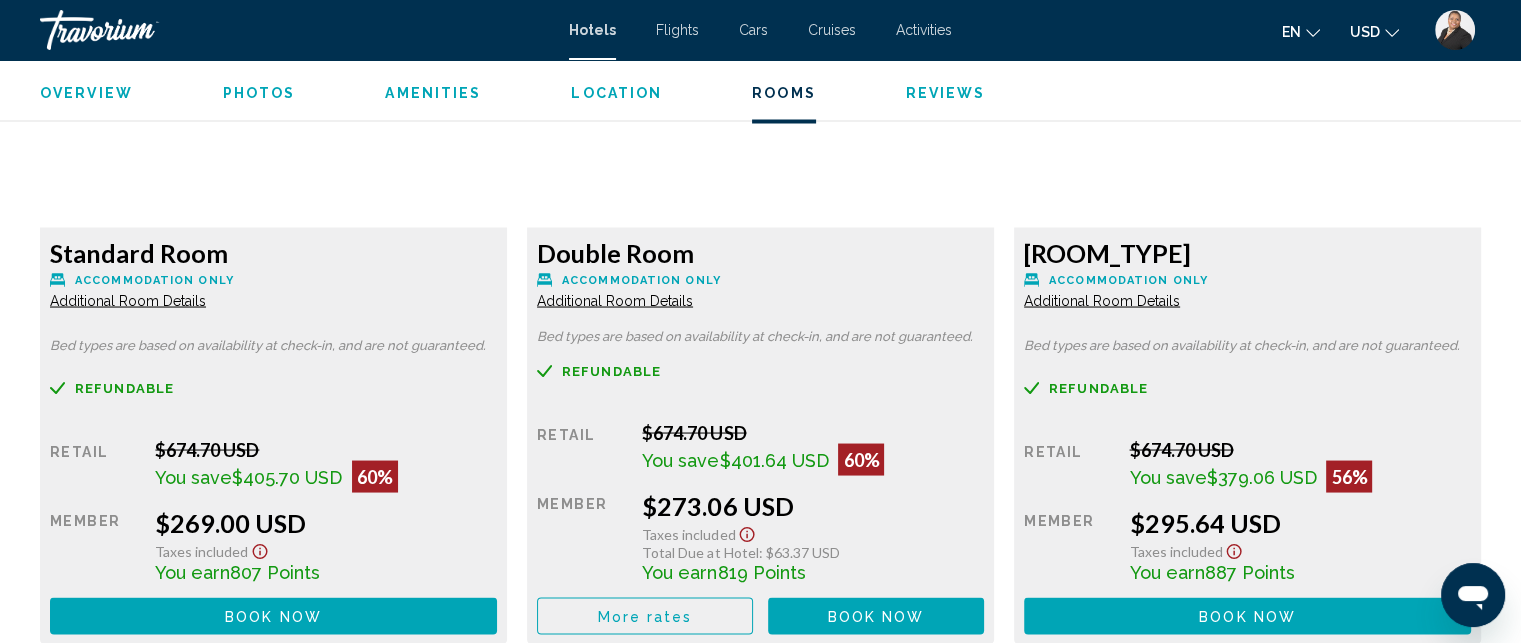 scroll, scrollTop: 3700, scrollLeft: 0, axis: vertical 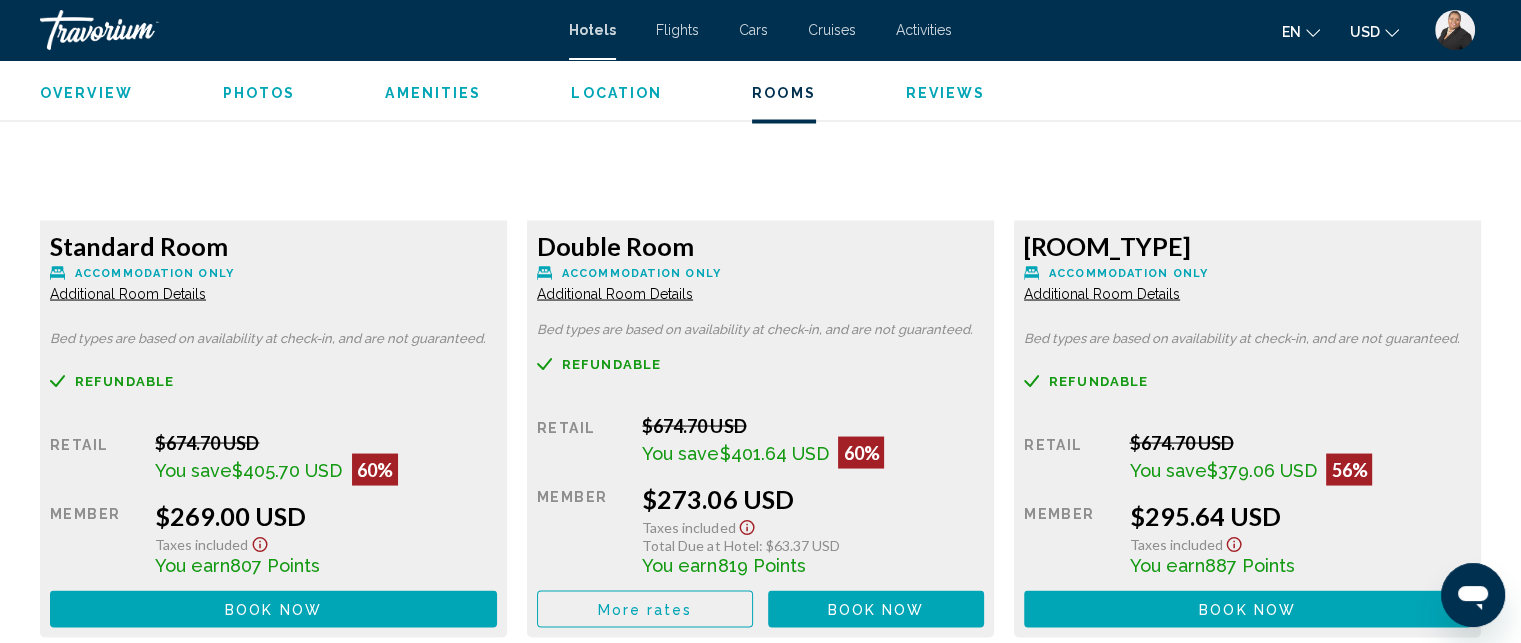 click on "Additional Room Details" at bounding box center [128, 293] 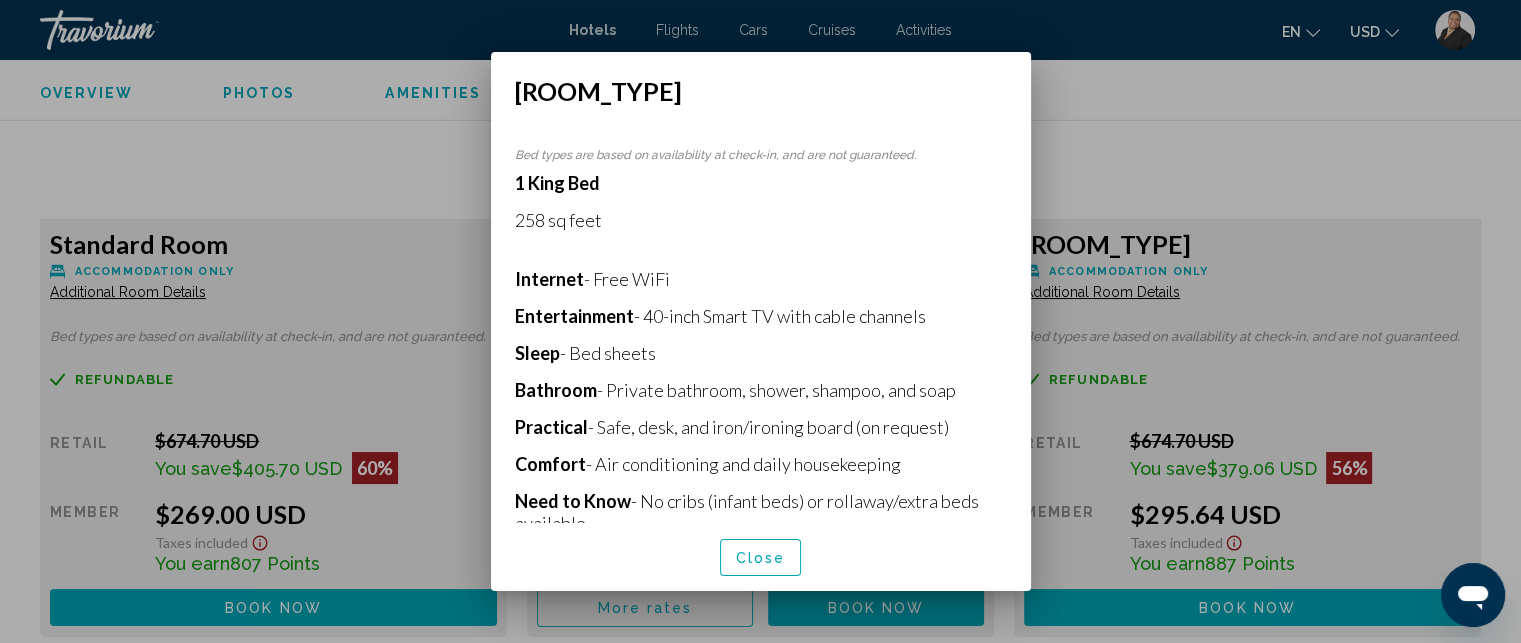 scroll, scrollTop: 0, scrollLeft: 0, axis: both 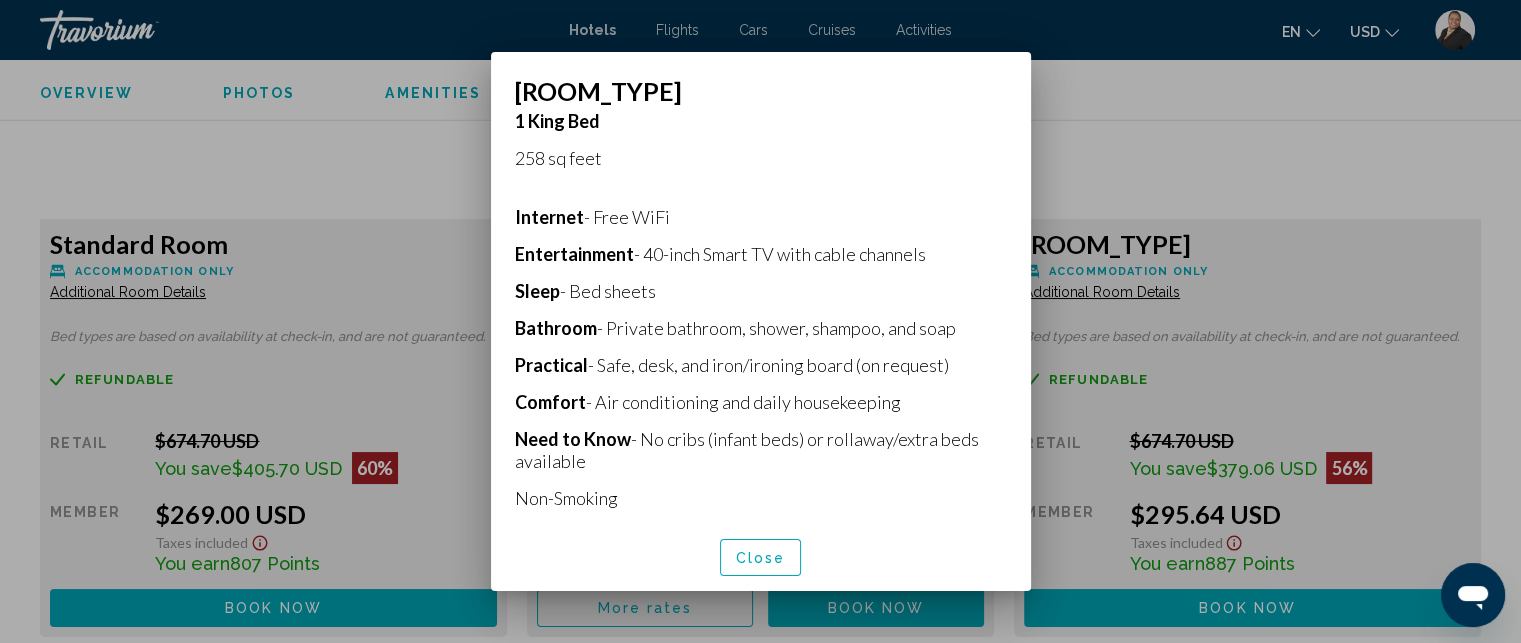 click on "Close" at bounding box center [761, 558] 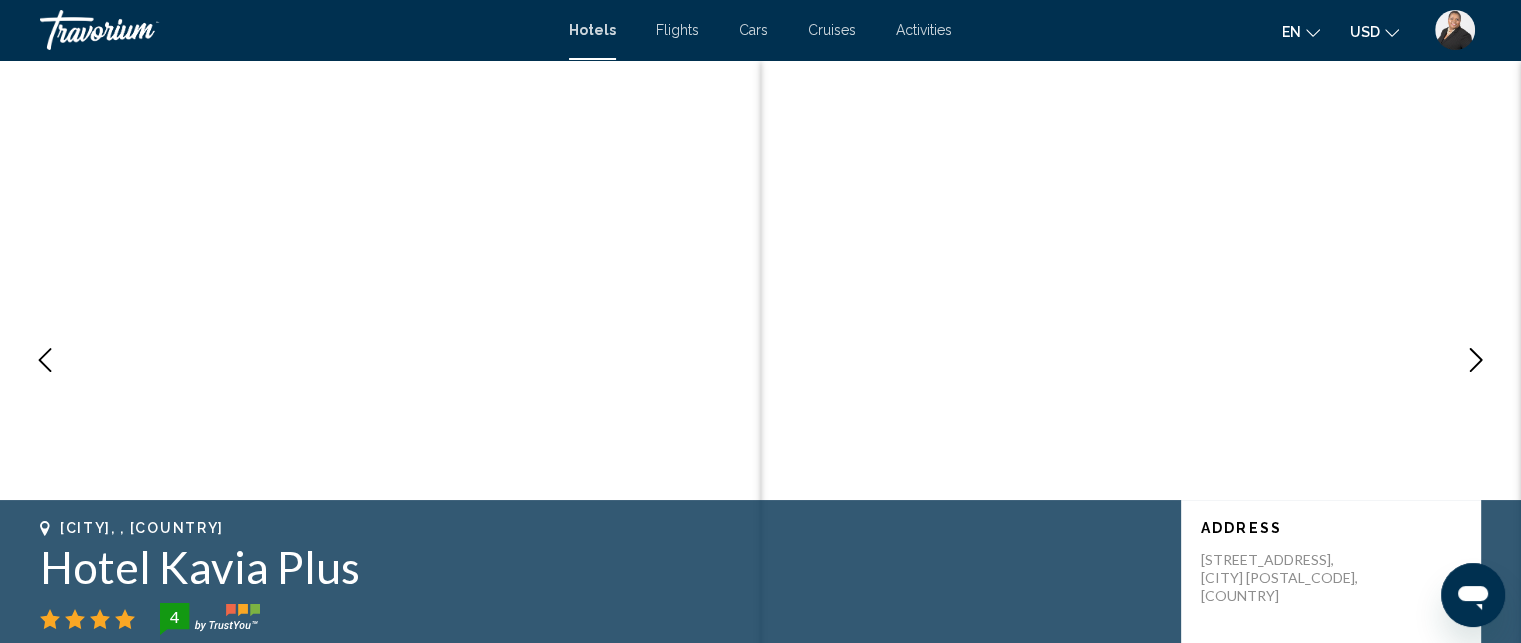 scroll, scrollTop: 3700, scrollLeft: 0, axis: vertical 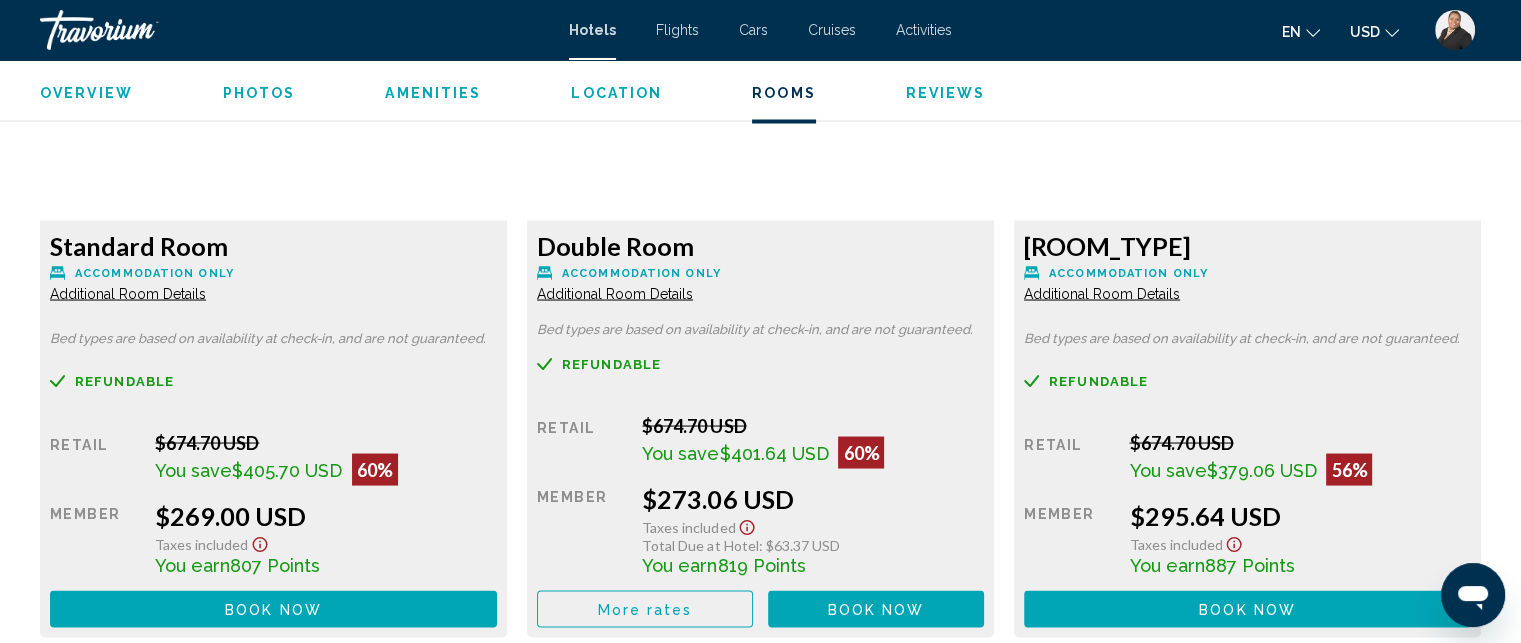 click on "Book now" at bounding box center [273, 609] 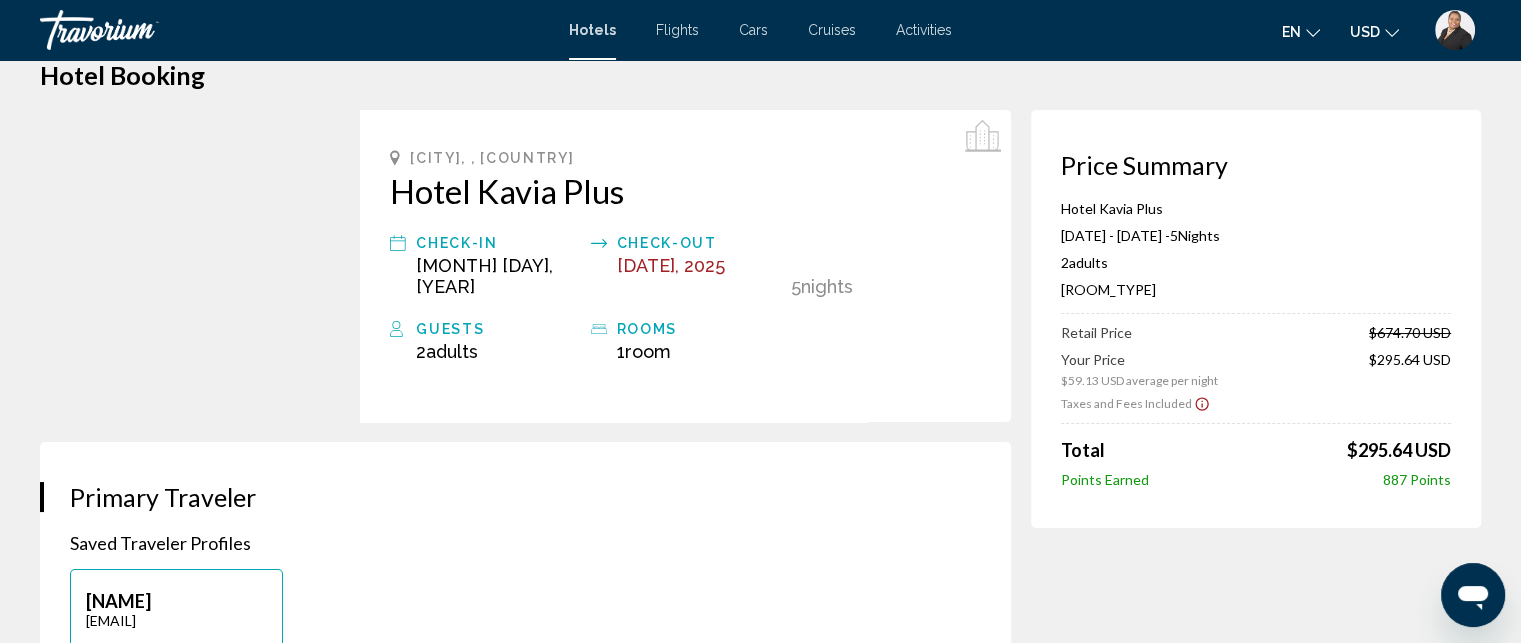 scroll, scrollTop: 0, scrollLeft: 0, axis: both 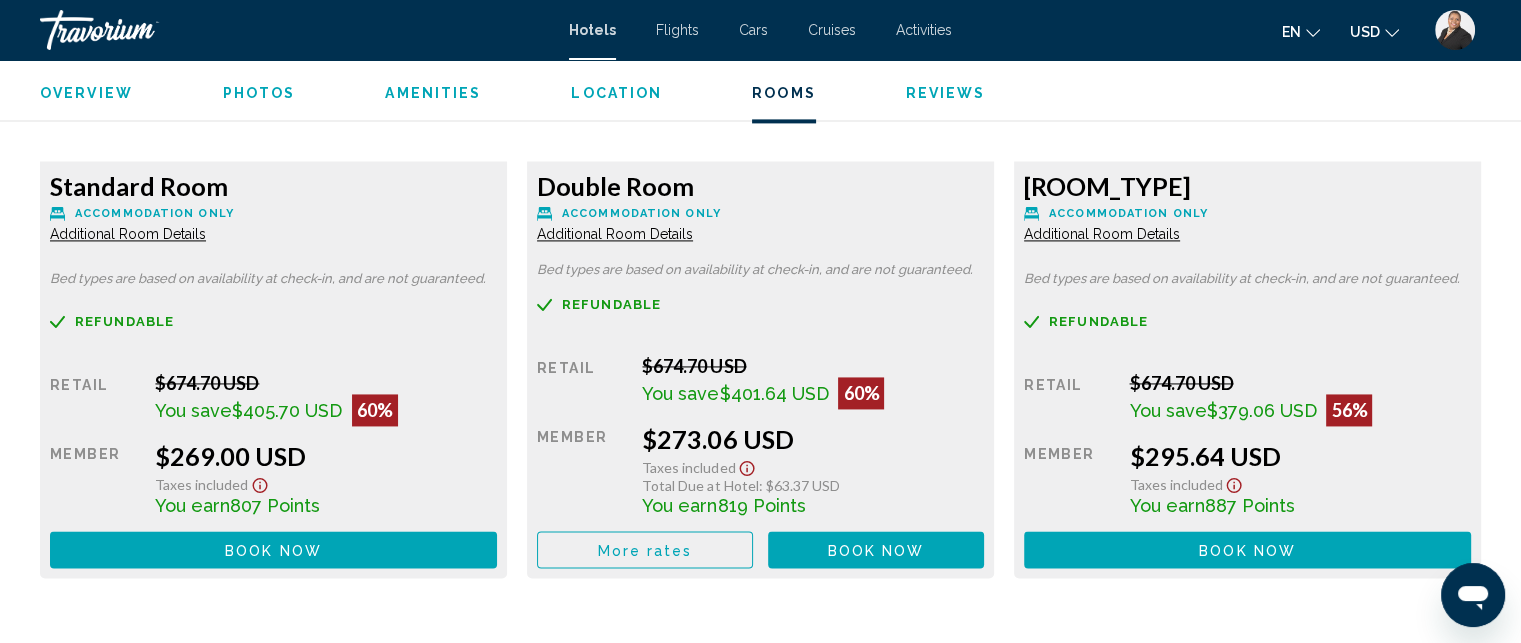 click on "Additional Room Details" at bounding box center (128, 234) 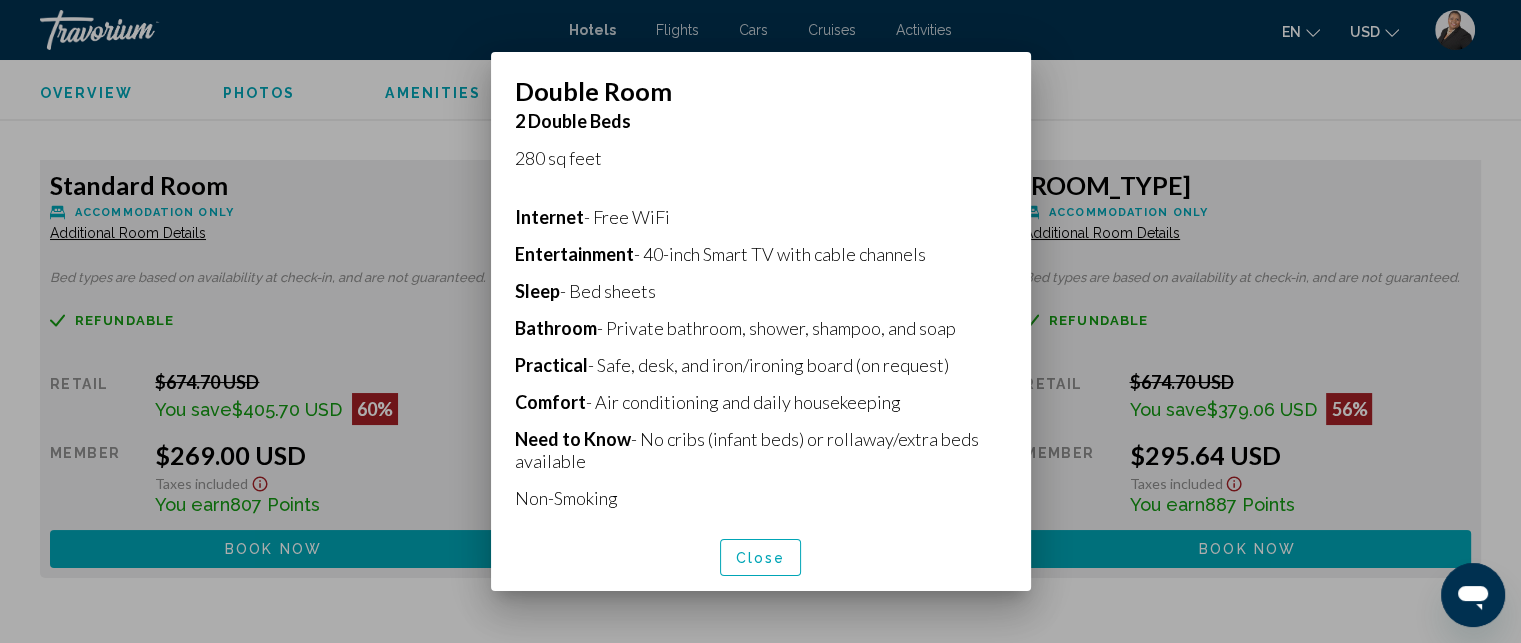 scroll, scrollTop: 344, scrollLeft: 0, axis: vertical 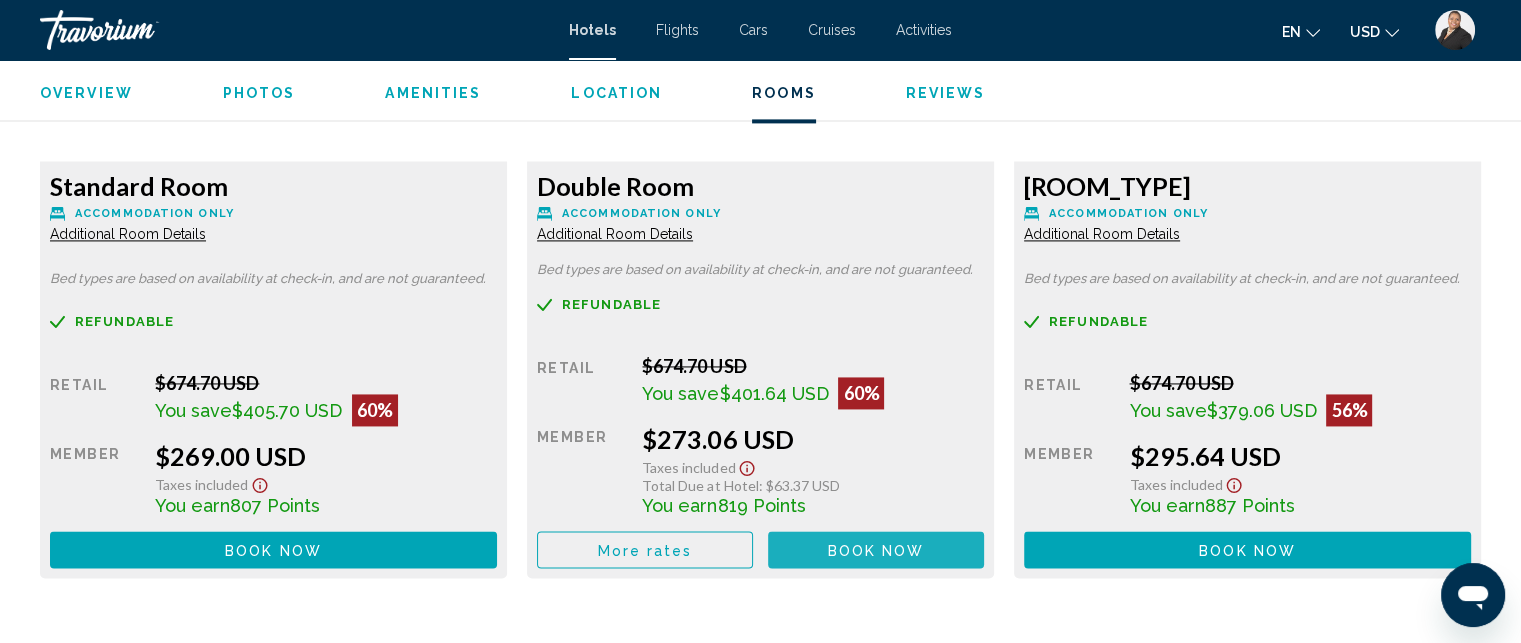 click on "Book now" at bounding box center [876, 550] 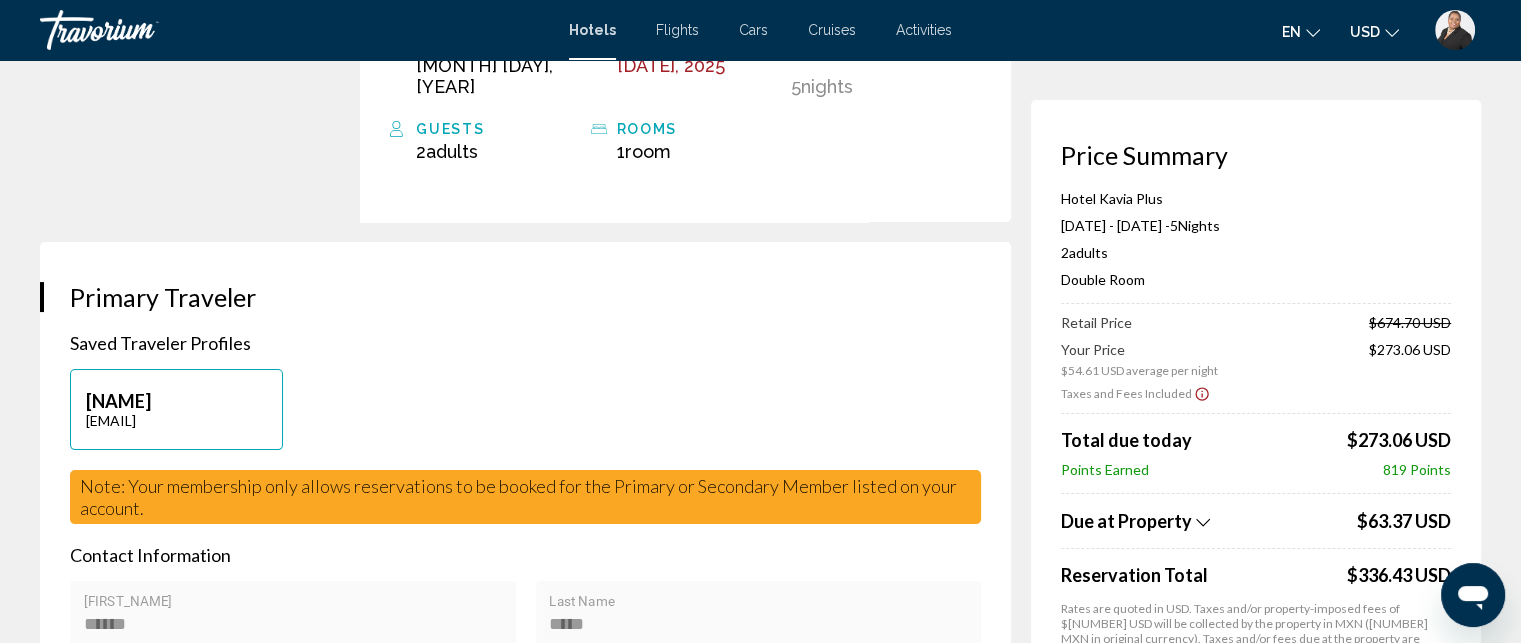 scroll, scrollTop: 280, scrollLeft: 0, axis: vertical 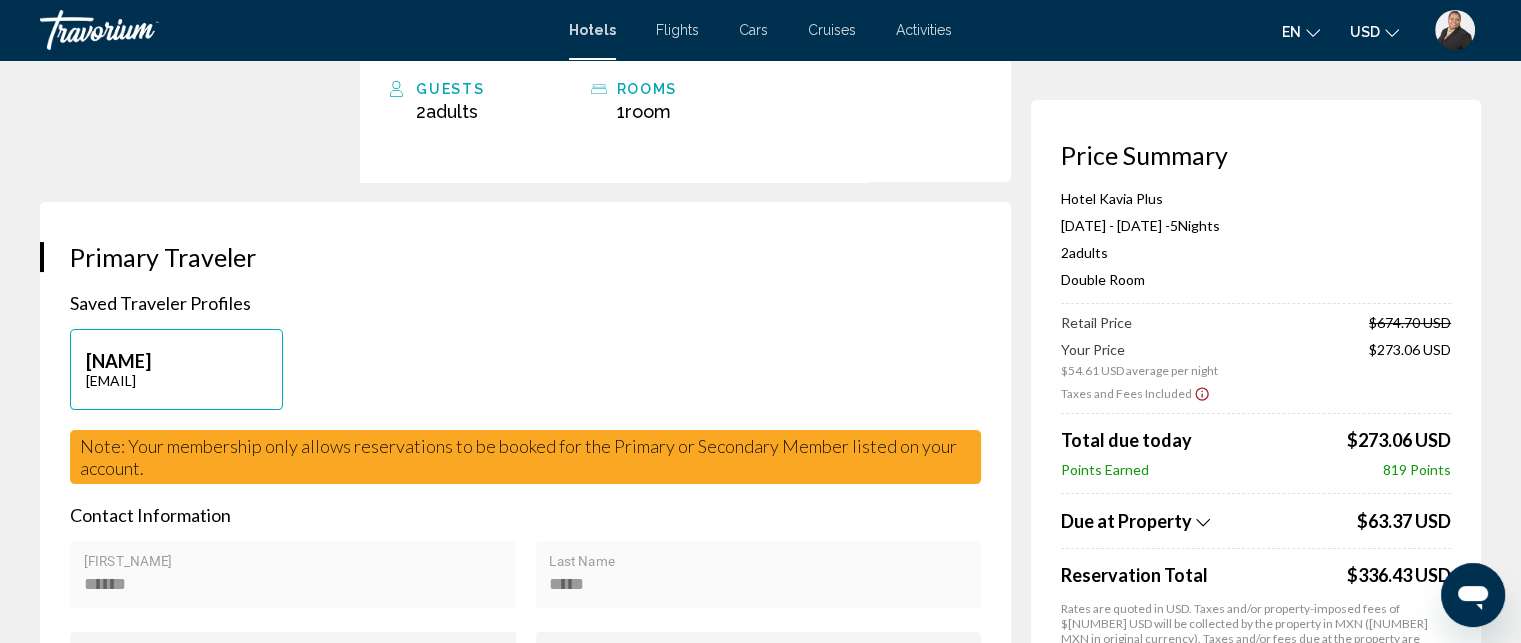 click at bounding box center (1203, 522) 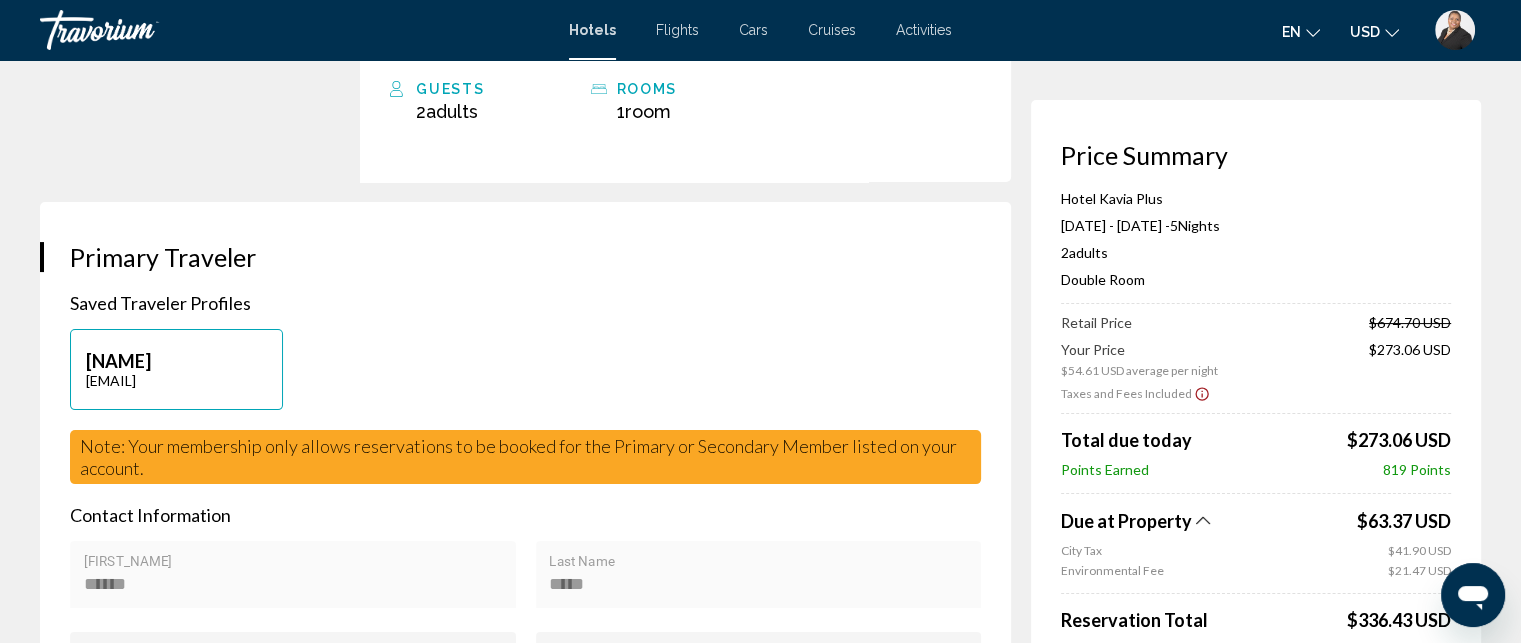 click at bounding box center [1203, 520] 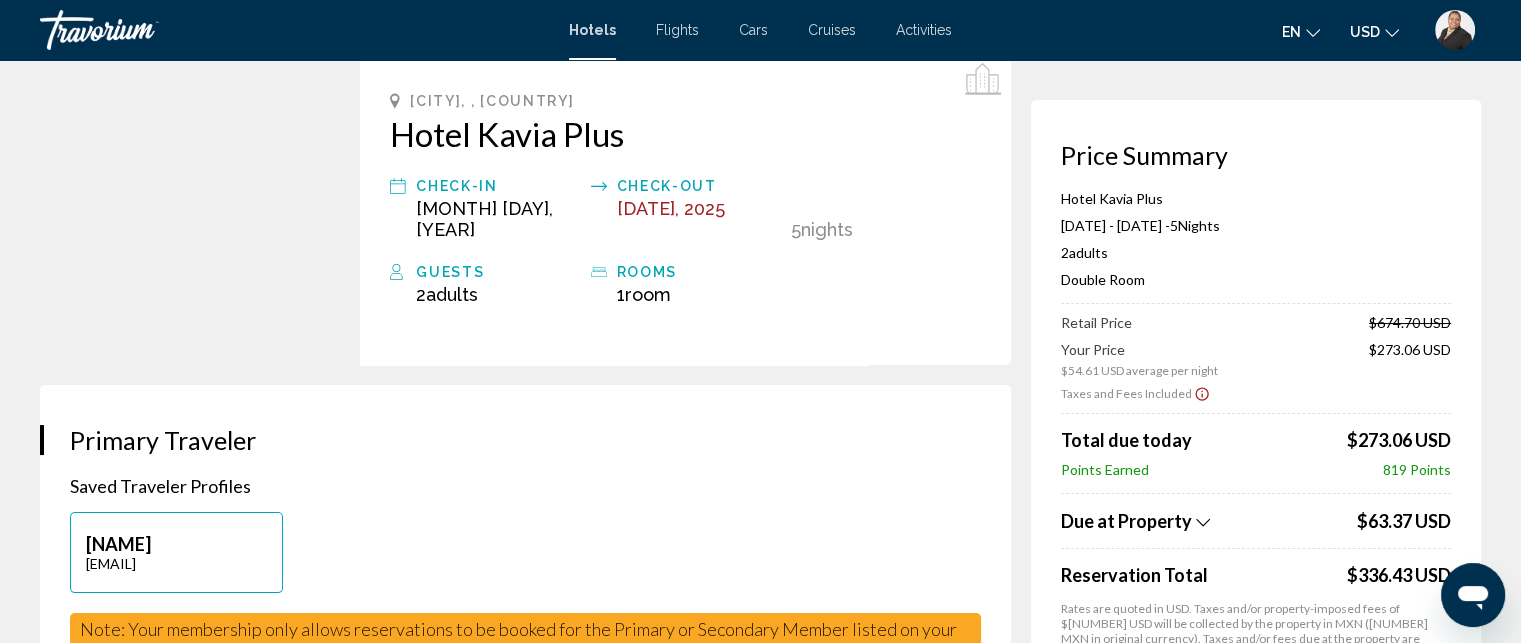 scroll, scrollTop: 64, scrollLeft: 0, axis: vertical 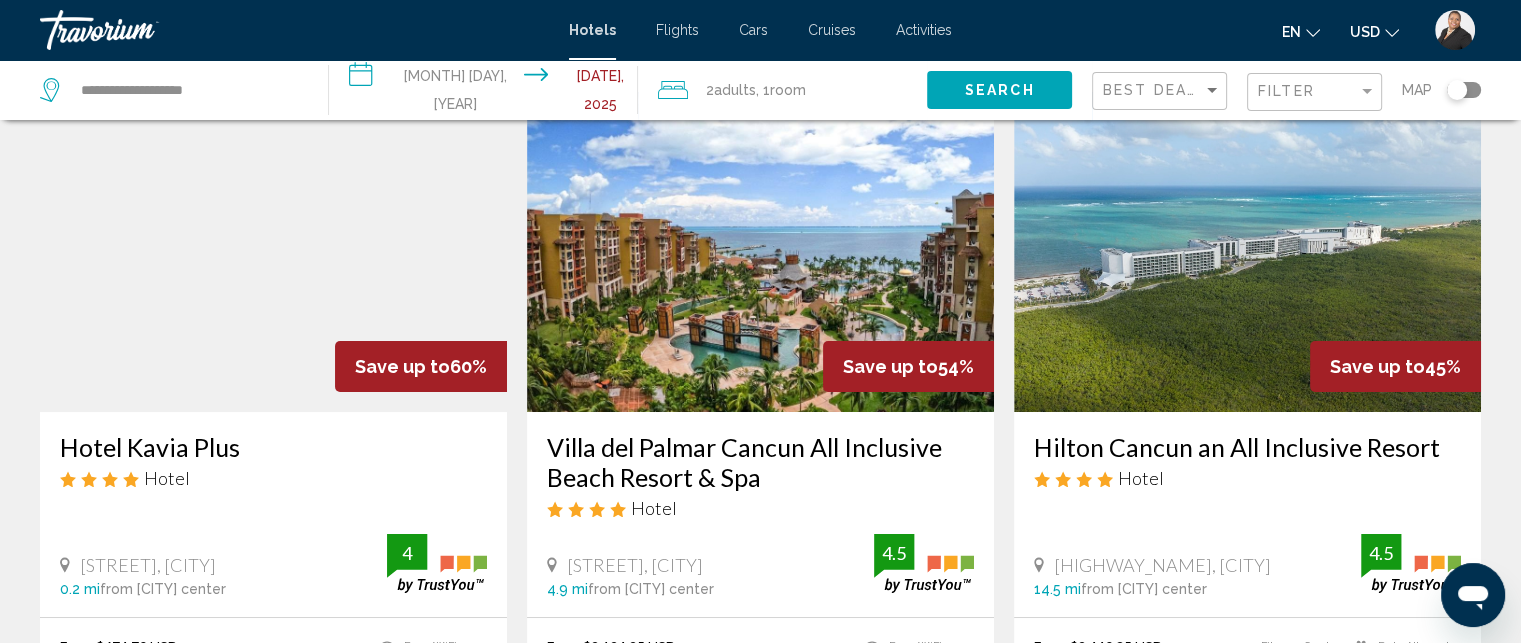 click at bounding box center [760, 252] 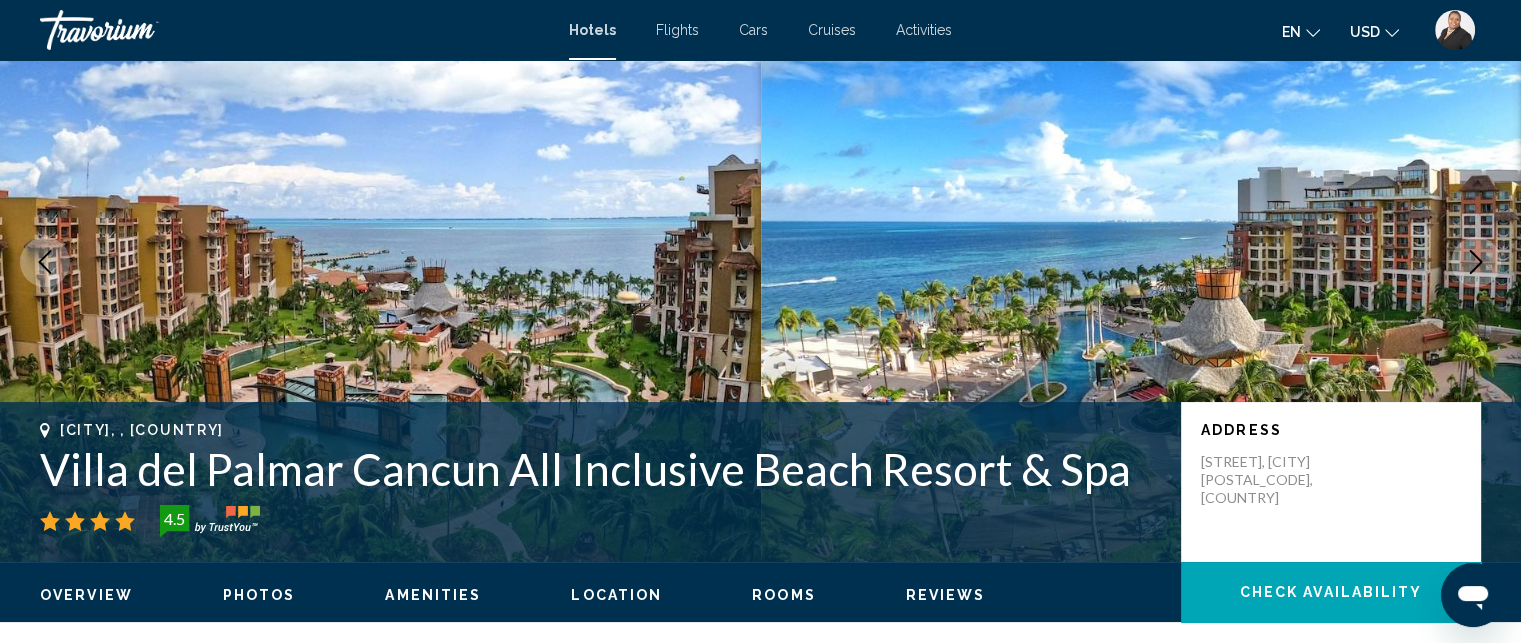 scroll, scrollTop: 38, scrollLeft: 0, axis: vertical 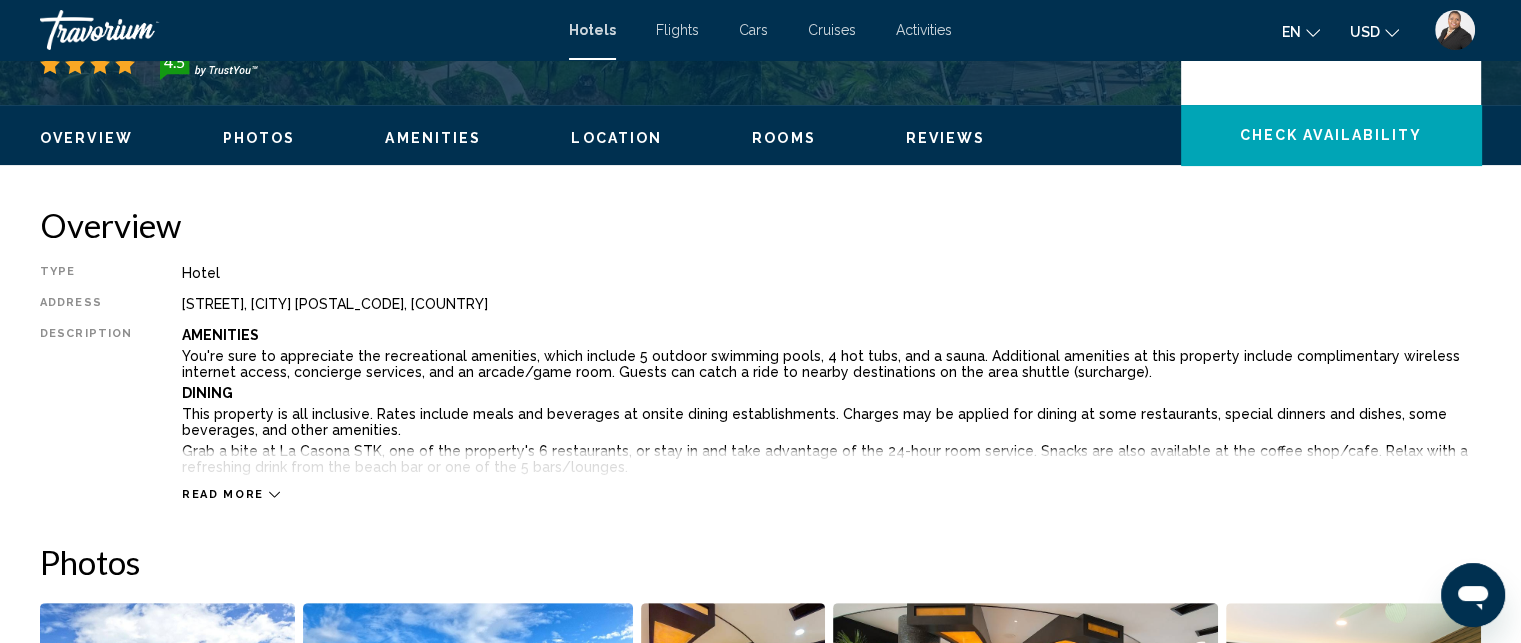click on "Read more" at bounding box center (831, 474) 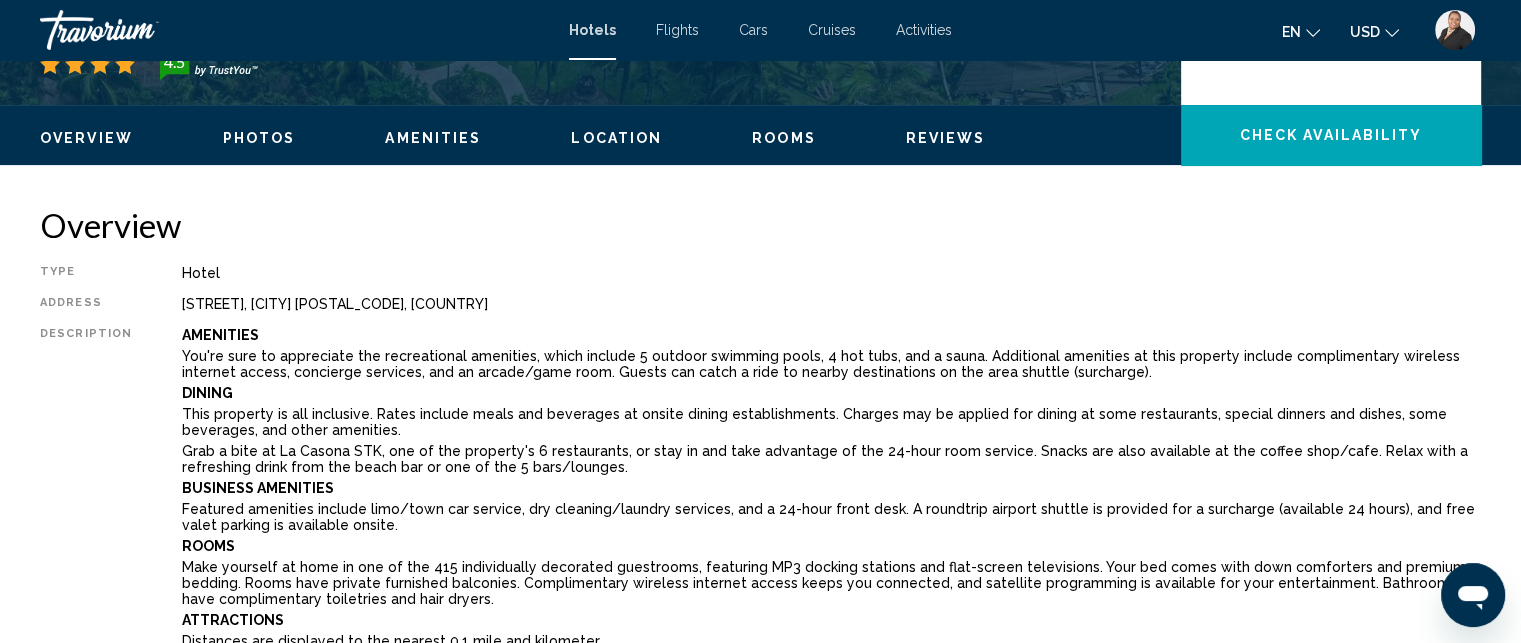 click on "Flights" at bounding box center [677, 30] 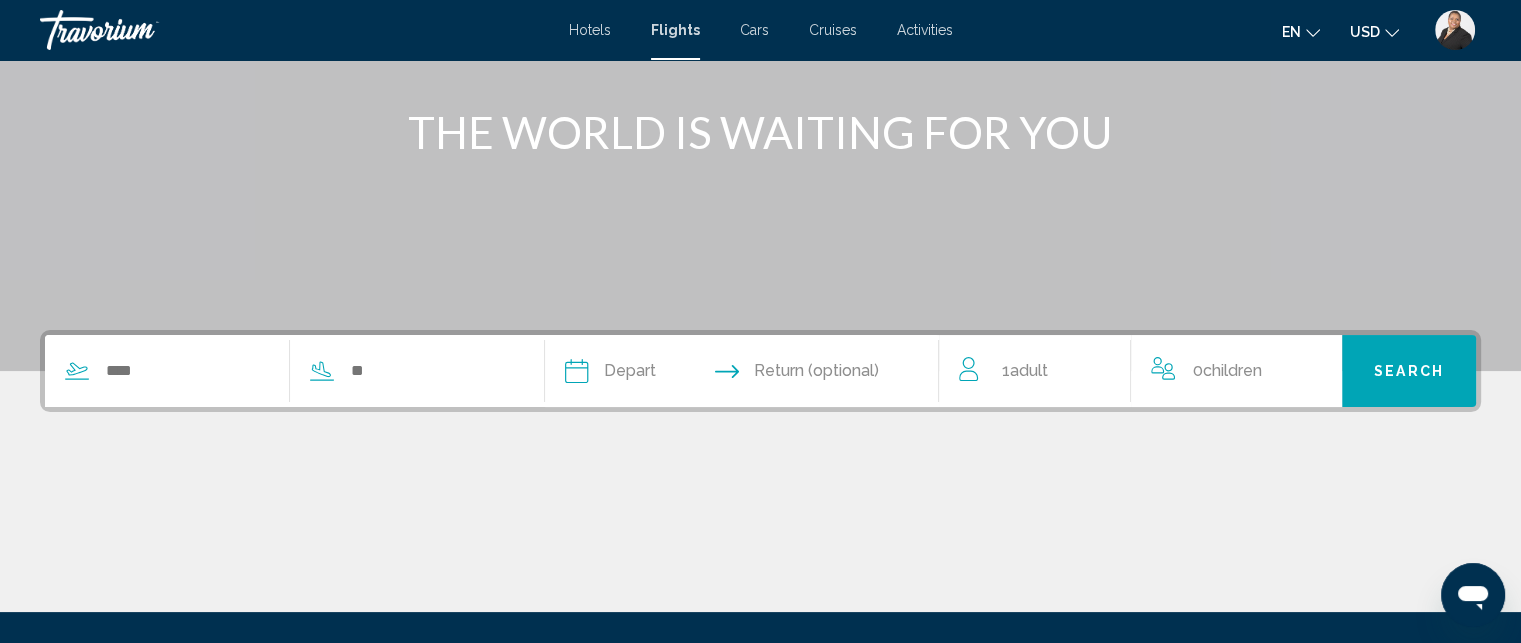 scroll, scrollTop: 238, scrollLeft: 0, axis: vertical 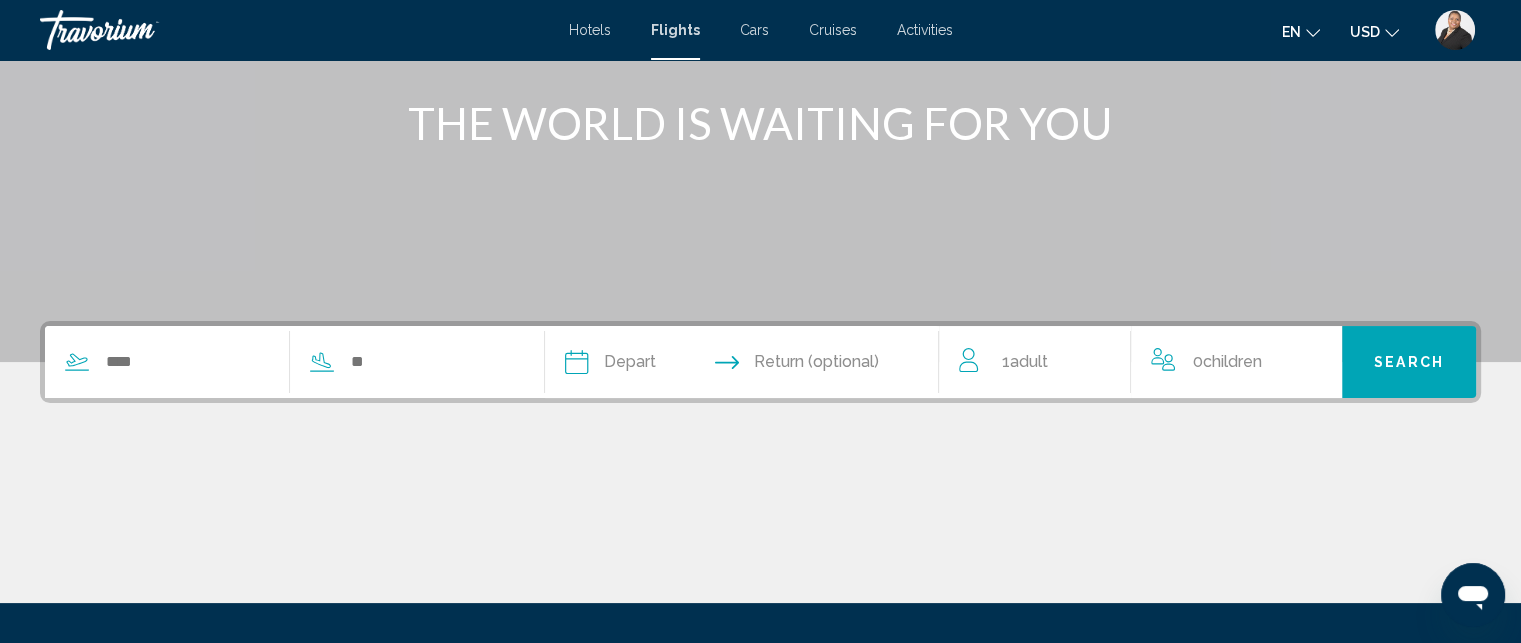 click at bounding box center (279, 362) 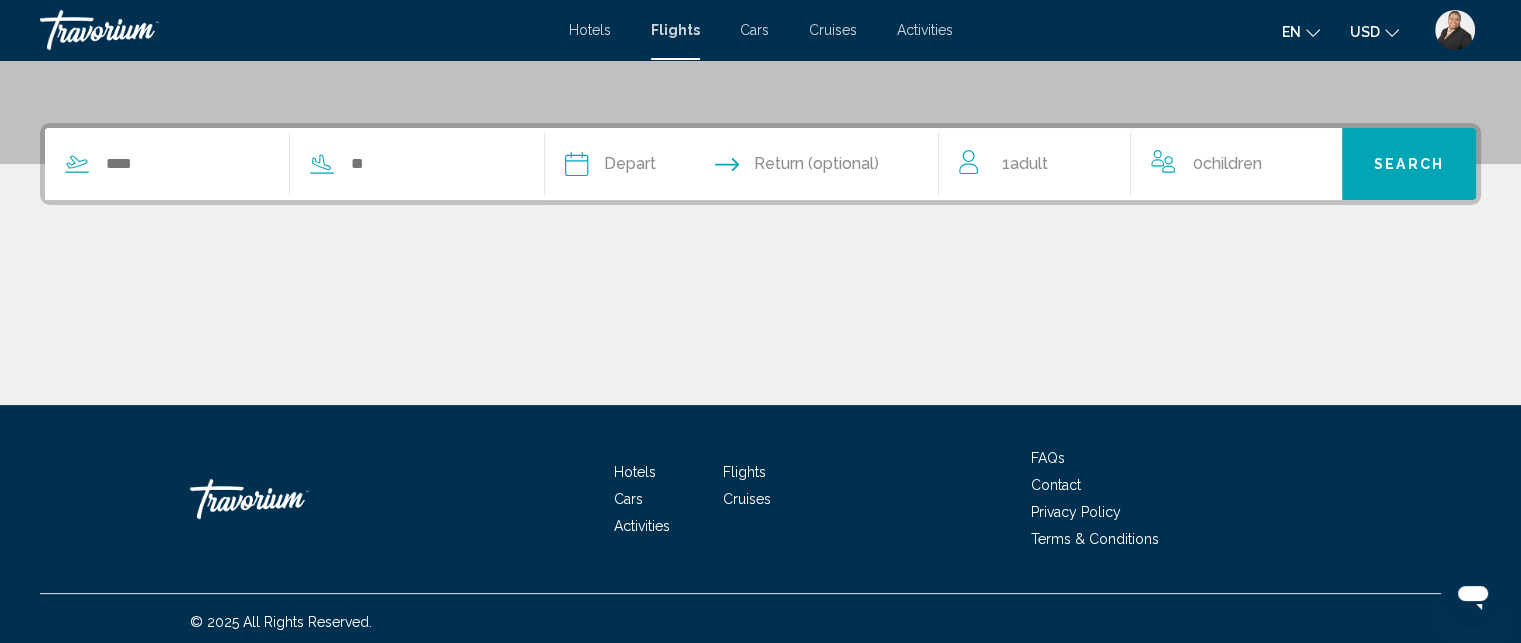 scroll, scrollTop: 442, scrollLeft: 0, axis: vertical 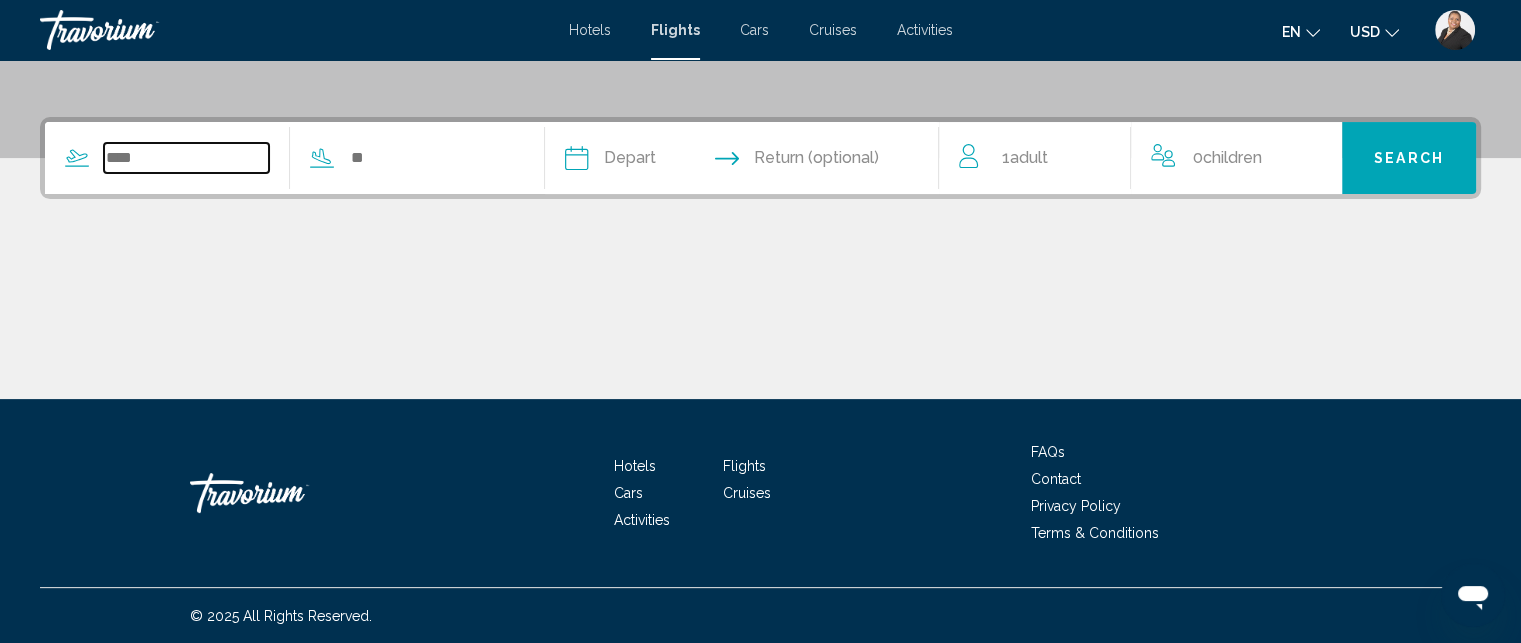 click at bounding box center (186, 158) 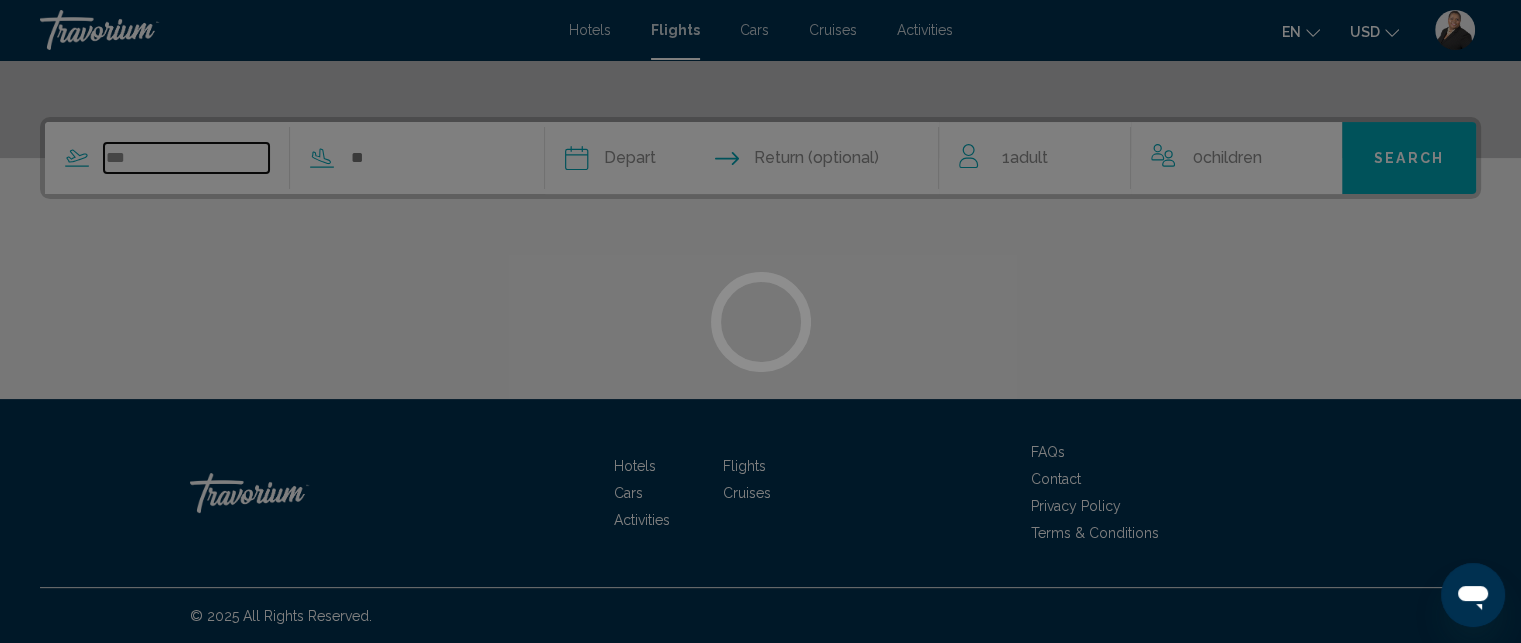 type on "***" 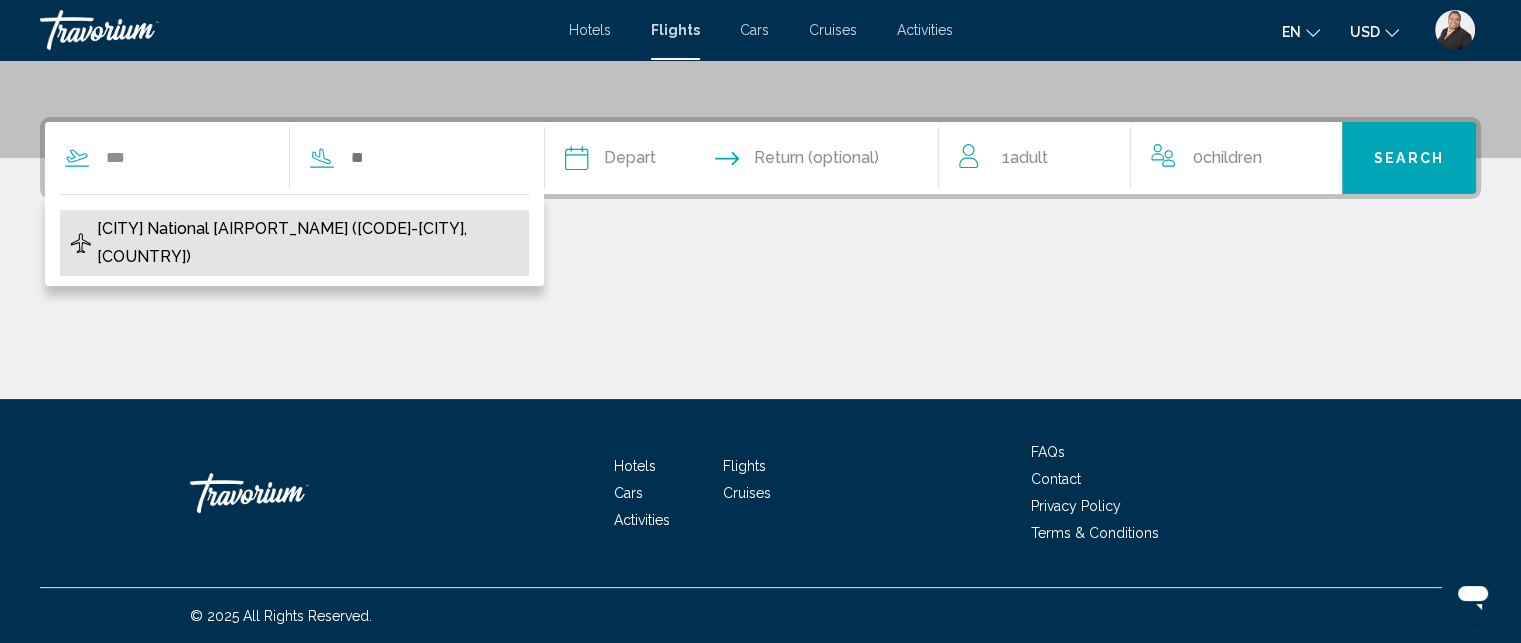 click on "[CITY] National [AIRPORT_NAME] ([CODE]-[CITY], [COUNTRY])" at bounding box center [308, 243] 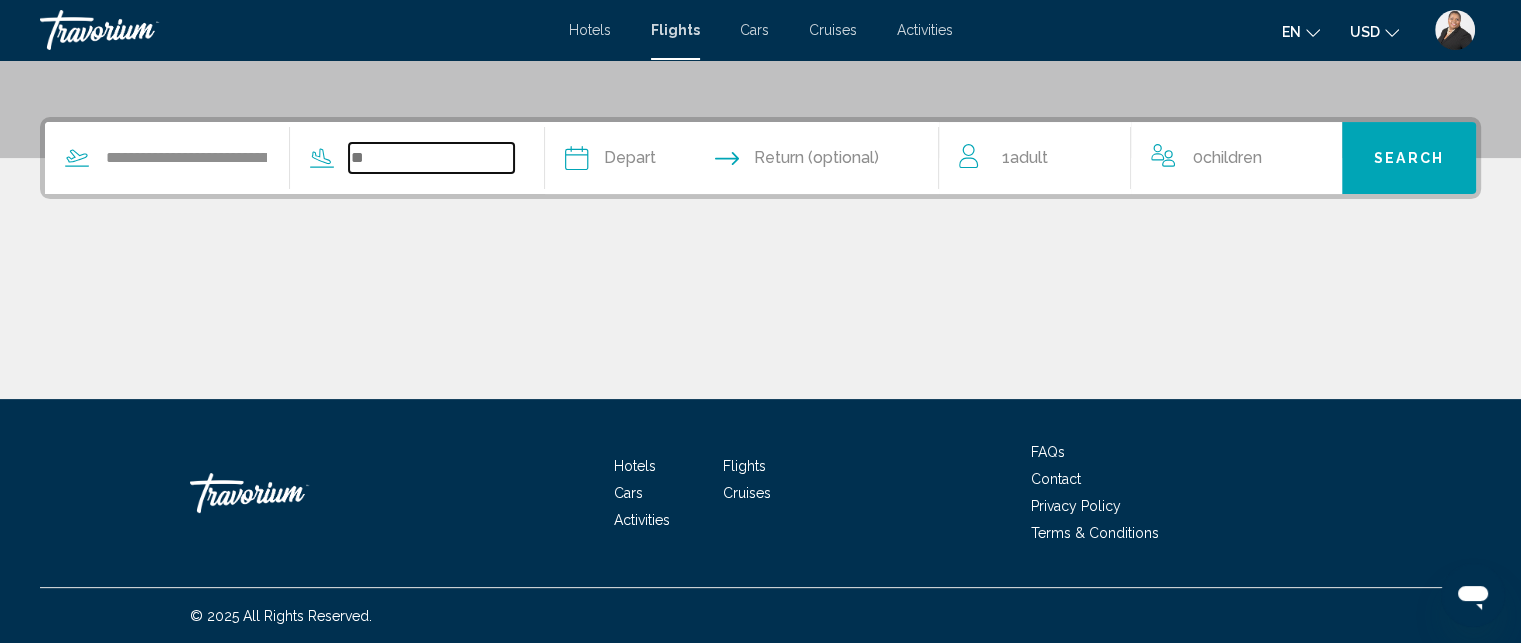 click at bounding box center (431, 158) 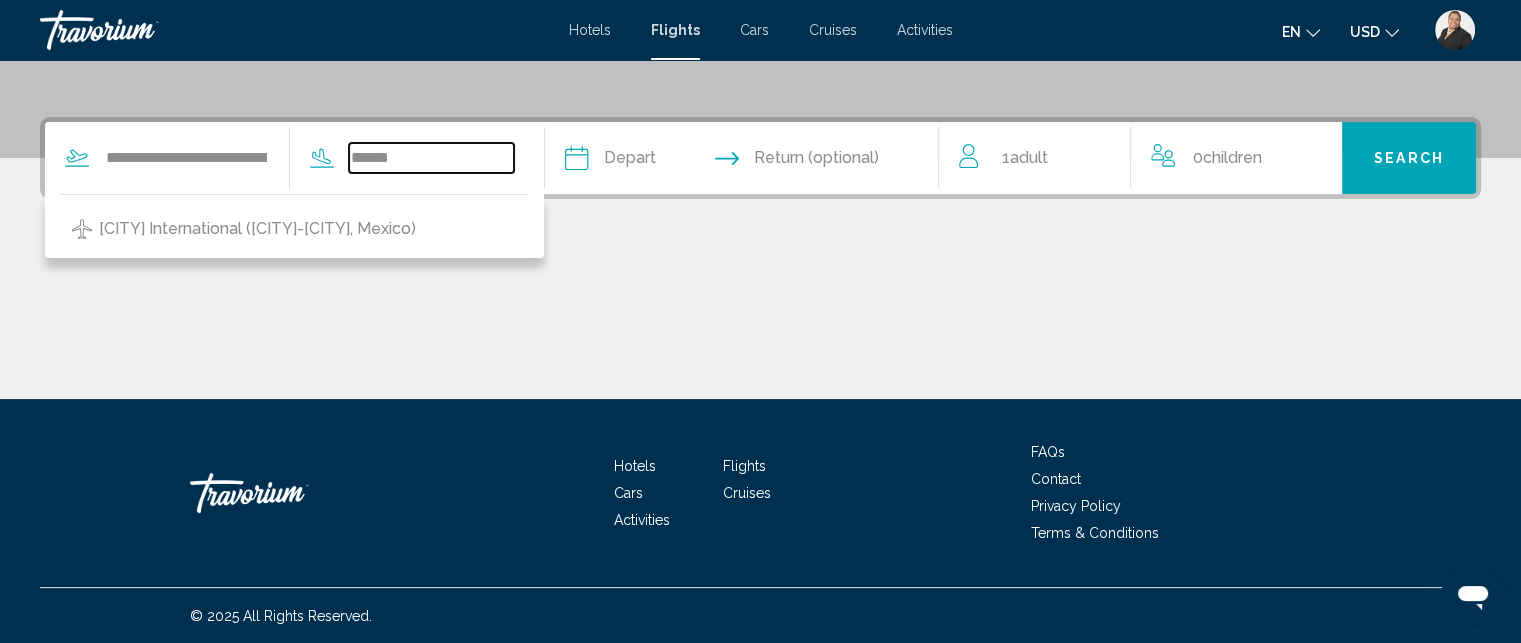 type on "******" 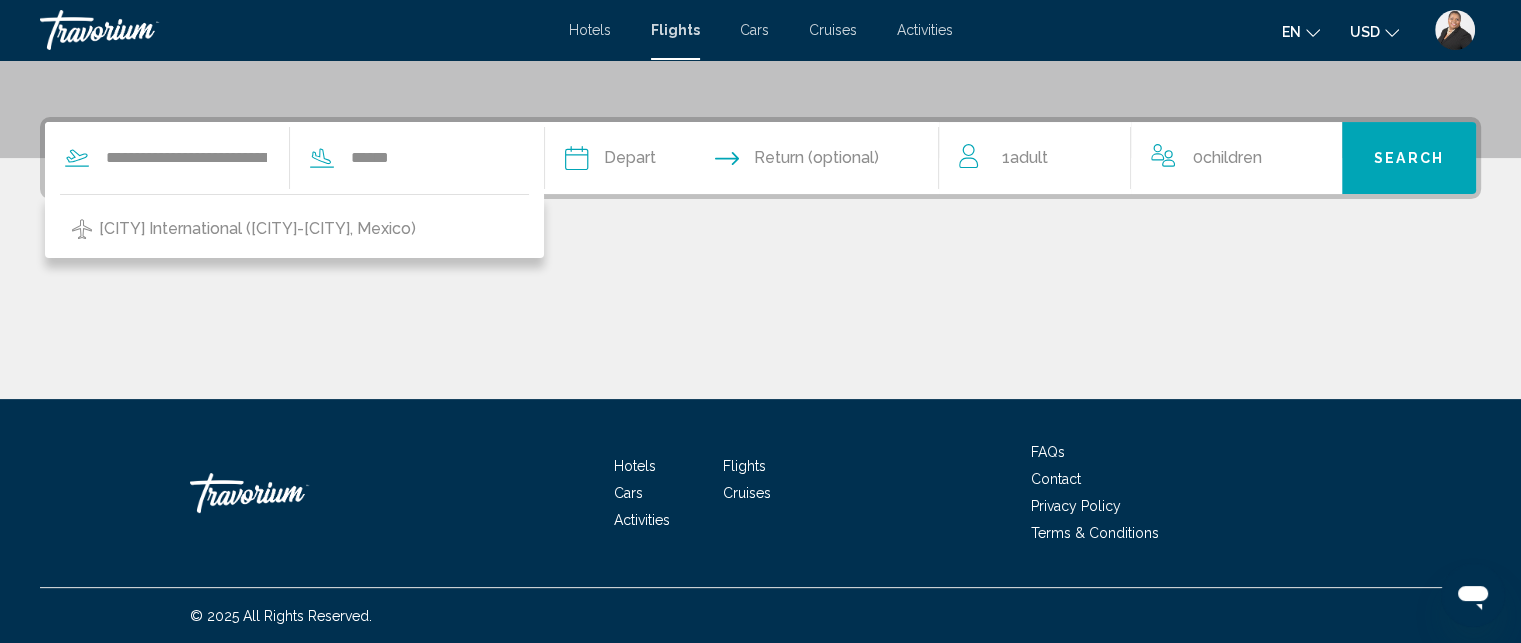 click at bounding box center [657, 161] 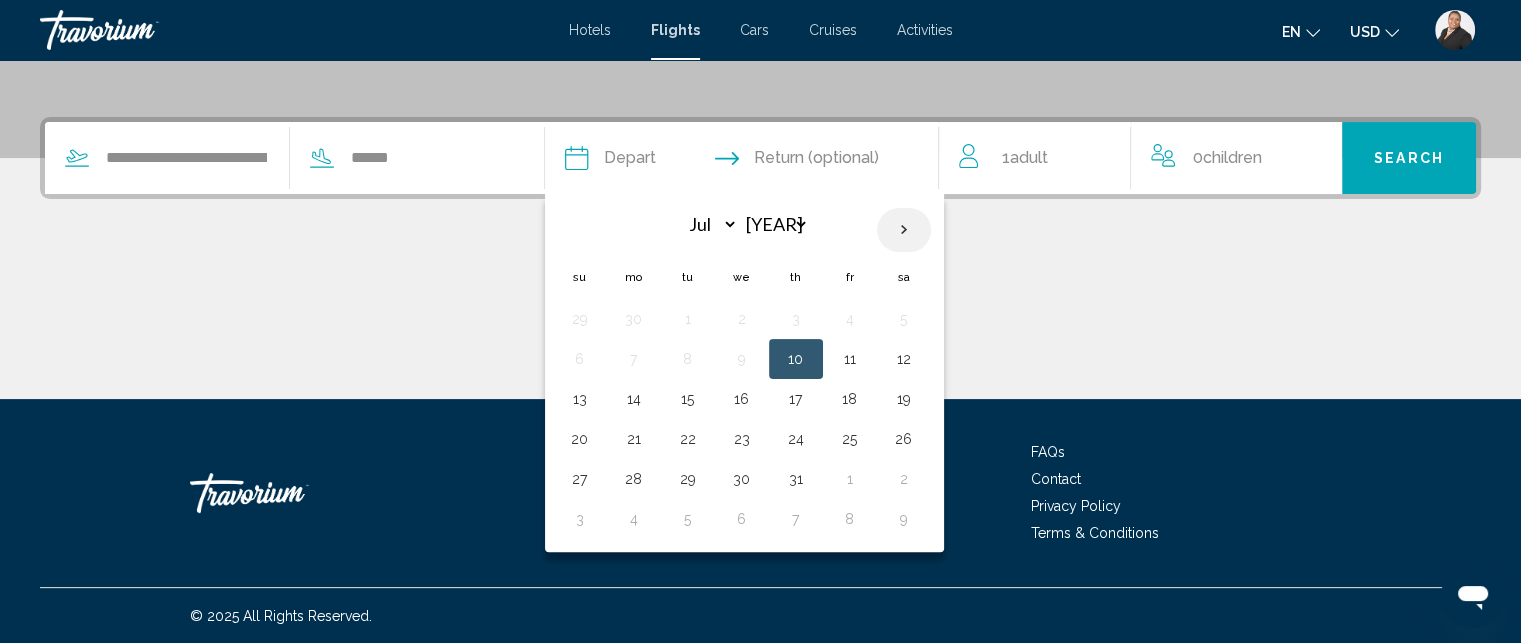 click at bounding box center (904, 230) 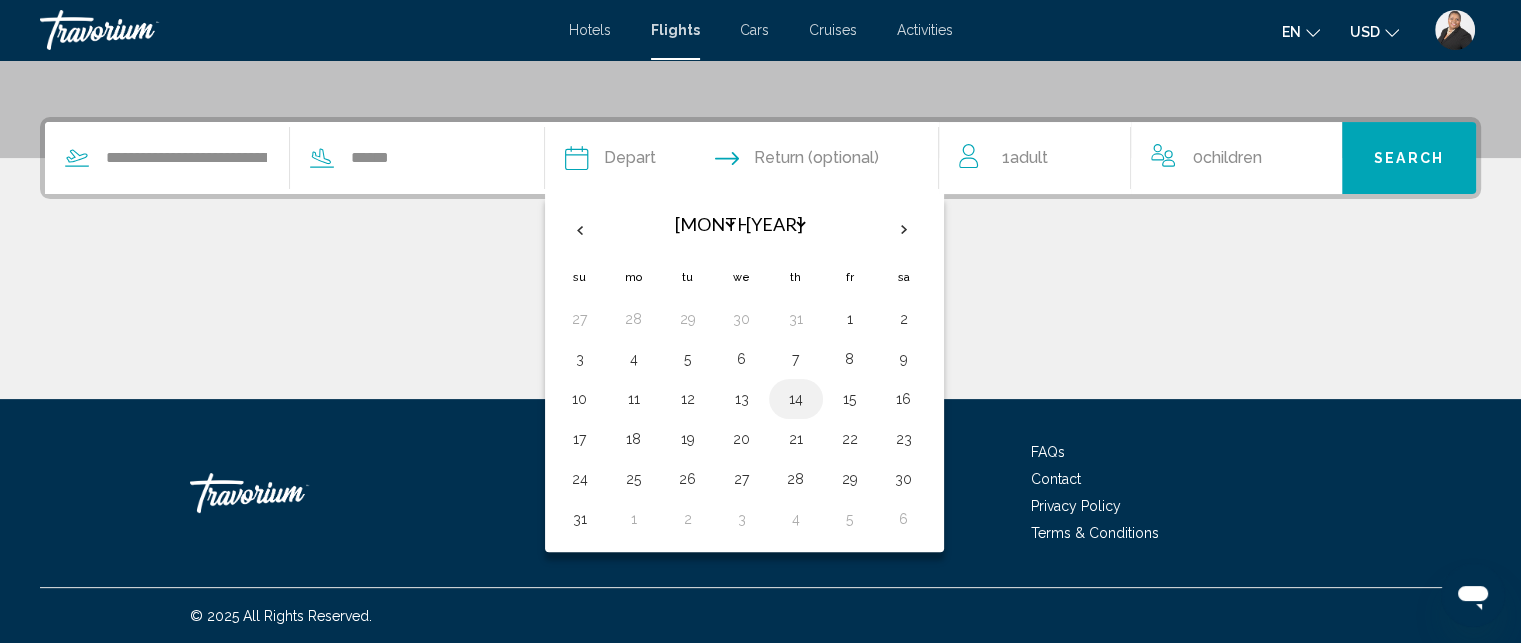 click on "14" at bounding box center (796, 399) 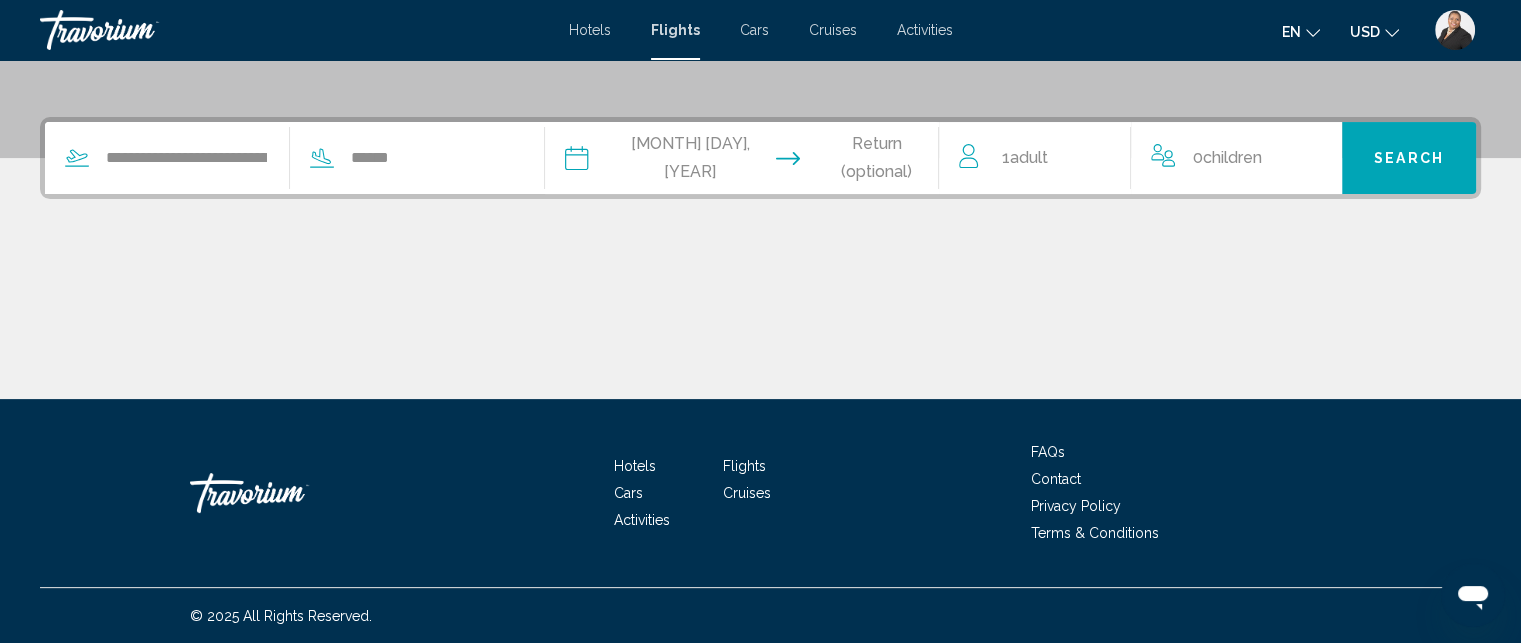 click at bounding box center [849, 161] 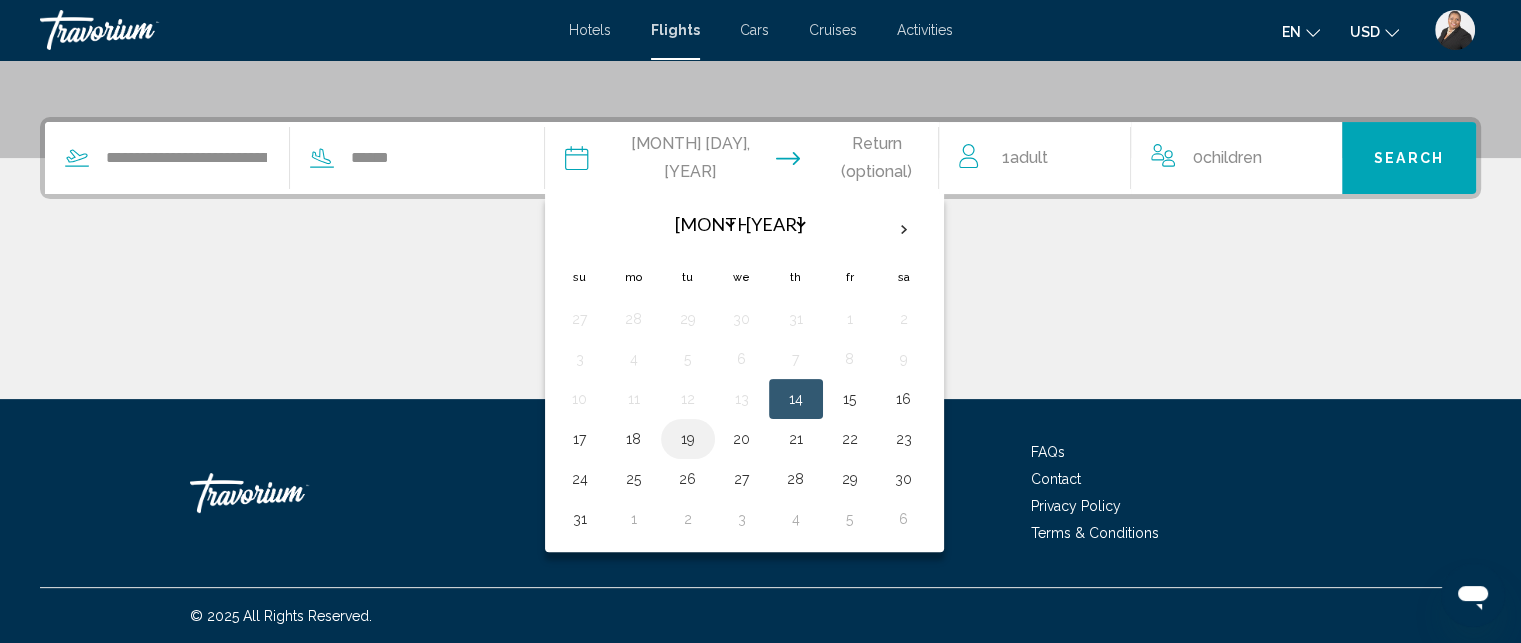 click on "19" at bounding box center (688, 439) 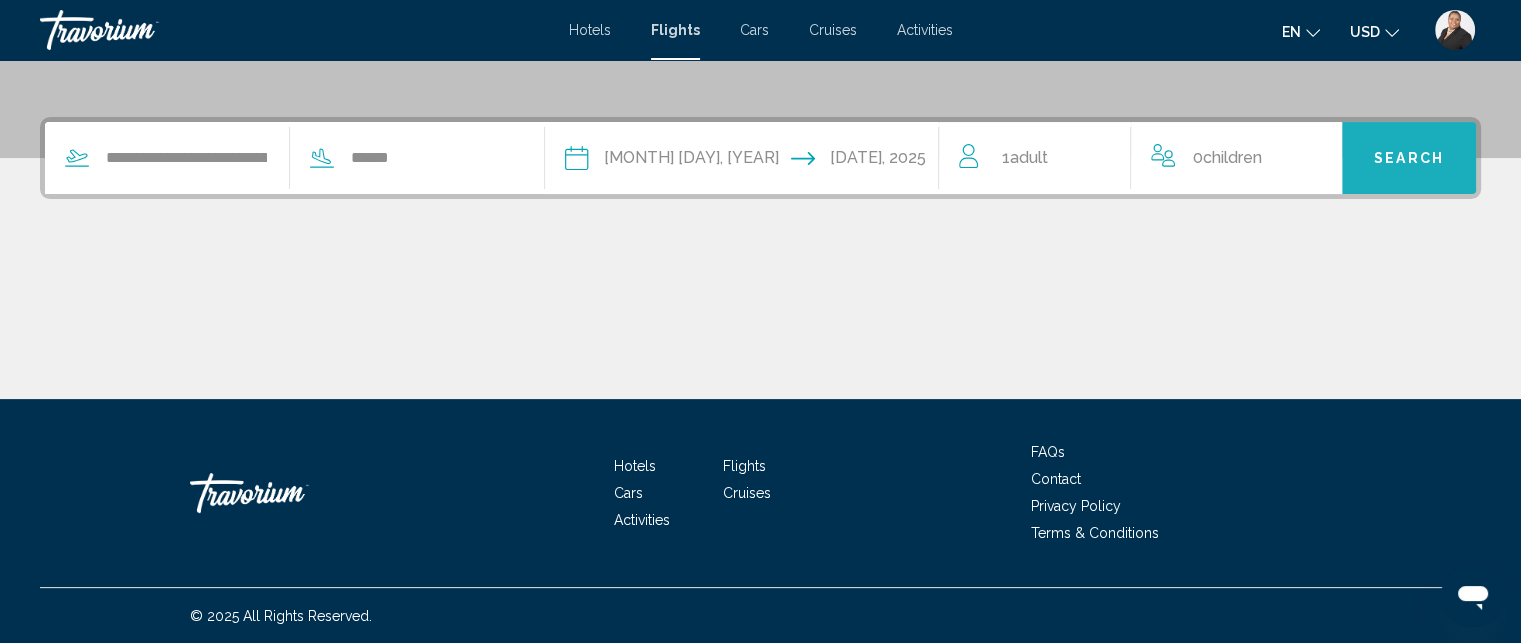 click on "Search" at bounding box center [1409, 159] 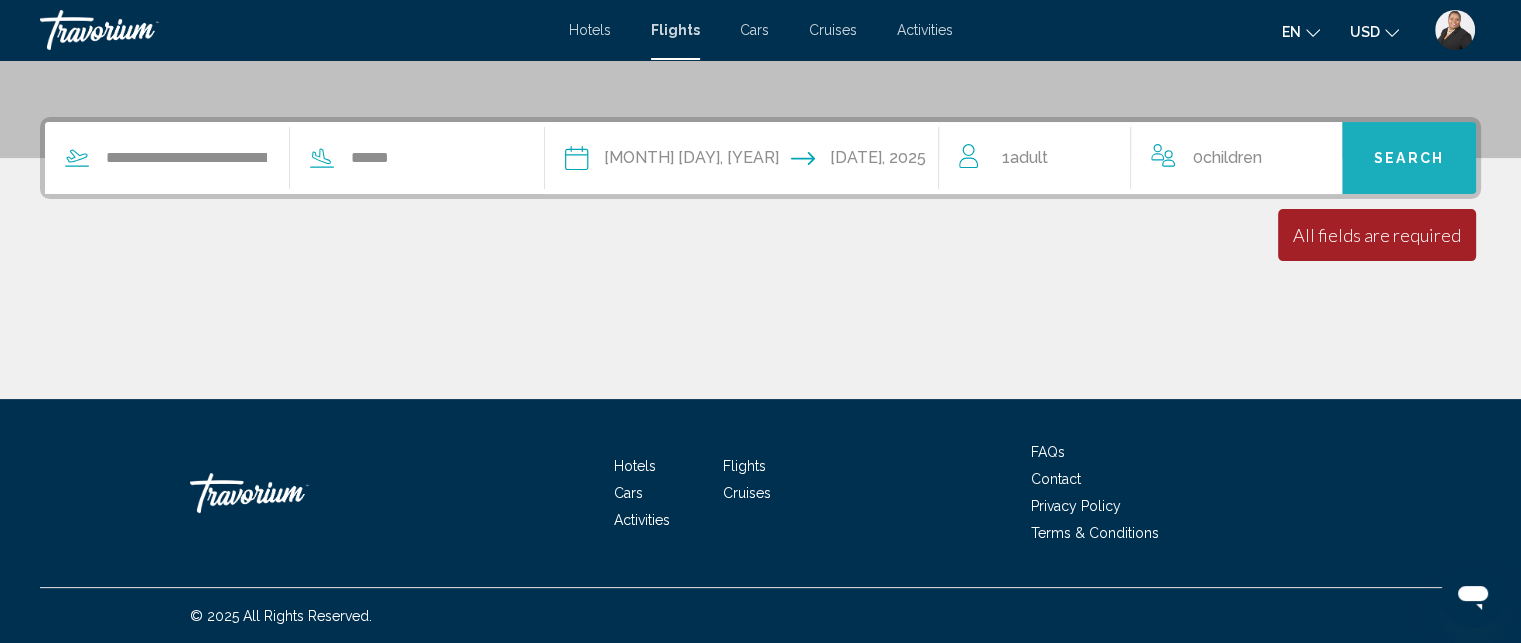 click on "Search" at bounding box center [1409, 159] 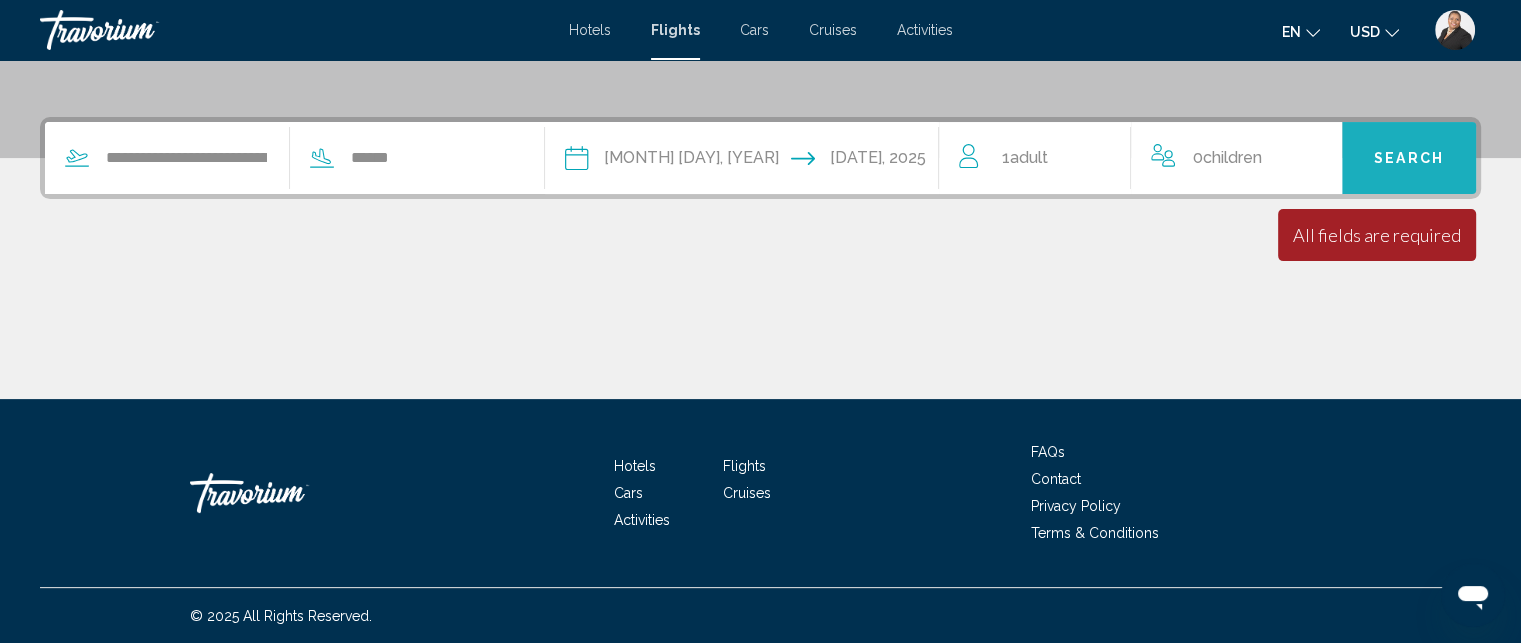 click on "Search" at bounding box center [1409, 159] 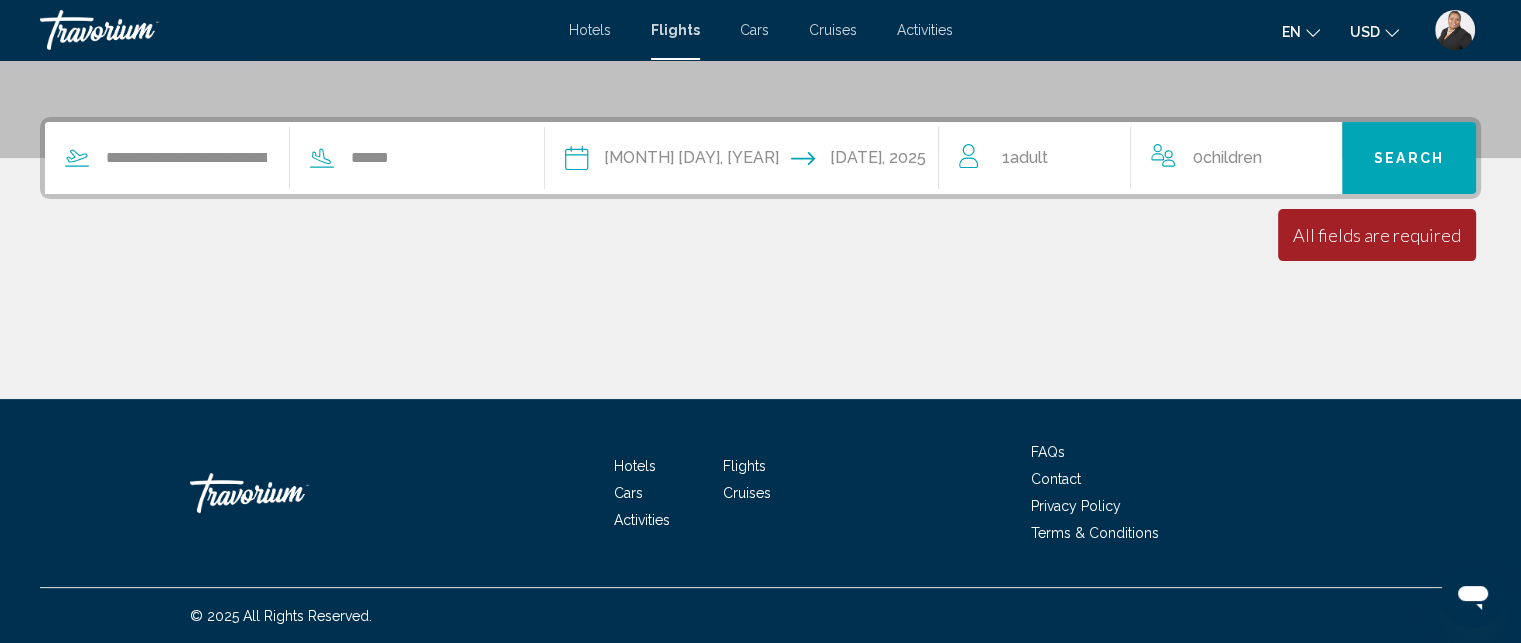 click on "0  Child Children" at bounding box center [1227, 158] 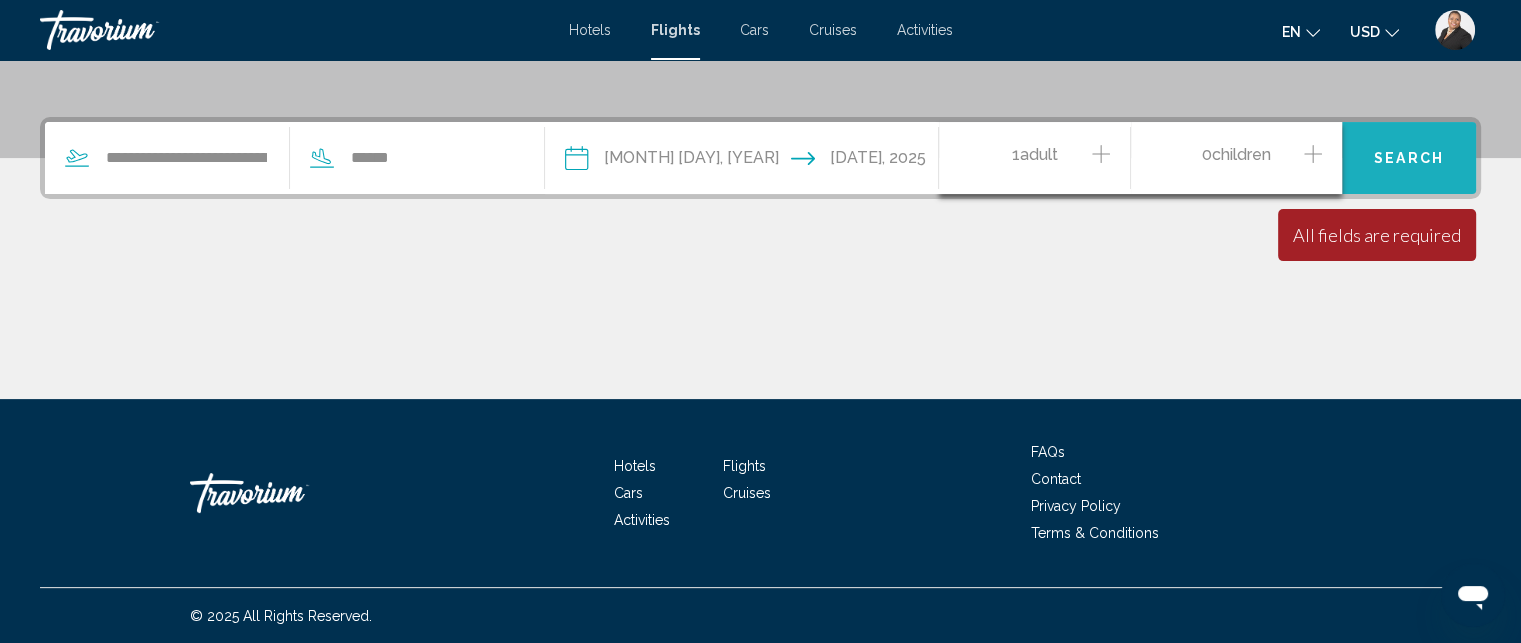 click on "Search" at bounding box center (1409, 158) 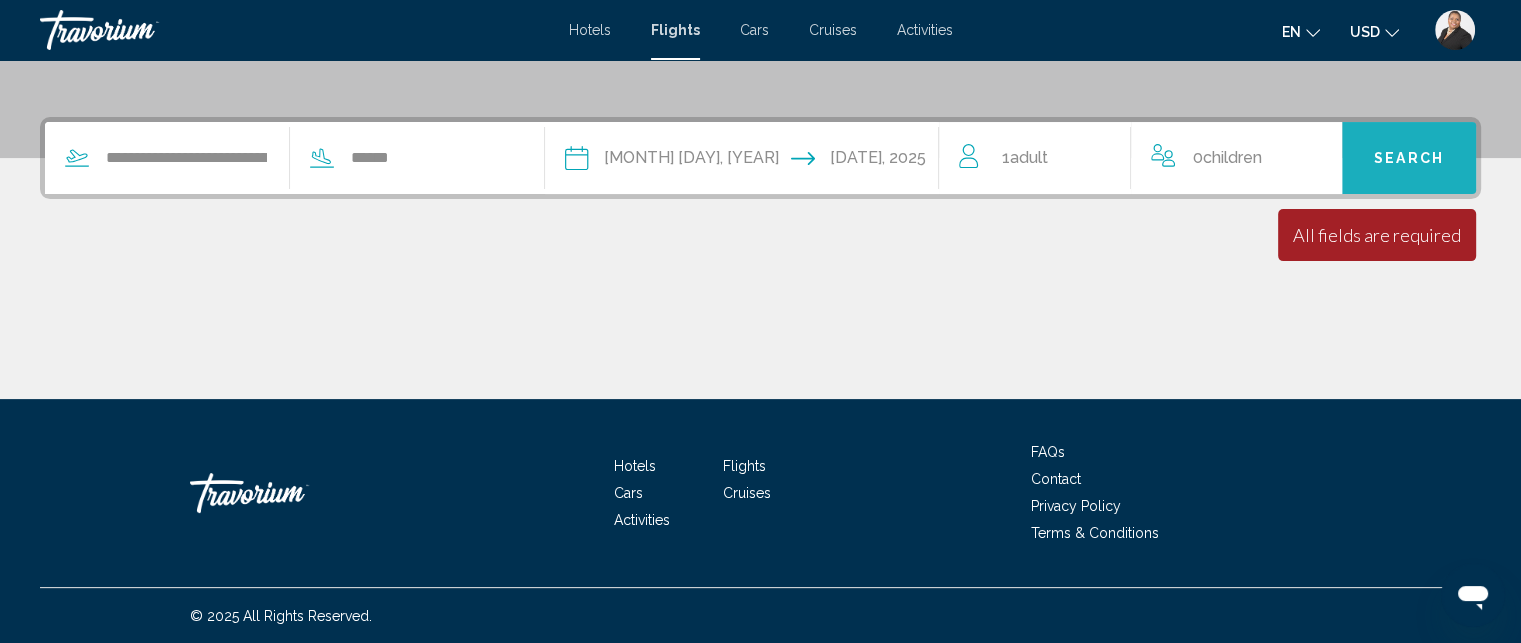 click on "Search" at bounding box center (1409, 158) 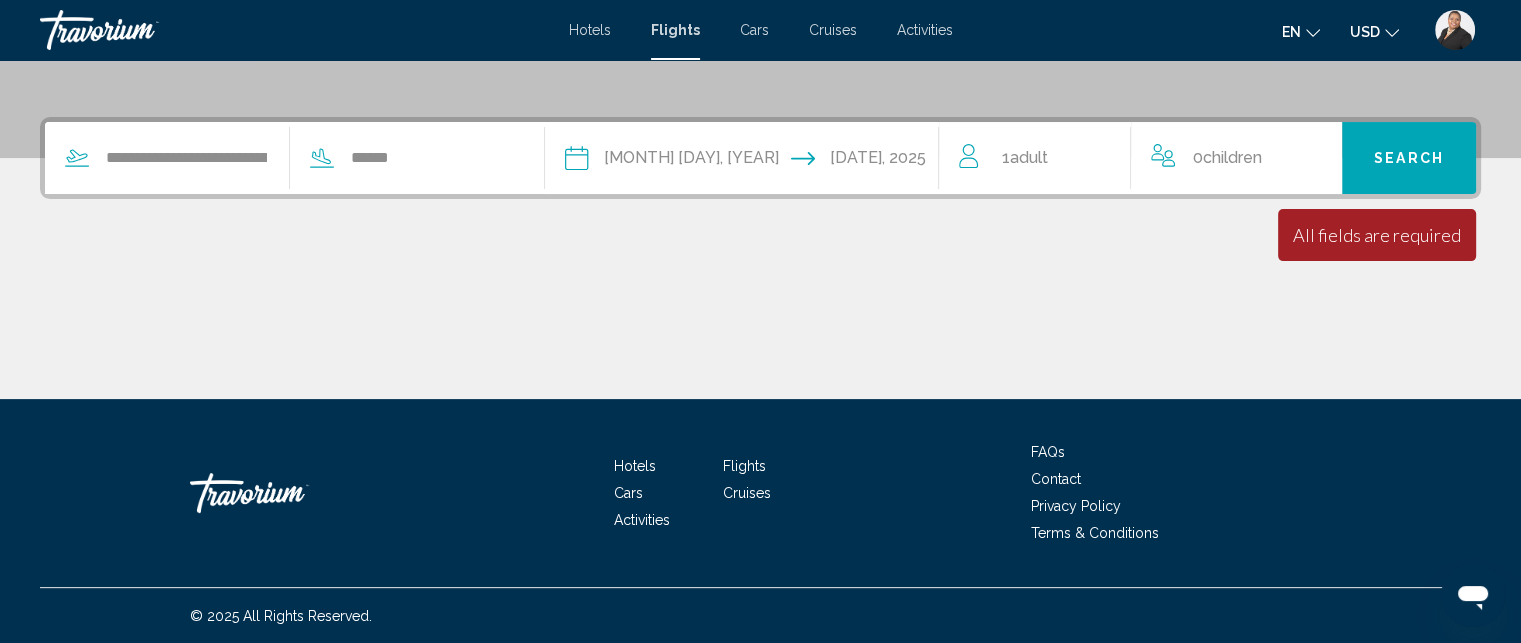click on "Cruises" at bounding box center [833, 30] 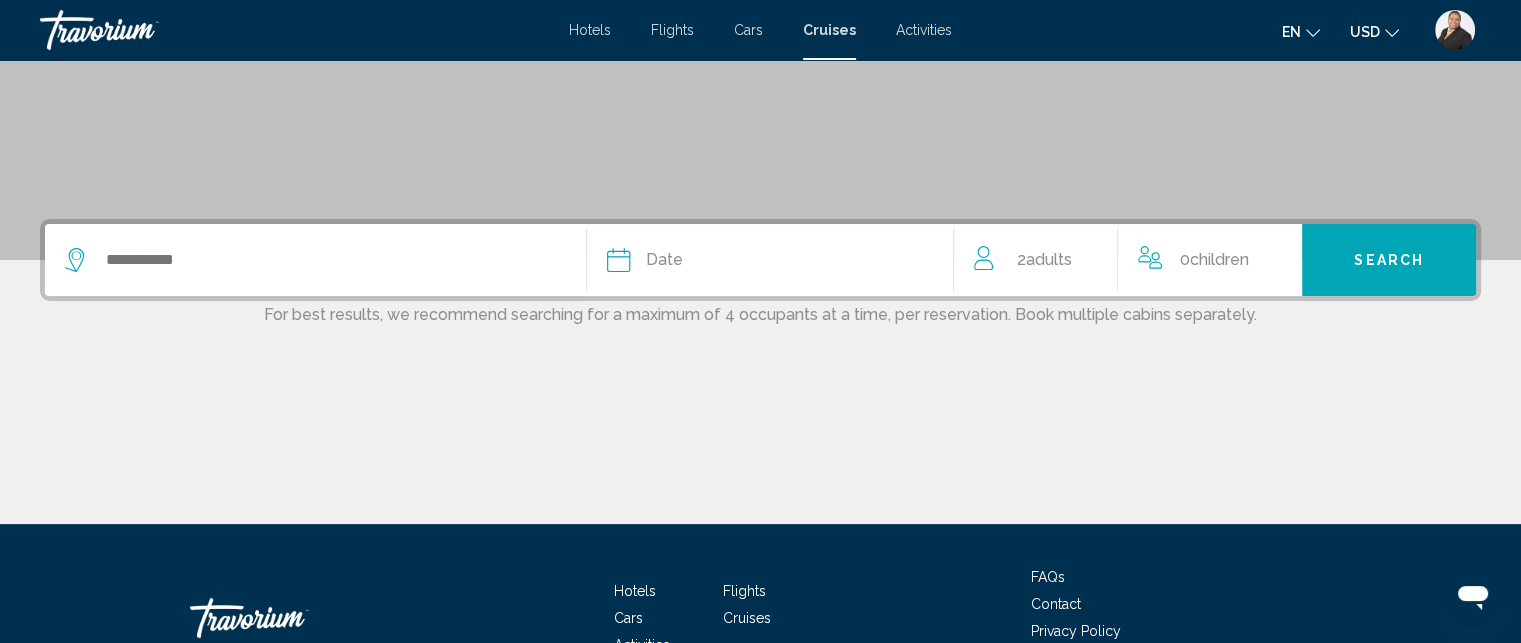 scroll, scrollTop: 0, scrollLeft: 0, axis: both 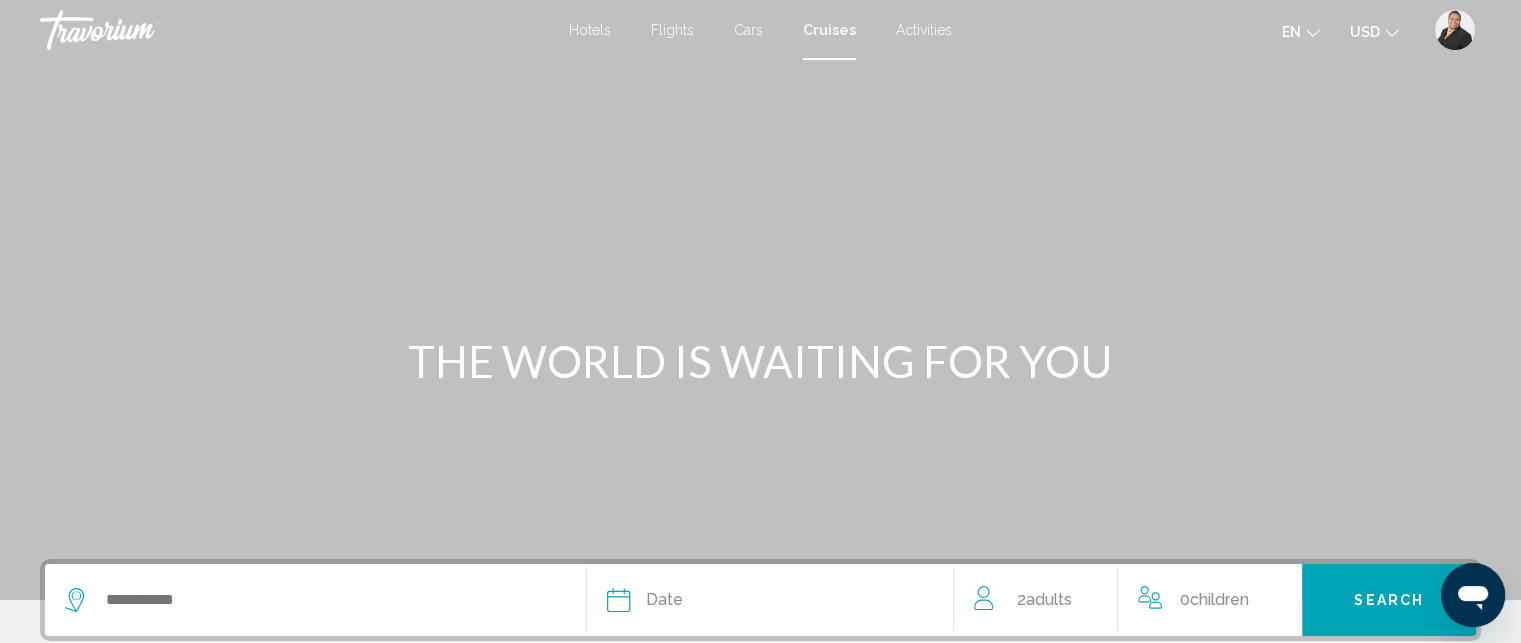click on "Cars" at bounding box center (748, 30) 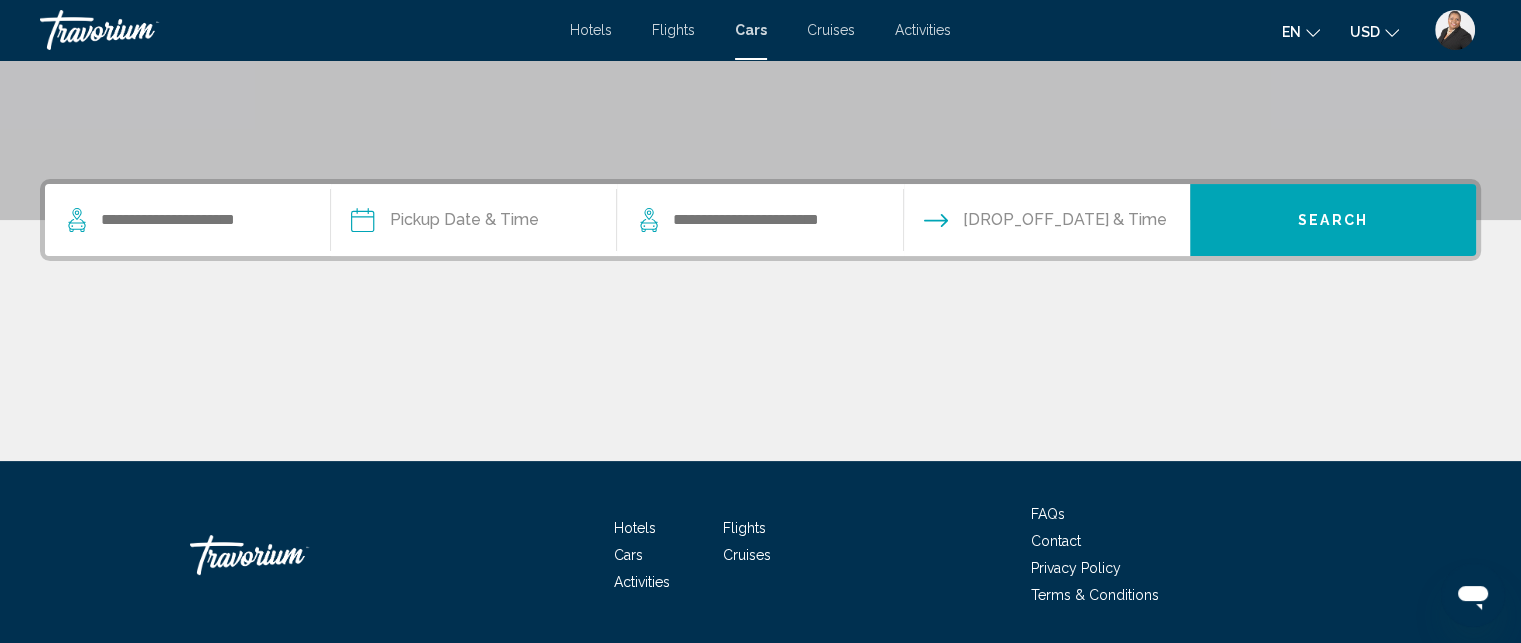 scroll, scrollTop: 389, scrollLeft: 0, axis: vertical 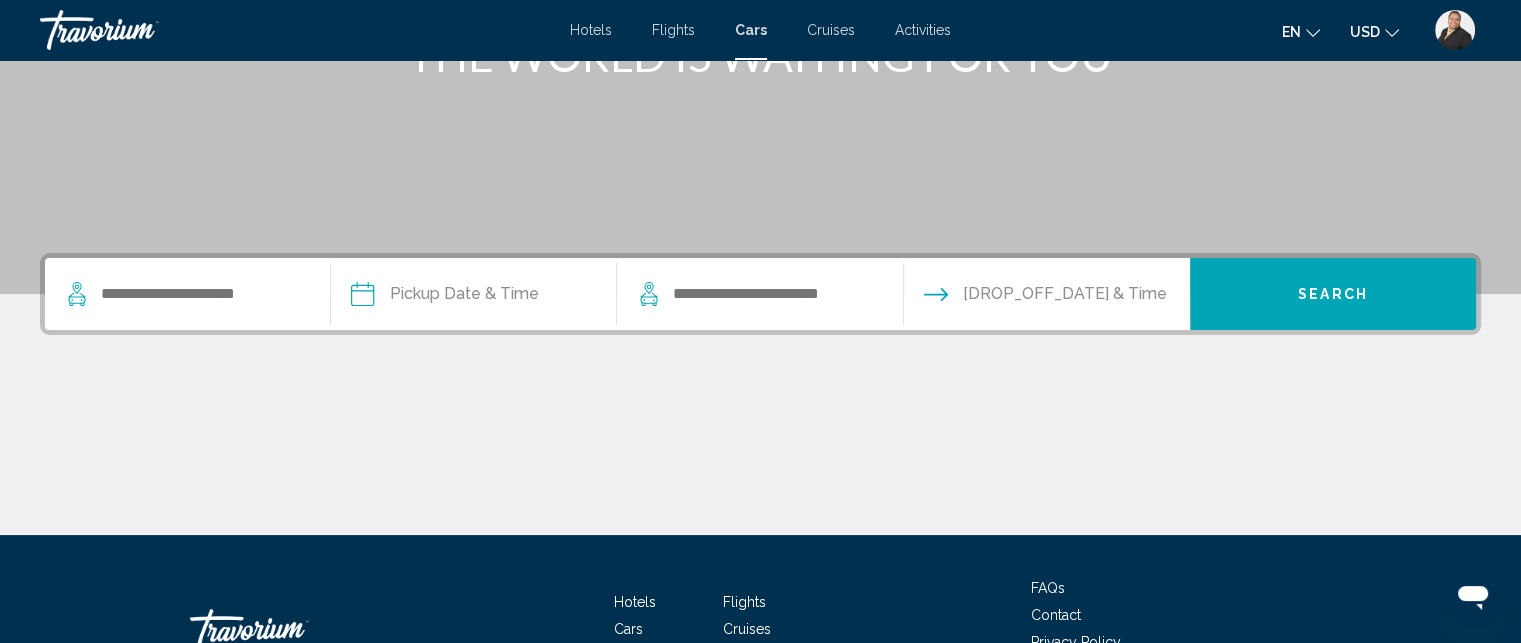 click on "Cruises" at bounding box center (831, 30) 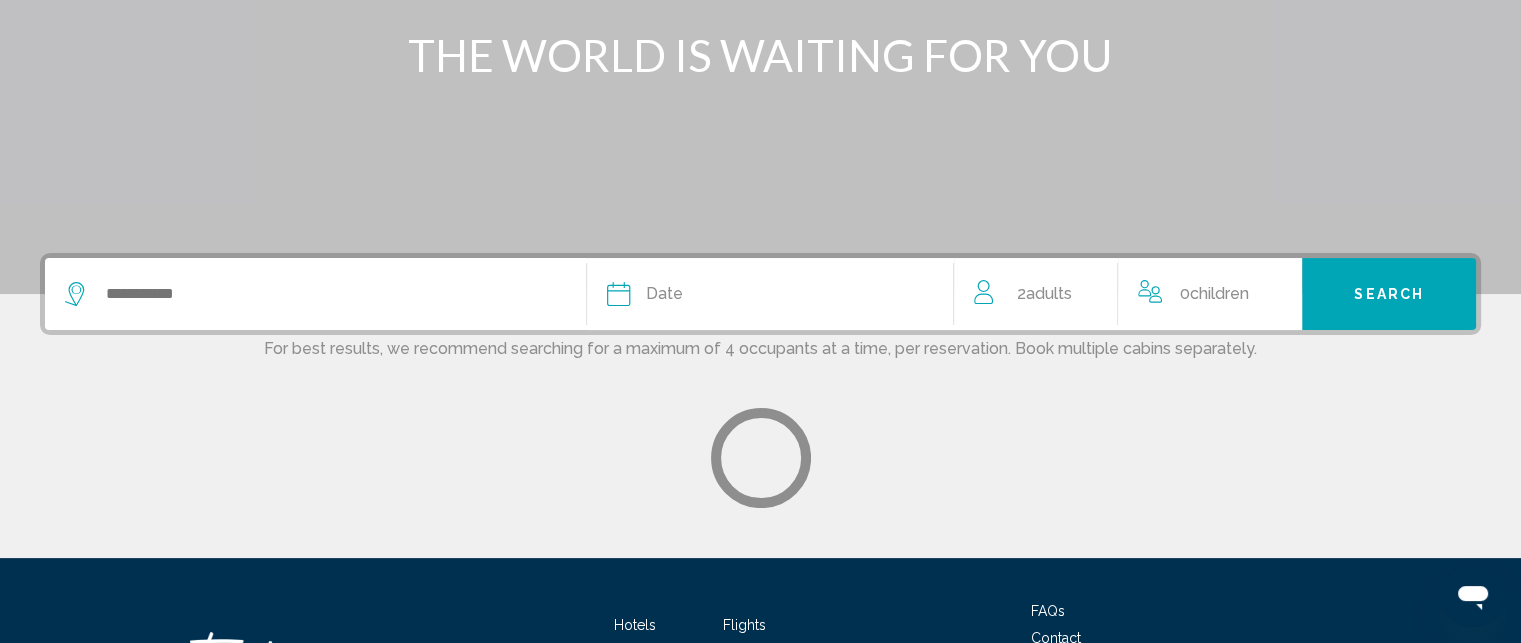 scroll, scrollTop: 0, scrollLeft: 0, axis: both 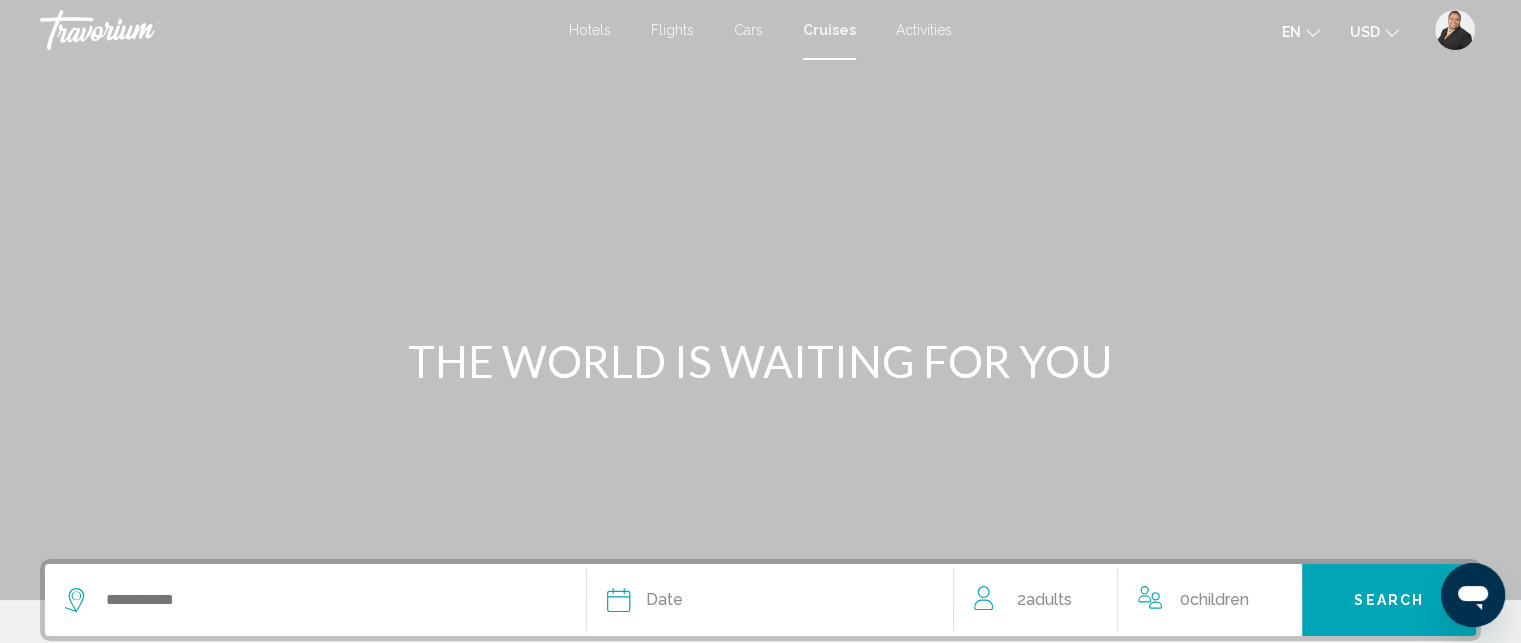 click on "Activities" at bounding box center [924, 30] 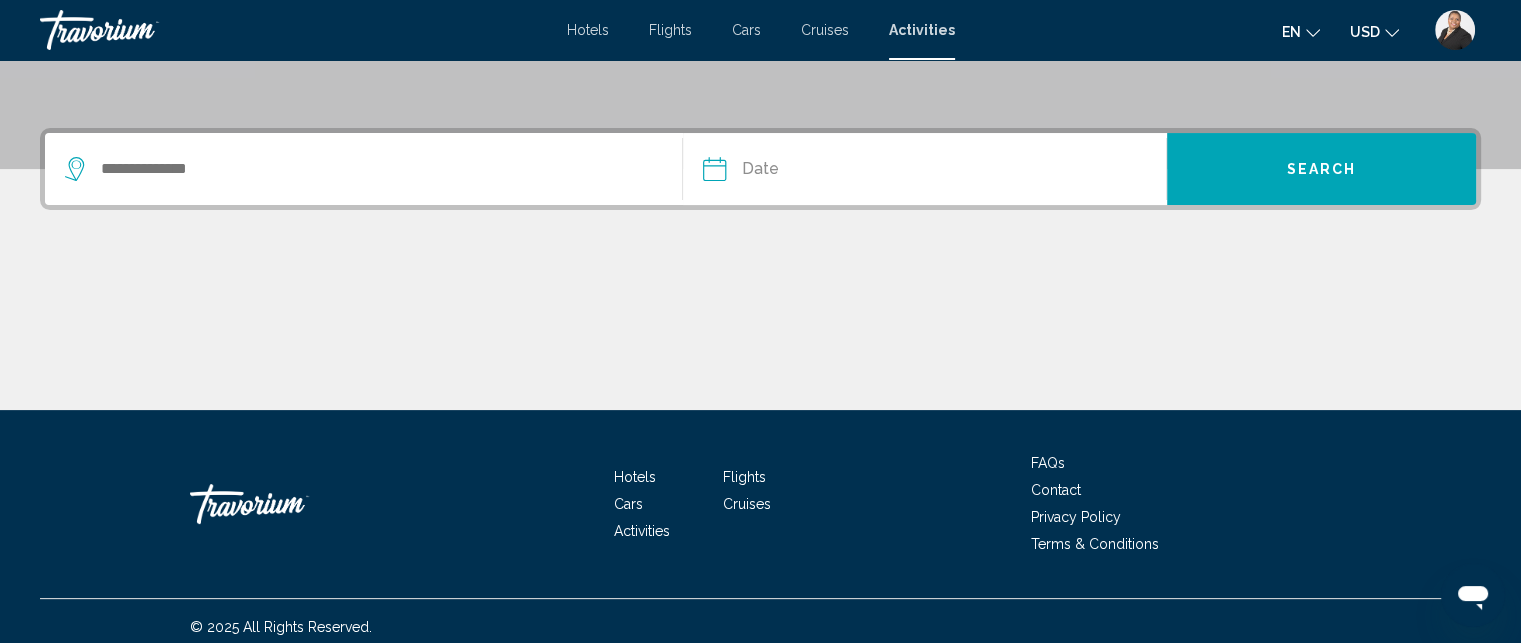 scroll, scrollTop: 442, scrollLeft: 0, axis: vertical 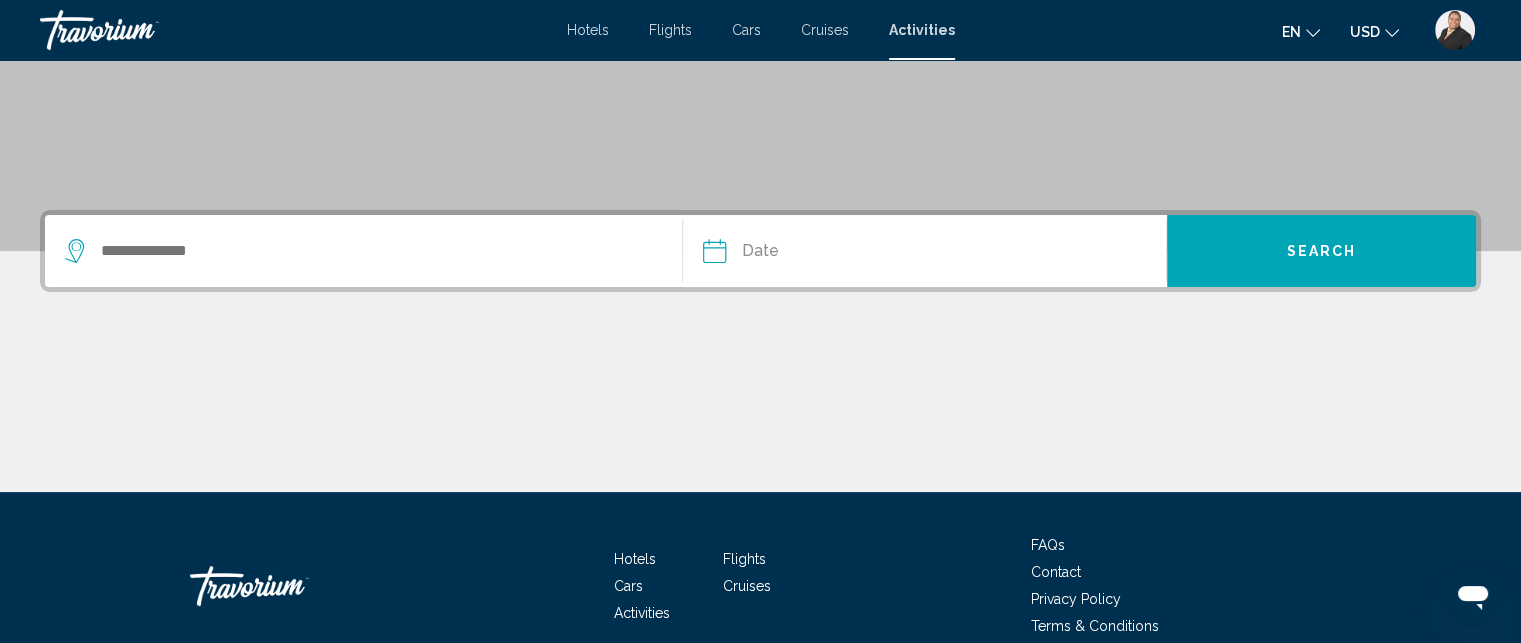 click at bounding box center (363, 251) 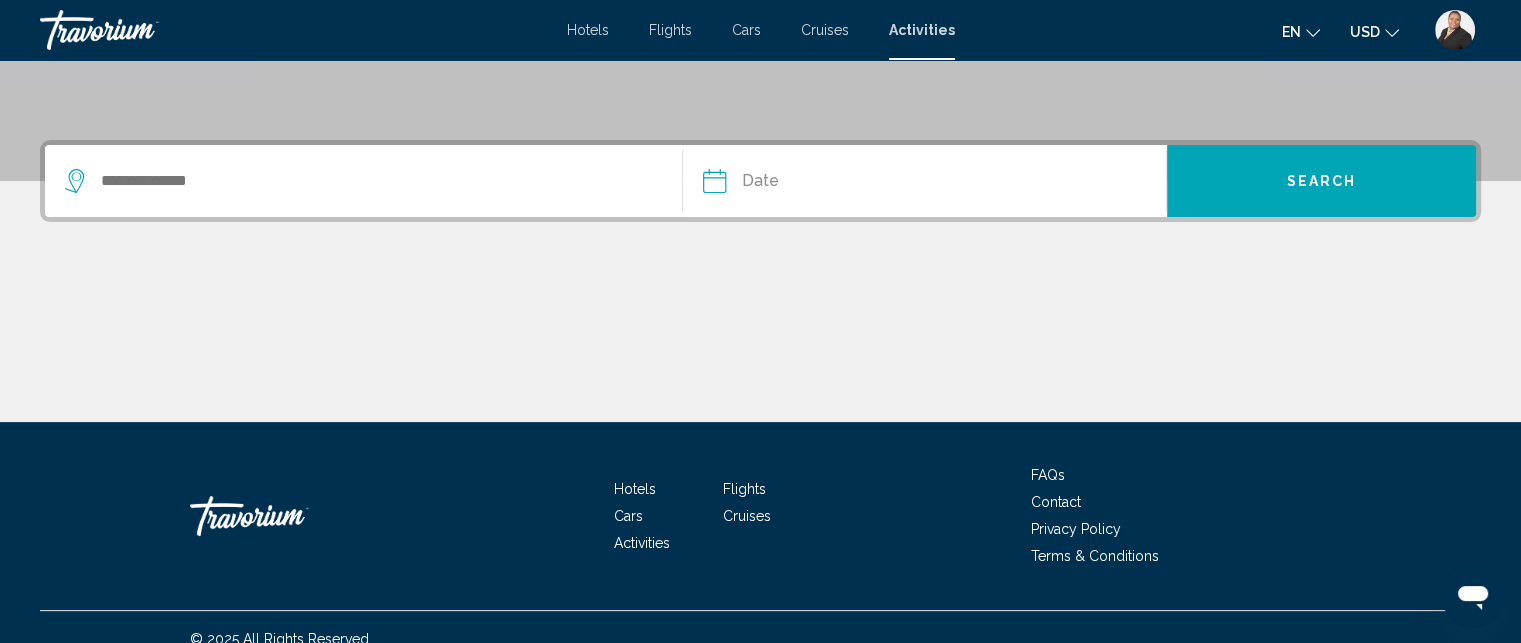 scroll, scrollTop: 442, scrollLeft: 0, axis: vertical 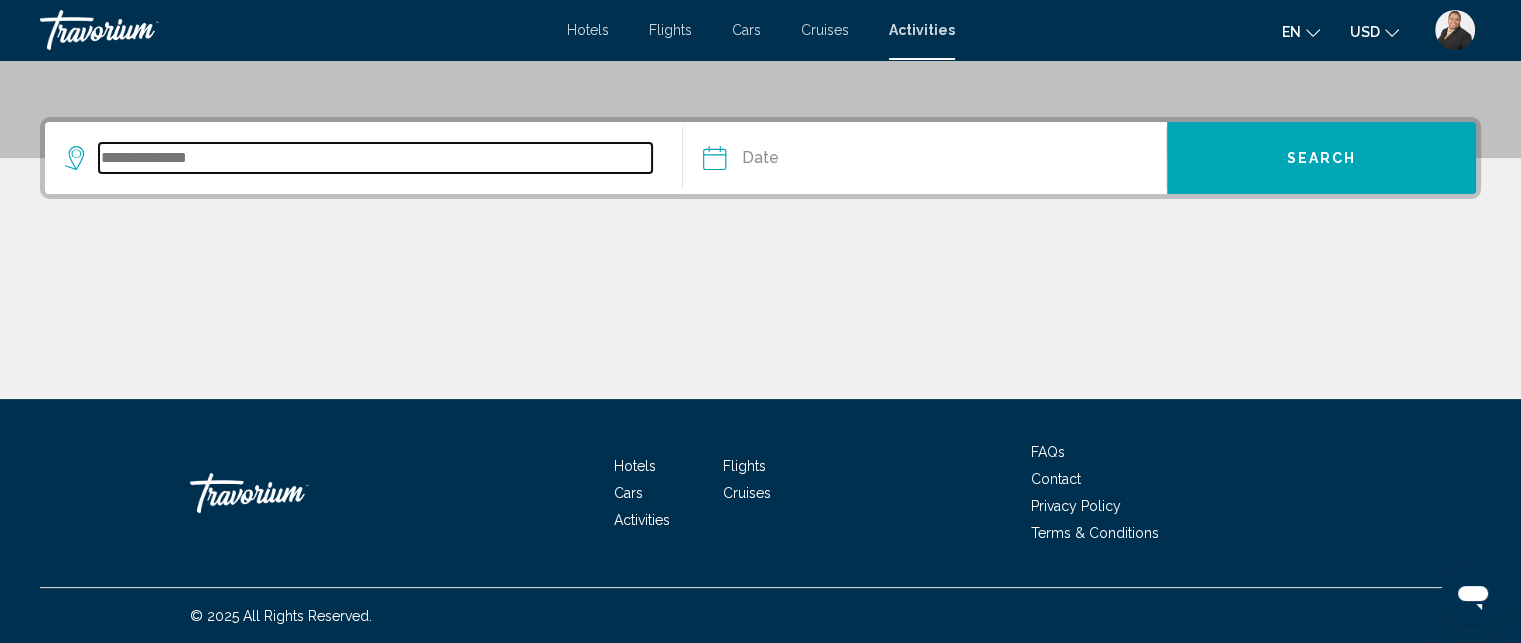 click at bounding box center [375, 158] 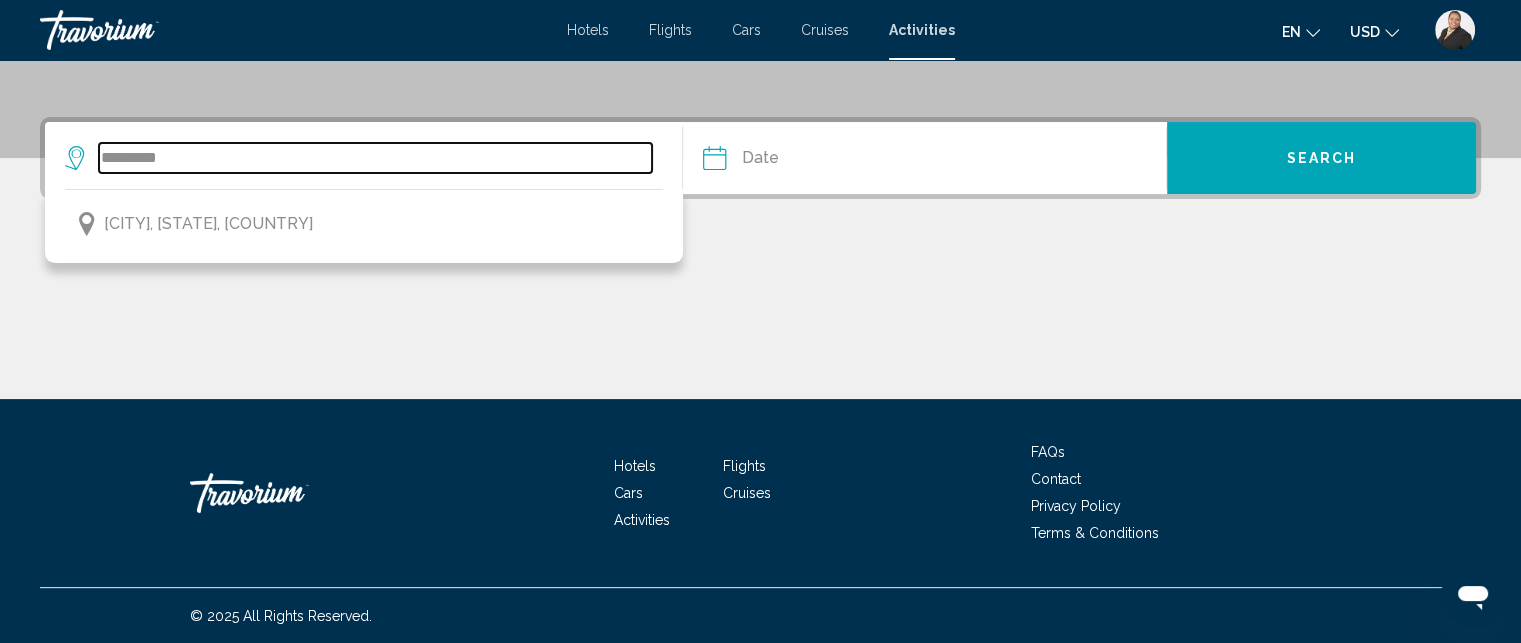 type on "*********" 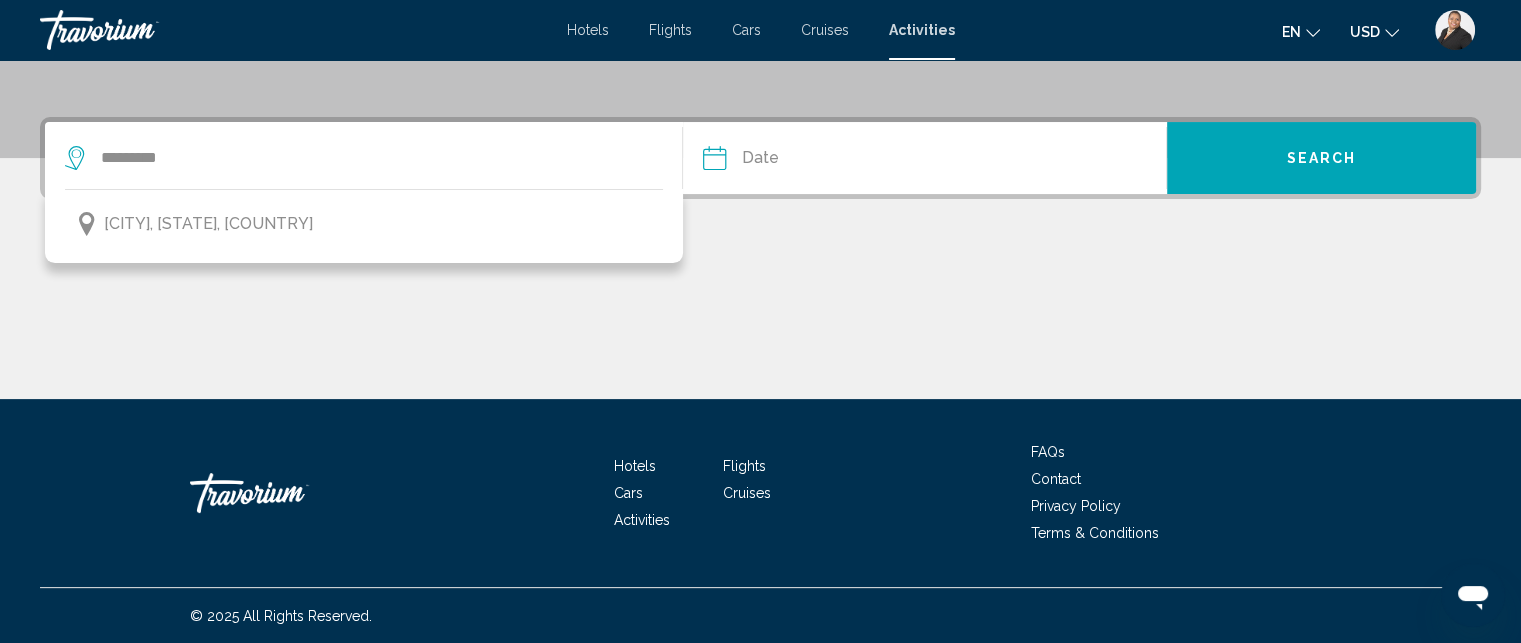 click at bounding box center (817, 161) 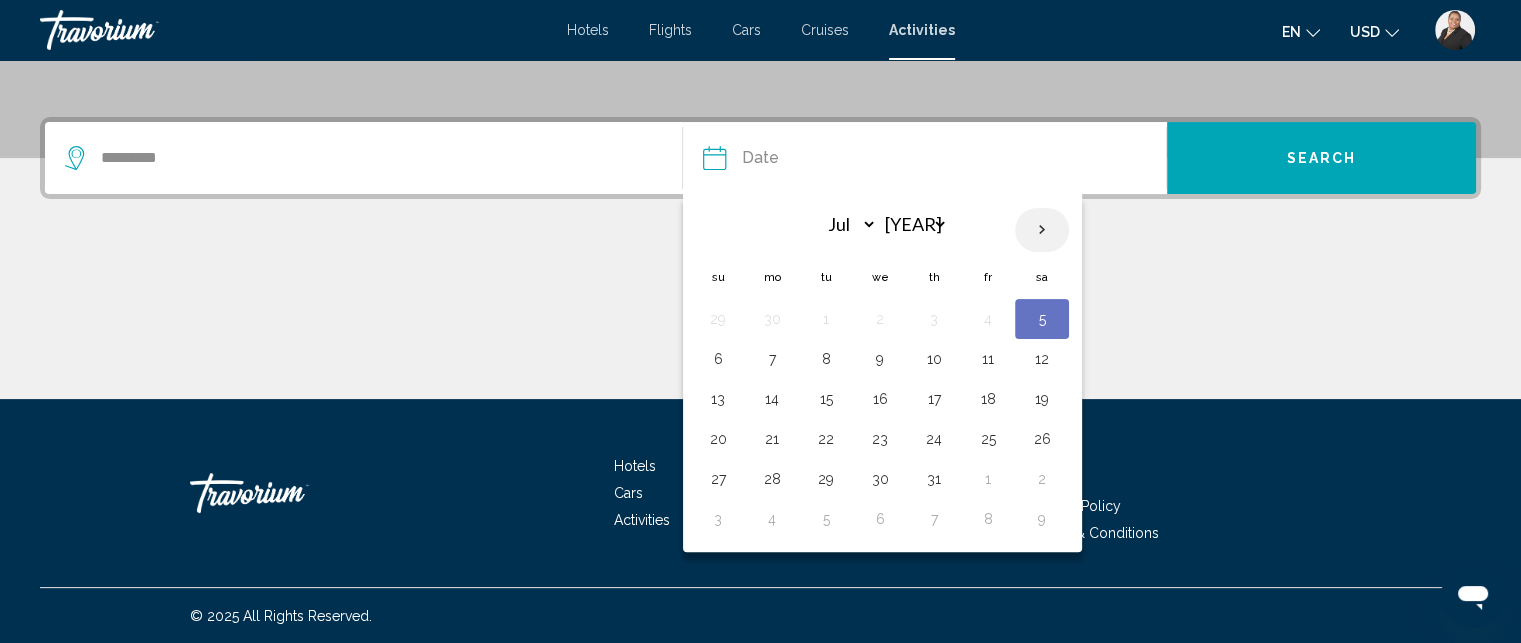 click at bounding box center [1042, 230] 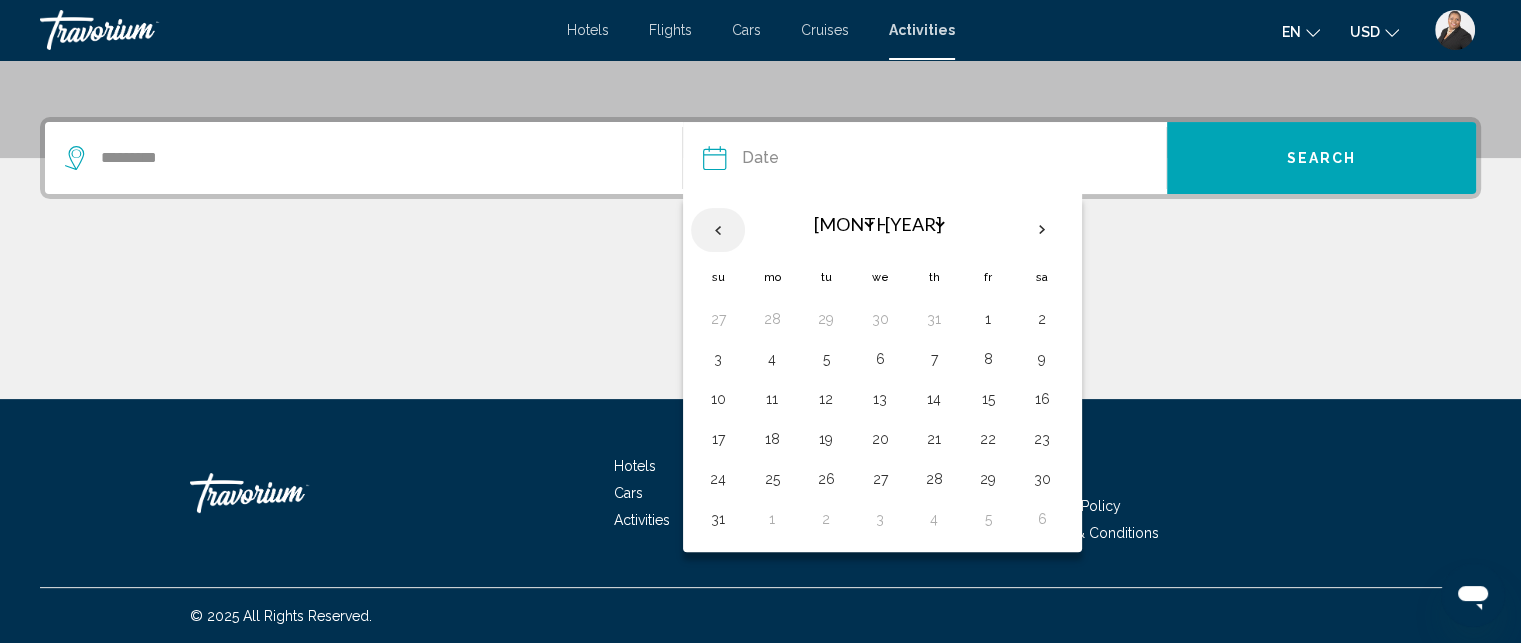 click at bounding box center (718, 230) 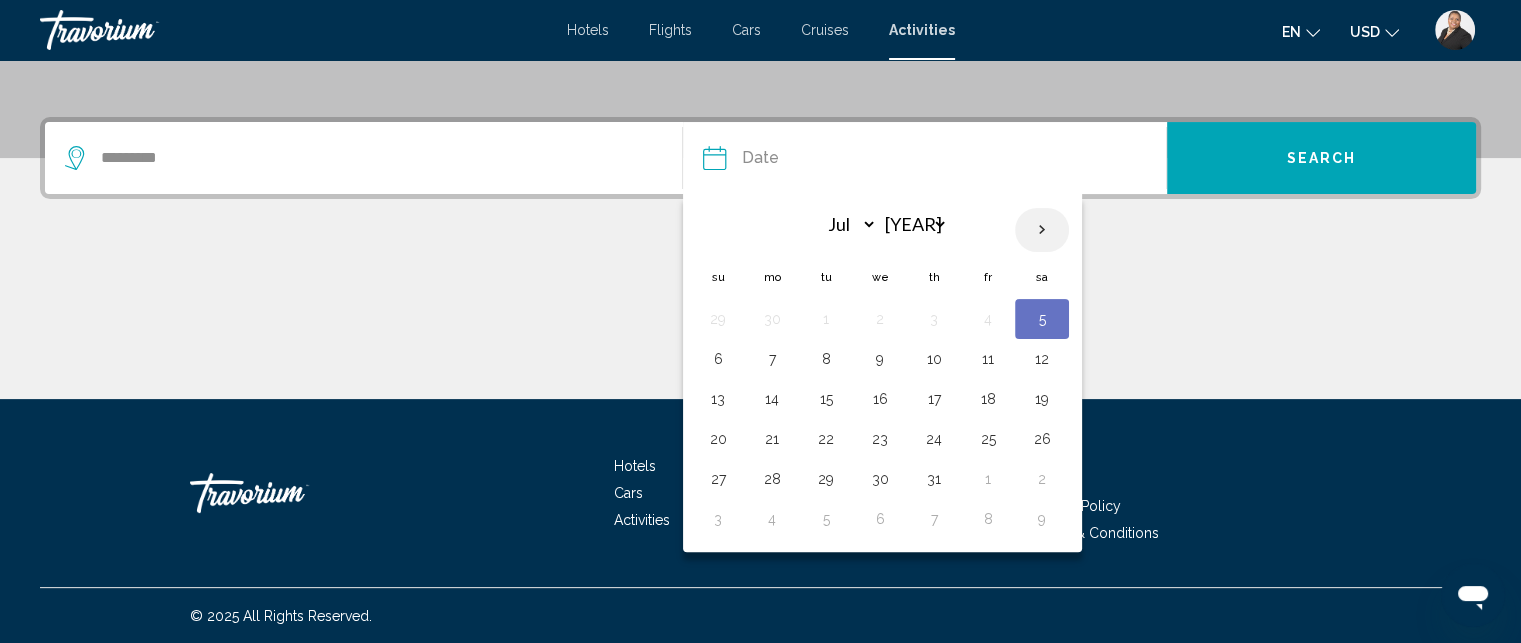 click at bounding box center [1042, 230] 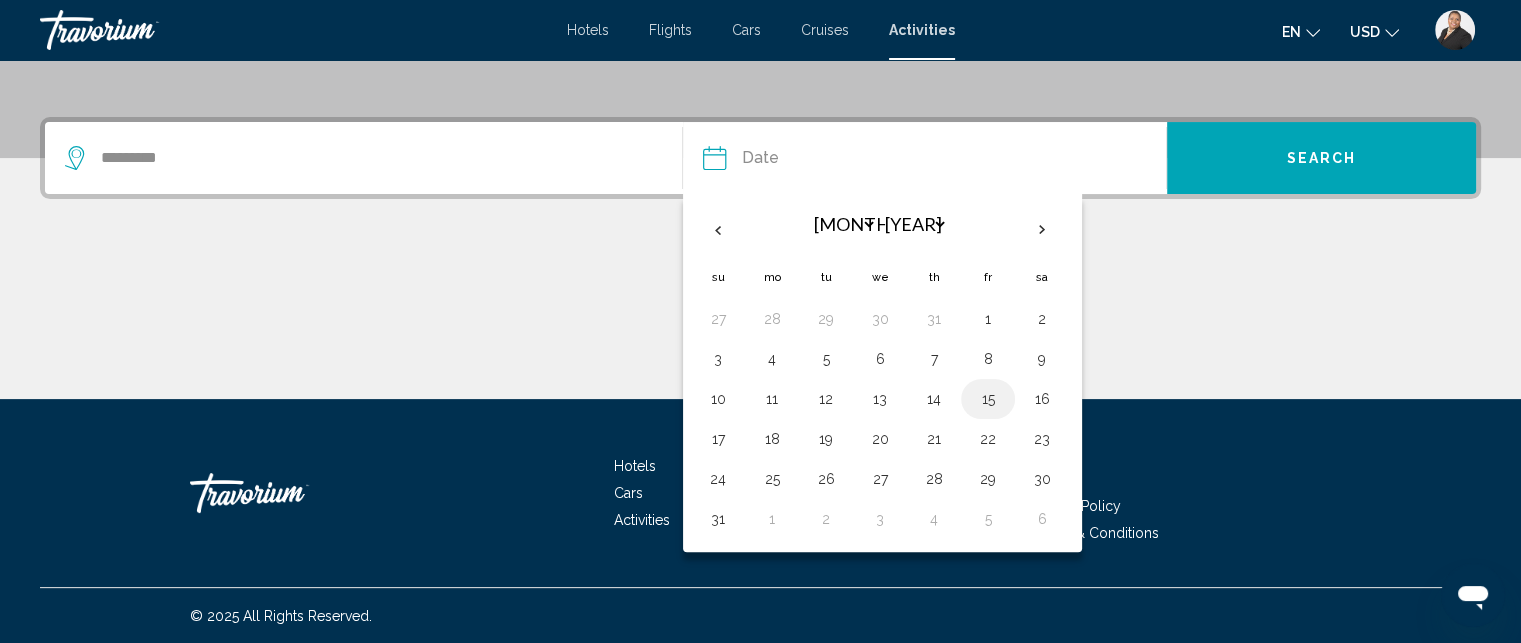click on "15" at bounding box center (988, 399) 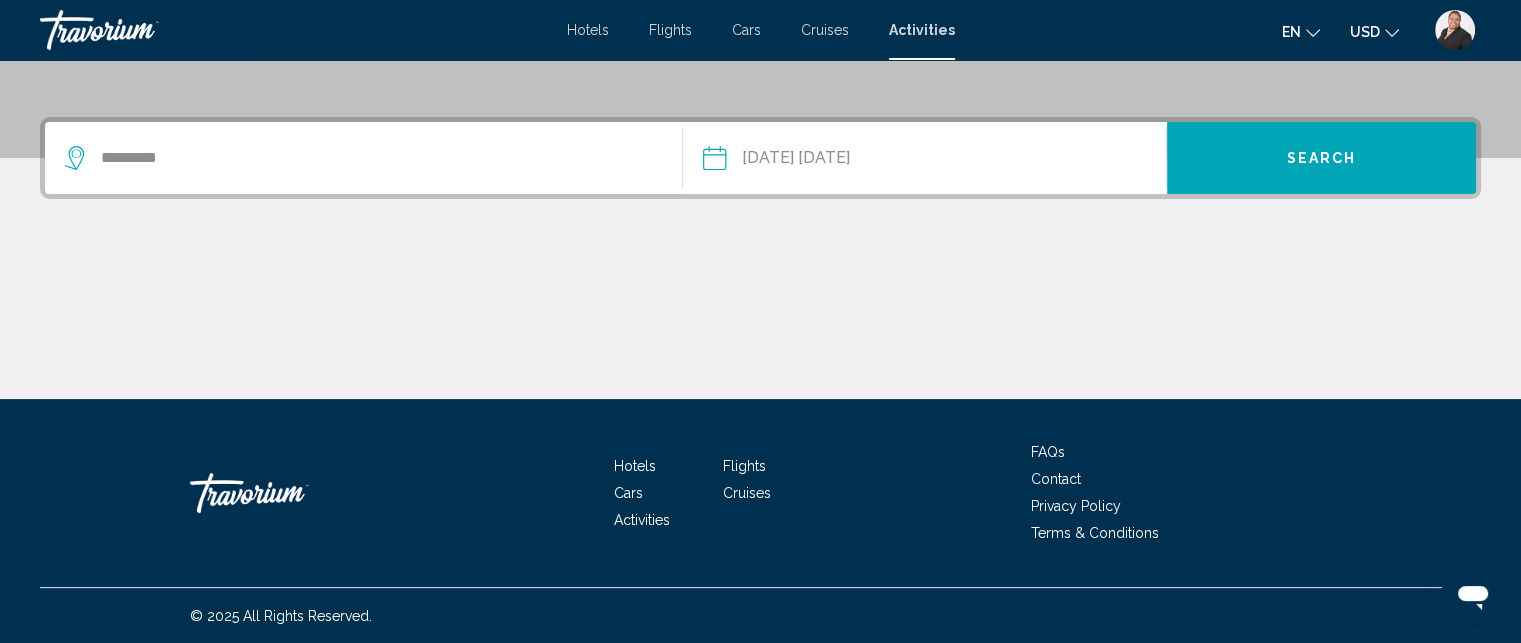 click on "Search" at bounding box center [1321, 158] 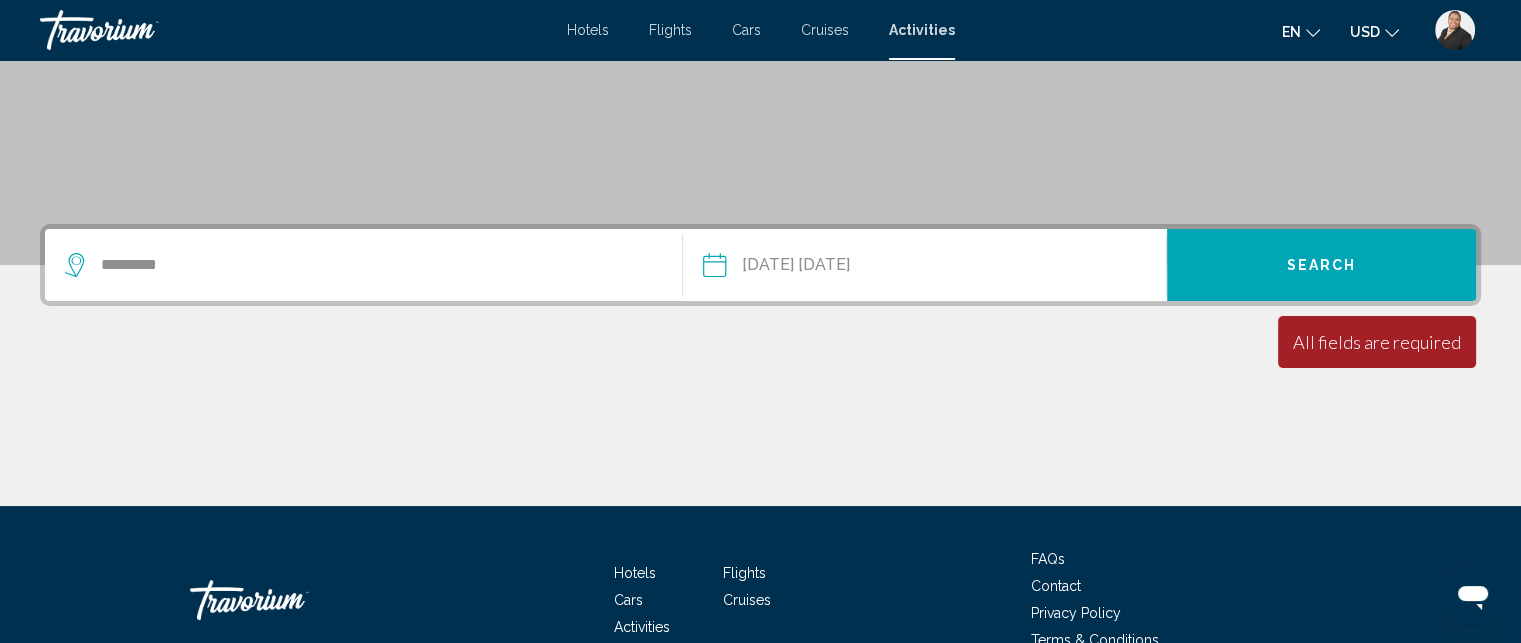 scroll, scrollTop: 332, scrollLeft: 0, axis: vertical 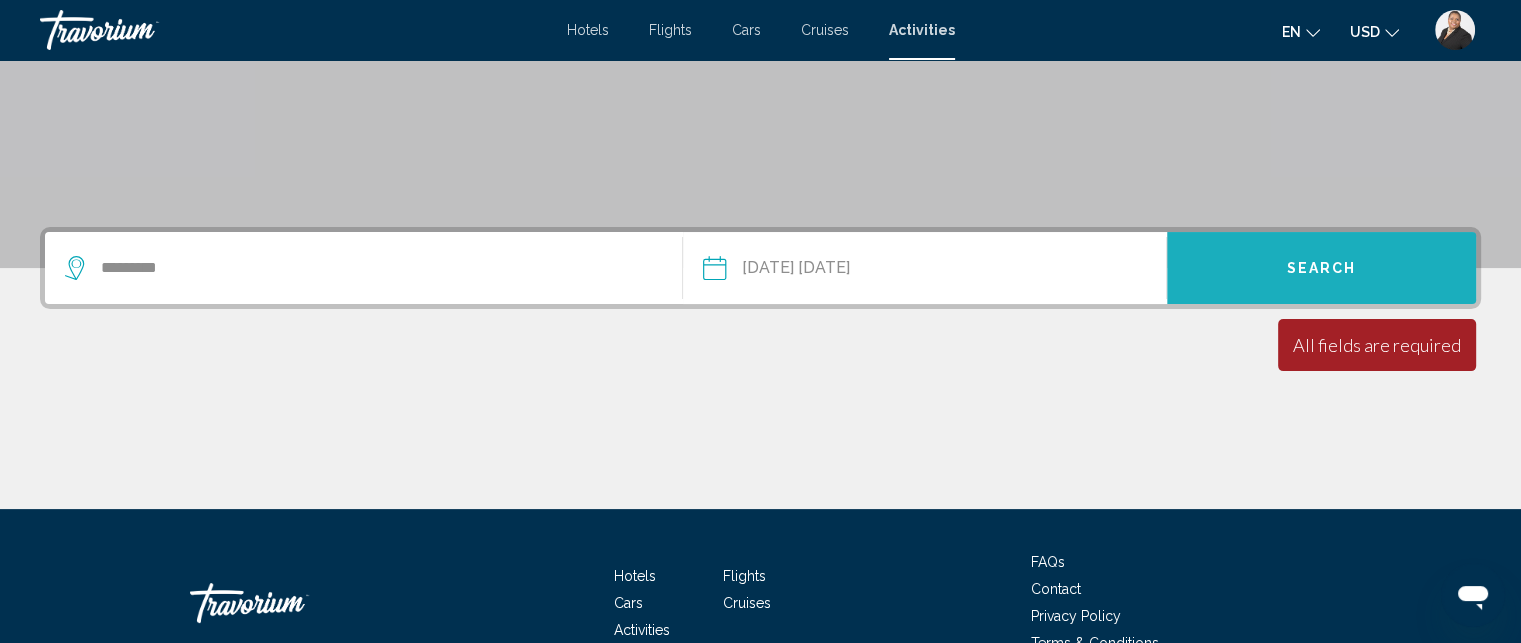 click on "Search" at bounding box center (1322, 269) 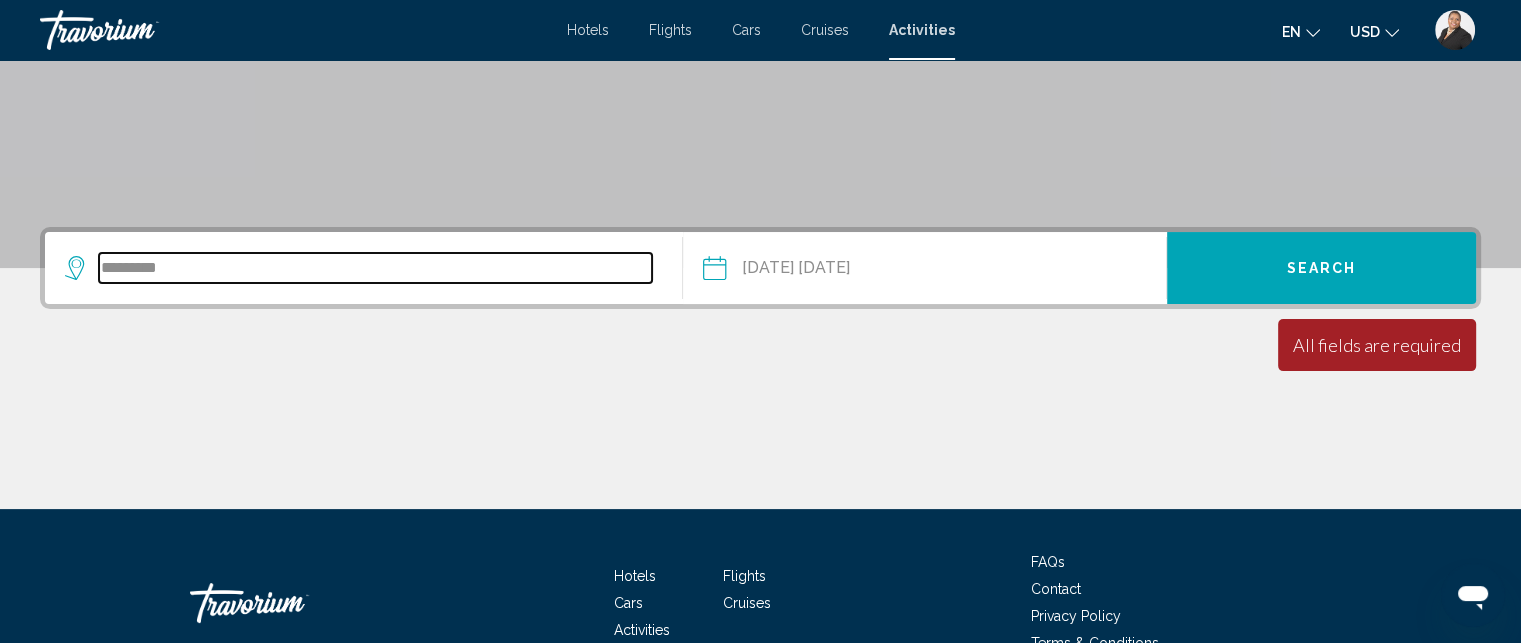 click on "*********" at bounding box center [375, 268] 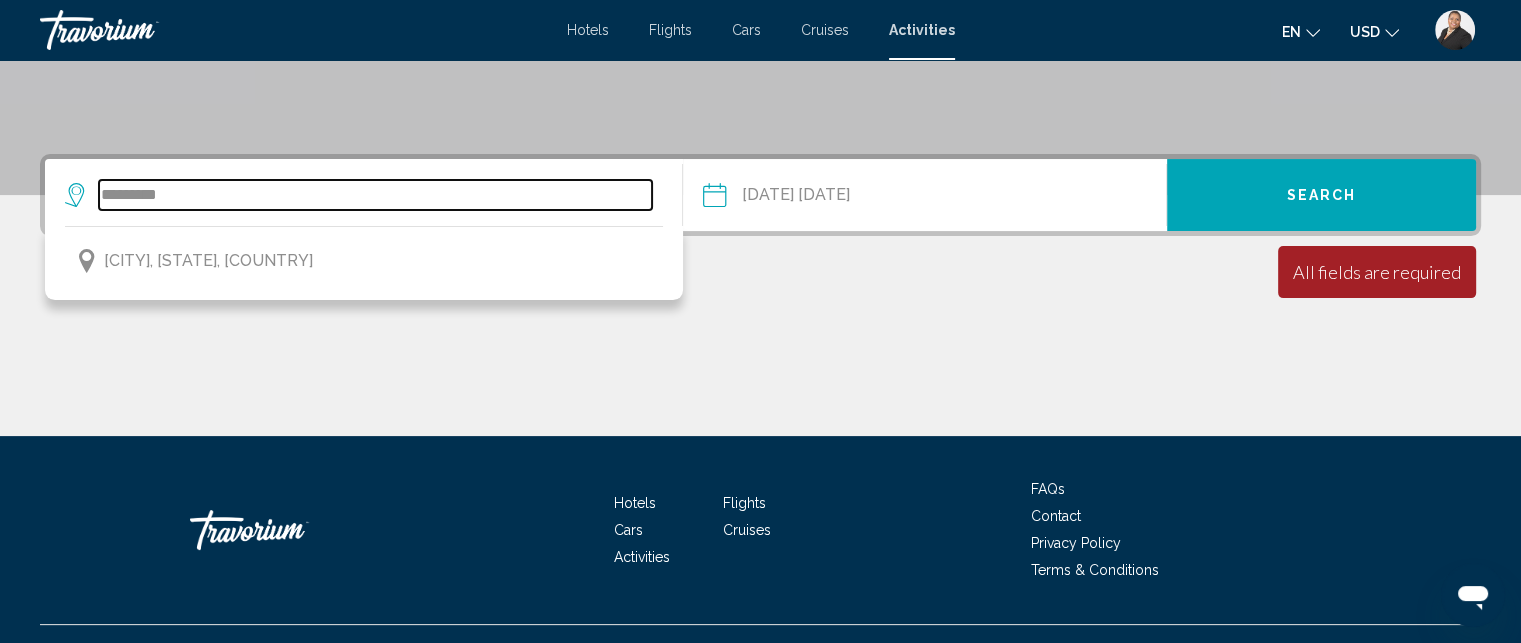 scroll, scrollTop: 442, scrollLeft: 0, axis: vertical 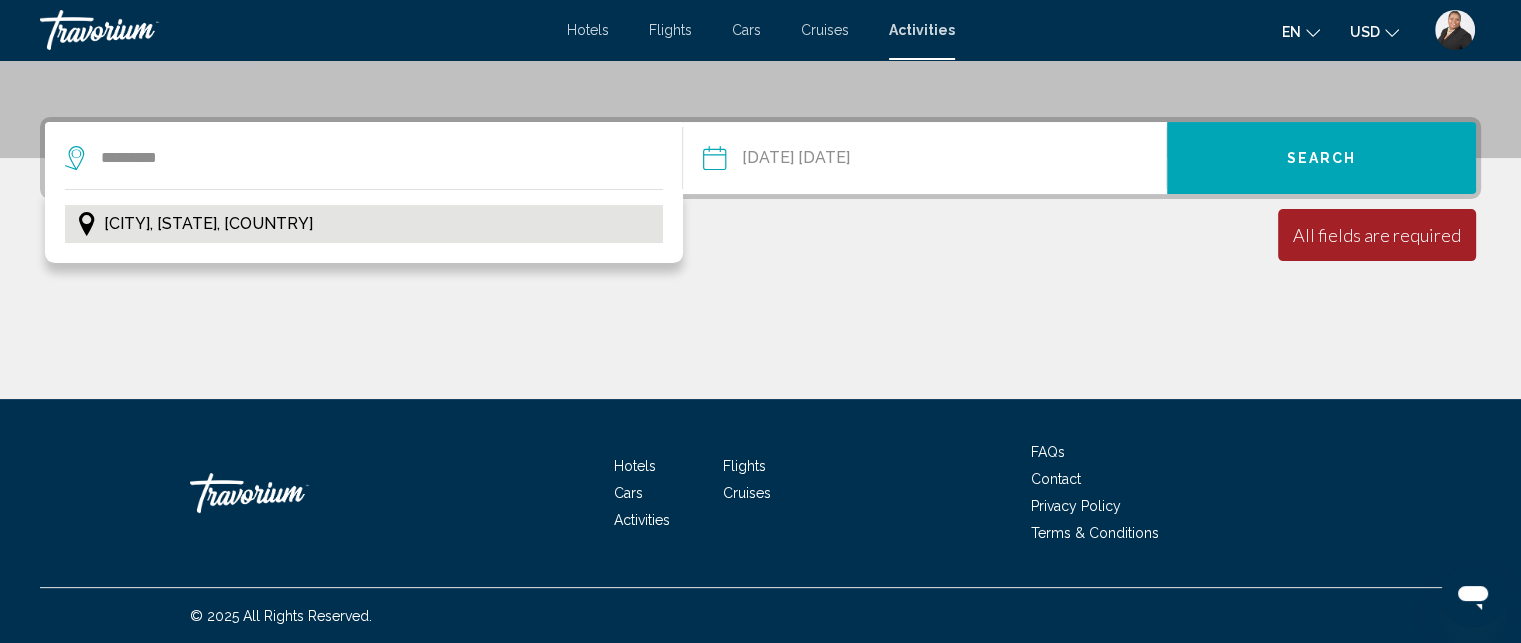 click on "[CITY], [STATE], [COUNTRY]" at bounding box center [208, 224] 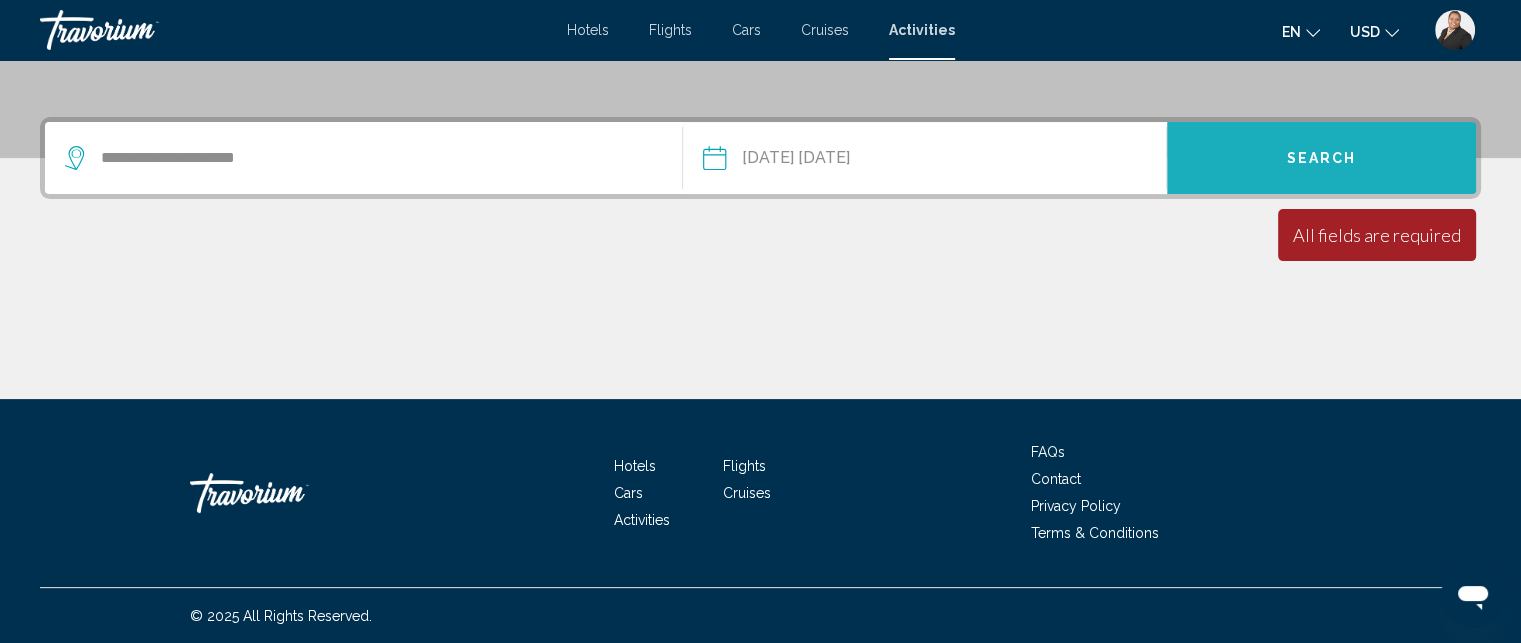 click on "Search" at bounding box center (1322, 159) 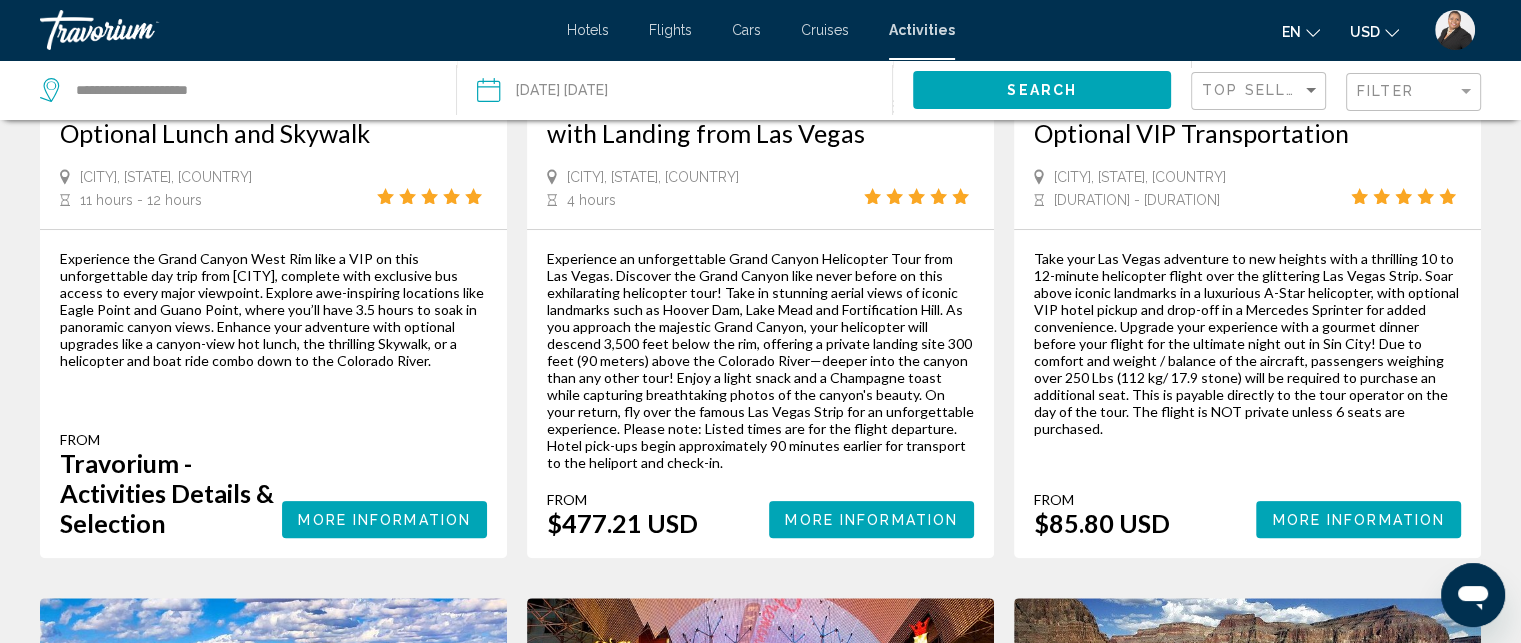 scroll, scrollTop: 0, scrollLeft: 0, axis: both 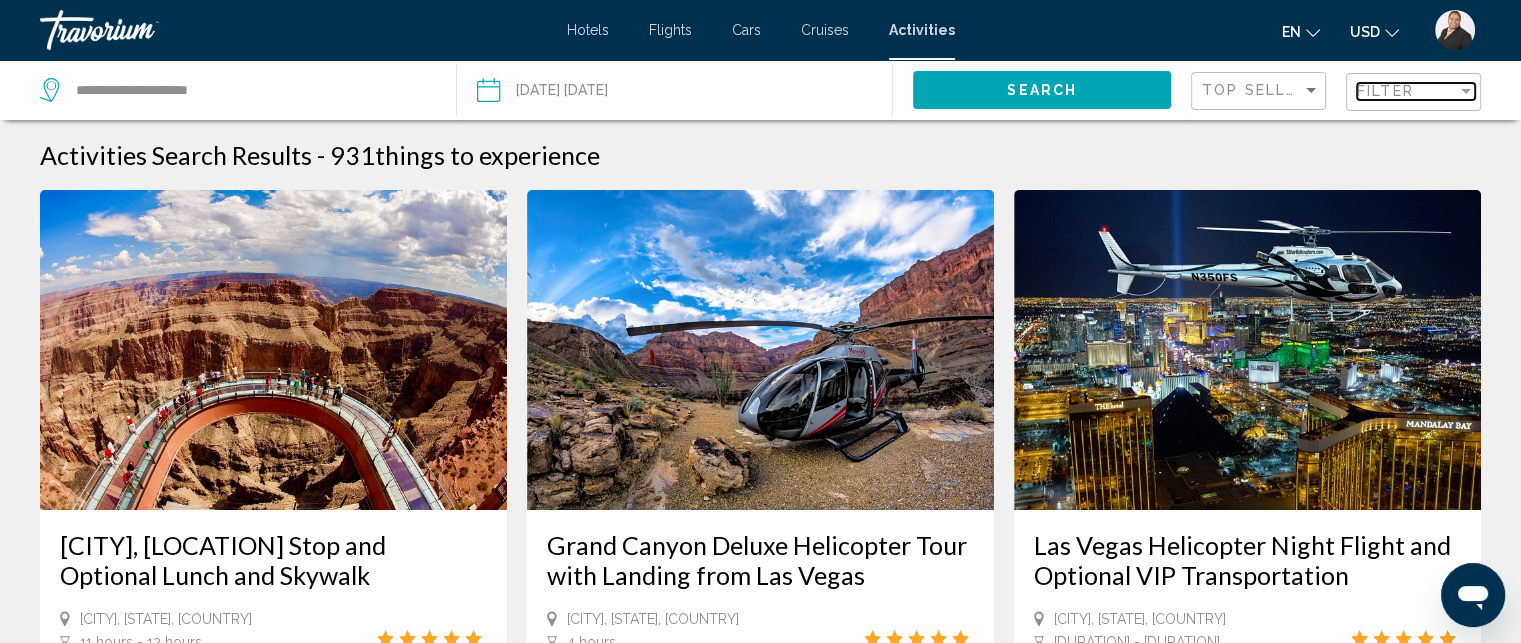 drag, startPoint x: 1525, startPoint y: 1, endPoint x: 1407, endPoint y: 91, distance: 148.40485 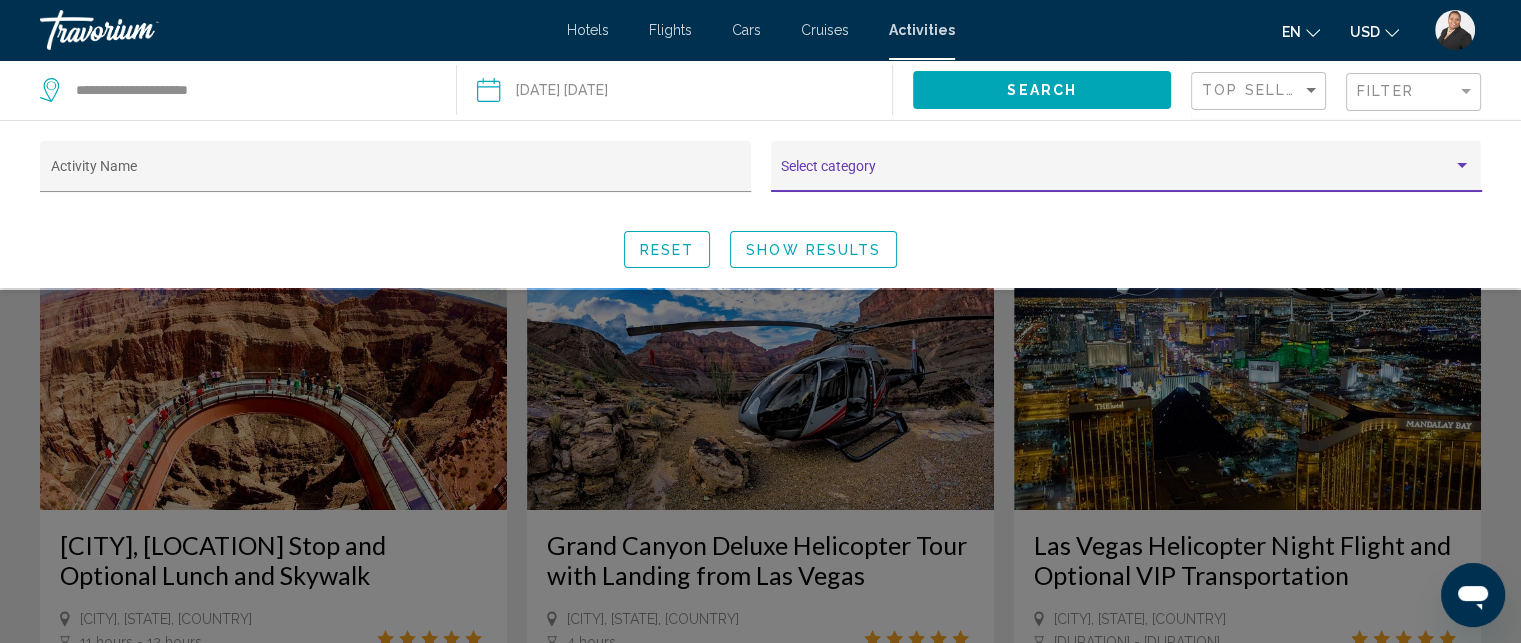 click at bounding box center (1462, 166) 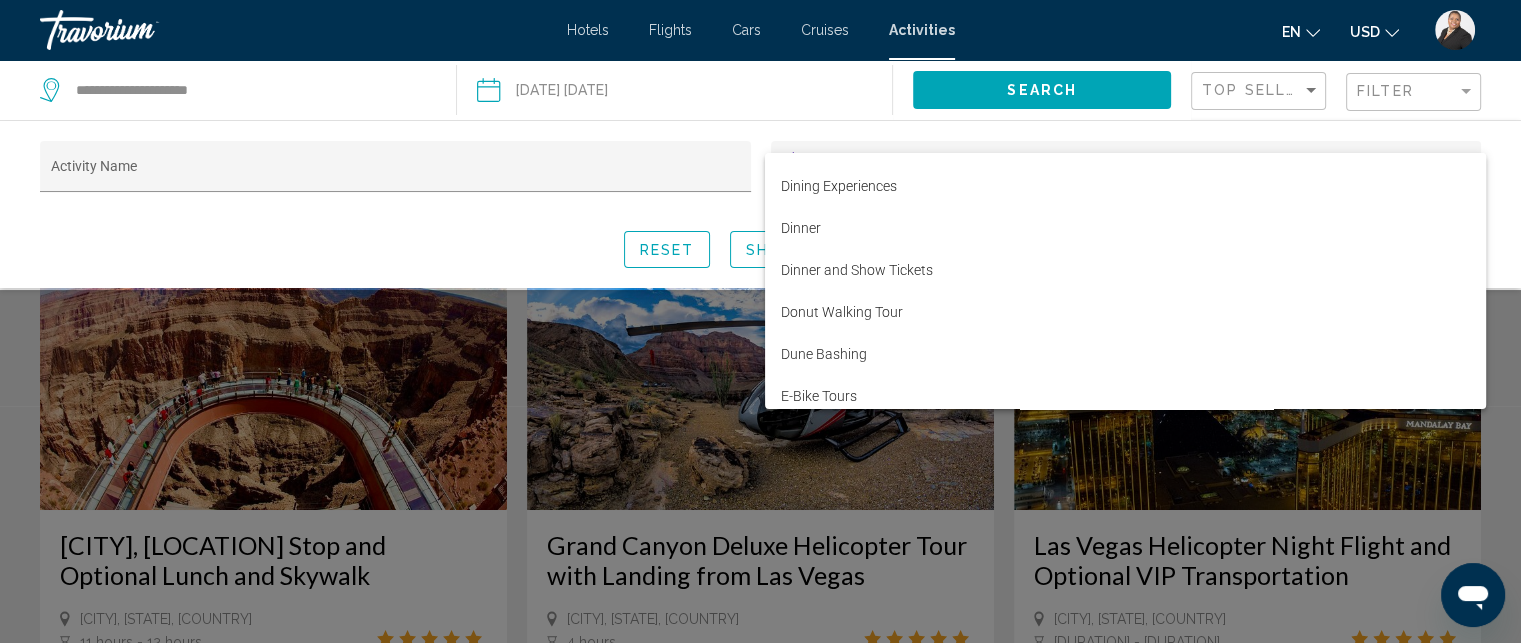 scroll, scrollTop: 2093, scrollLeft: 0, axis: vertical 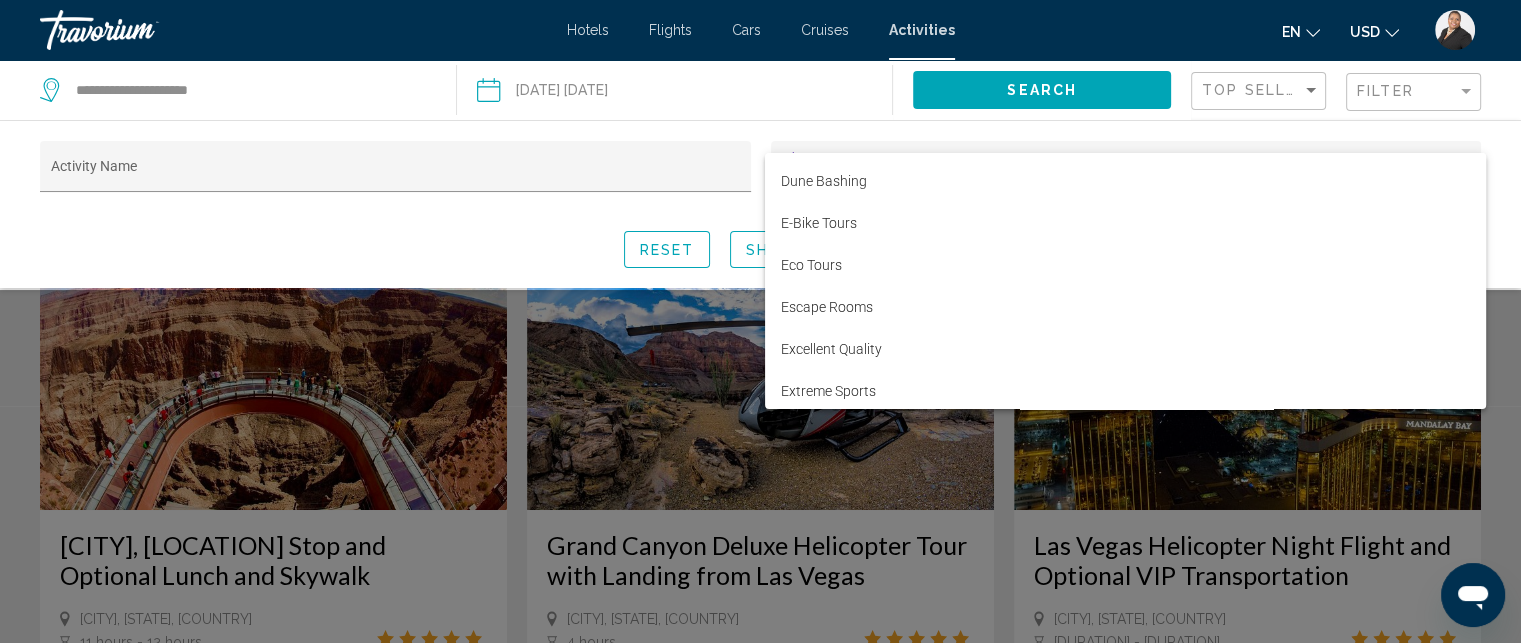 click at bounding box center [760, 321] 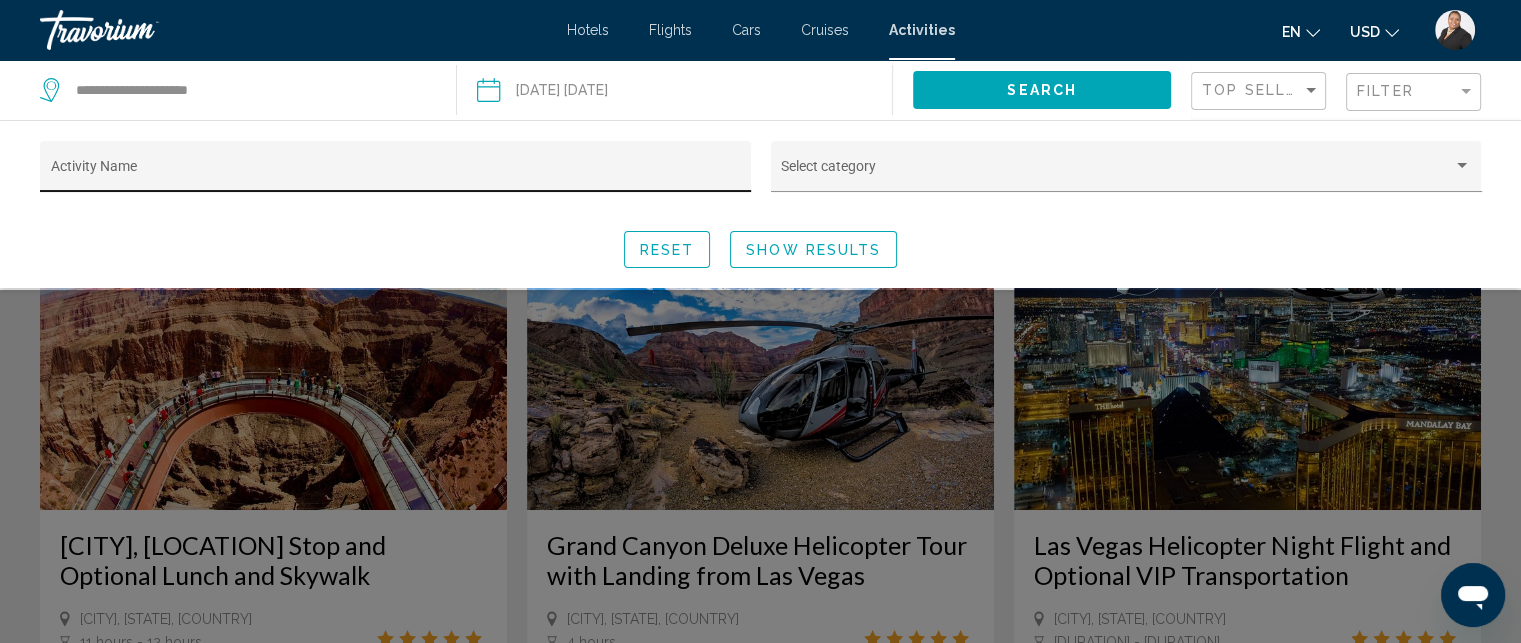 click on "Activity Name" at bounding box center (396, 172) 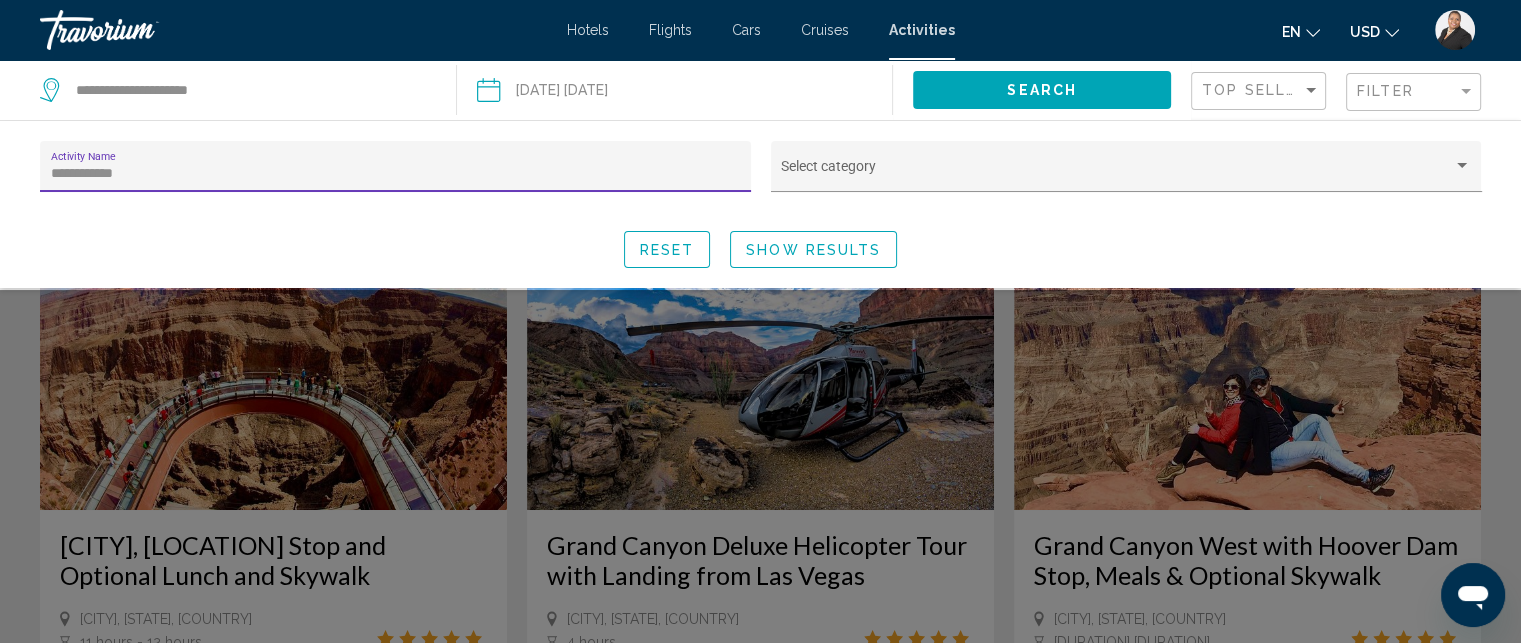 type on "**********" 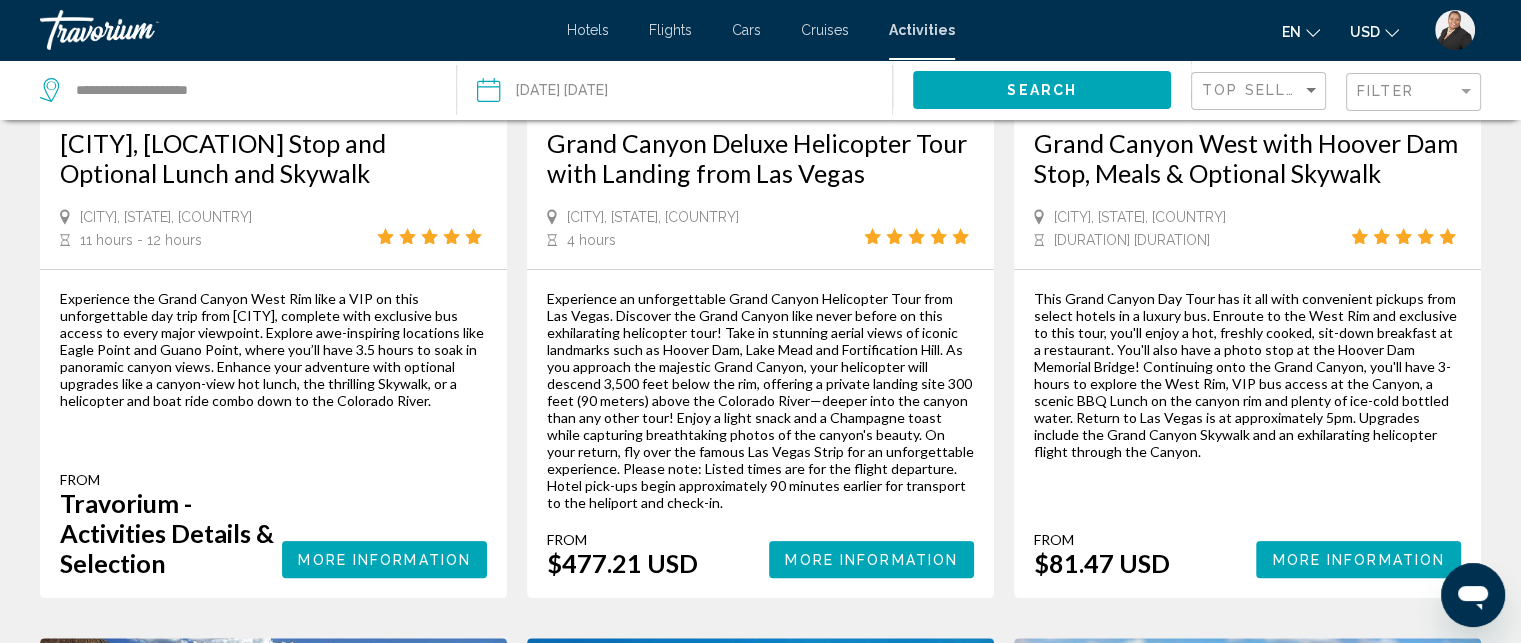 scroll, scrollTop: 417, scrollLeft: 0, axis: vertical 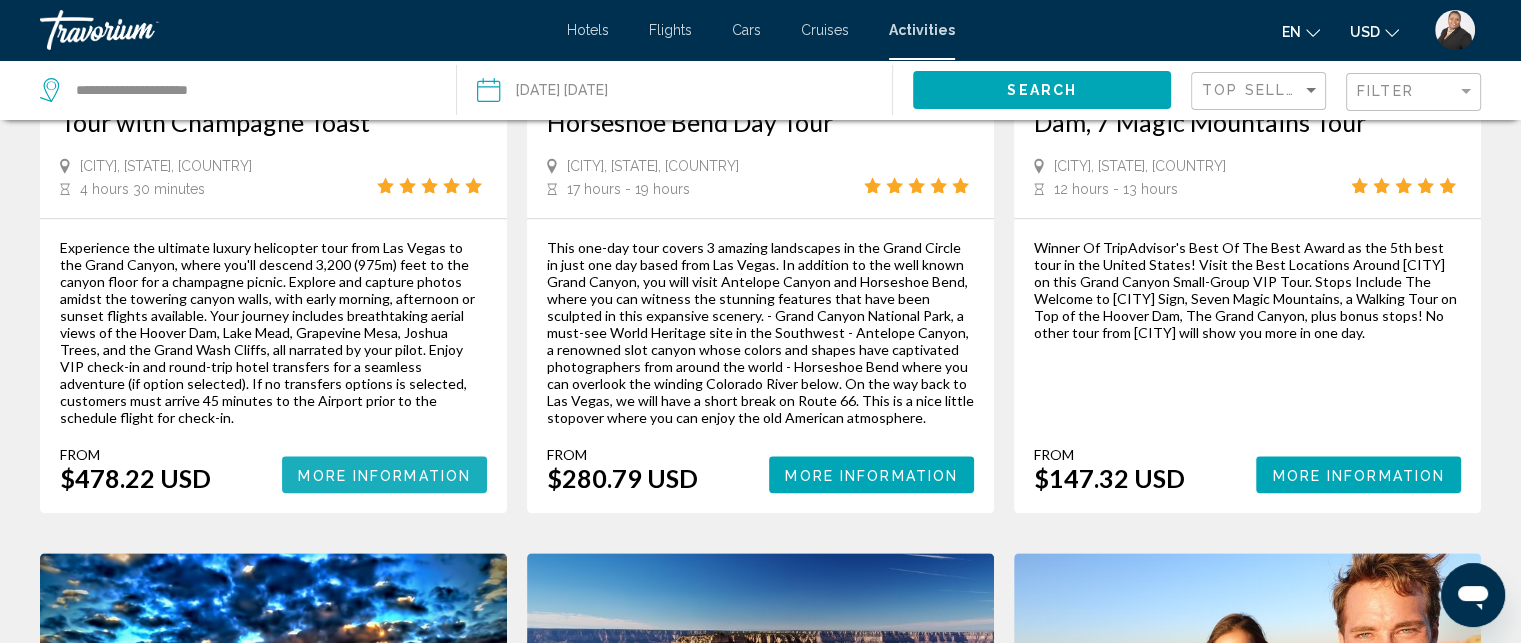 click on "More Information" at bounding box center (384, 474) 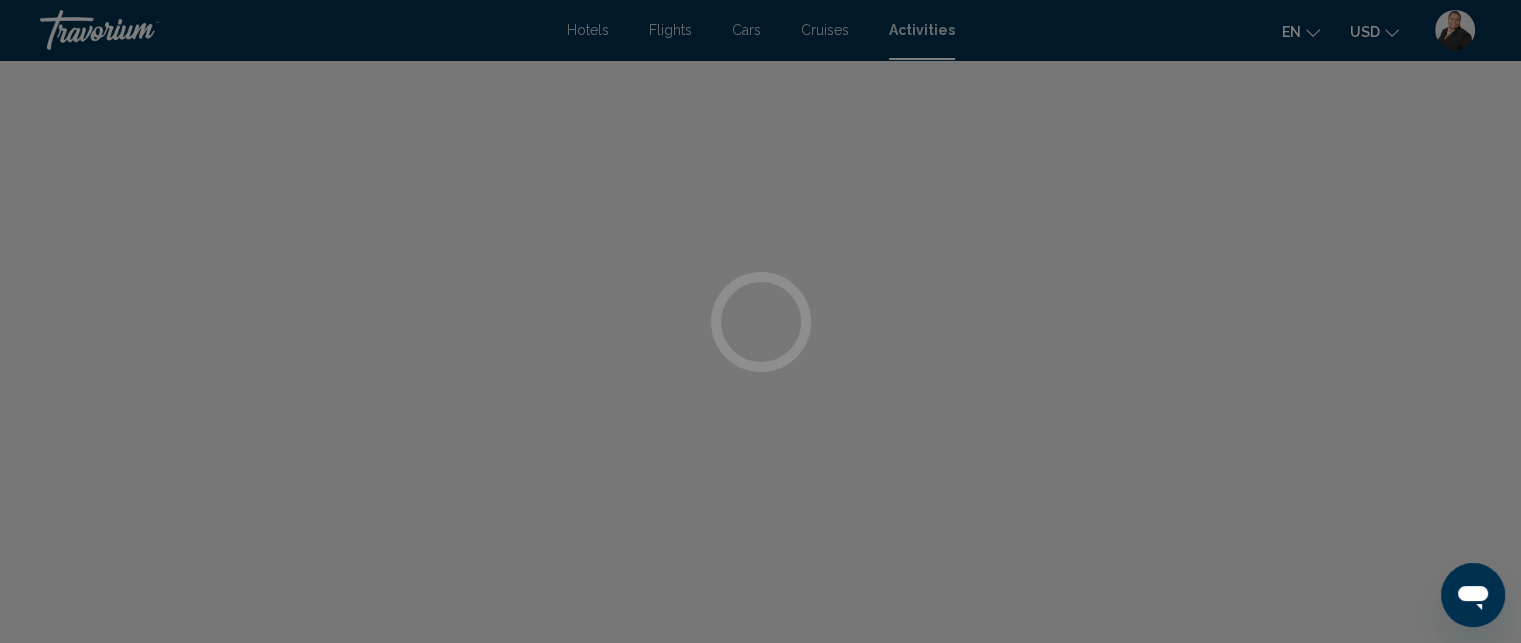 scroll, scrollTop: 38, scrollLeft: 0, axis: vertical 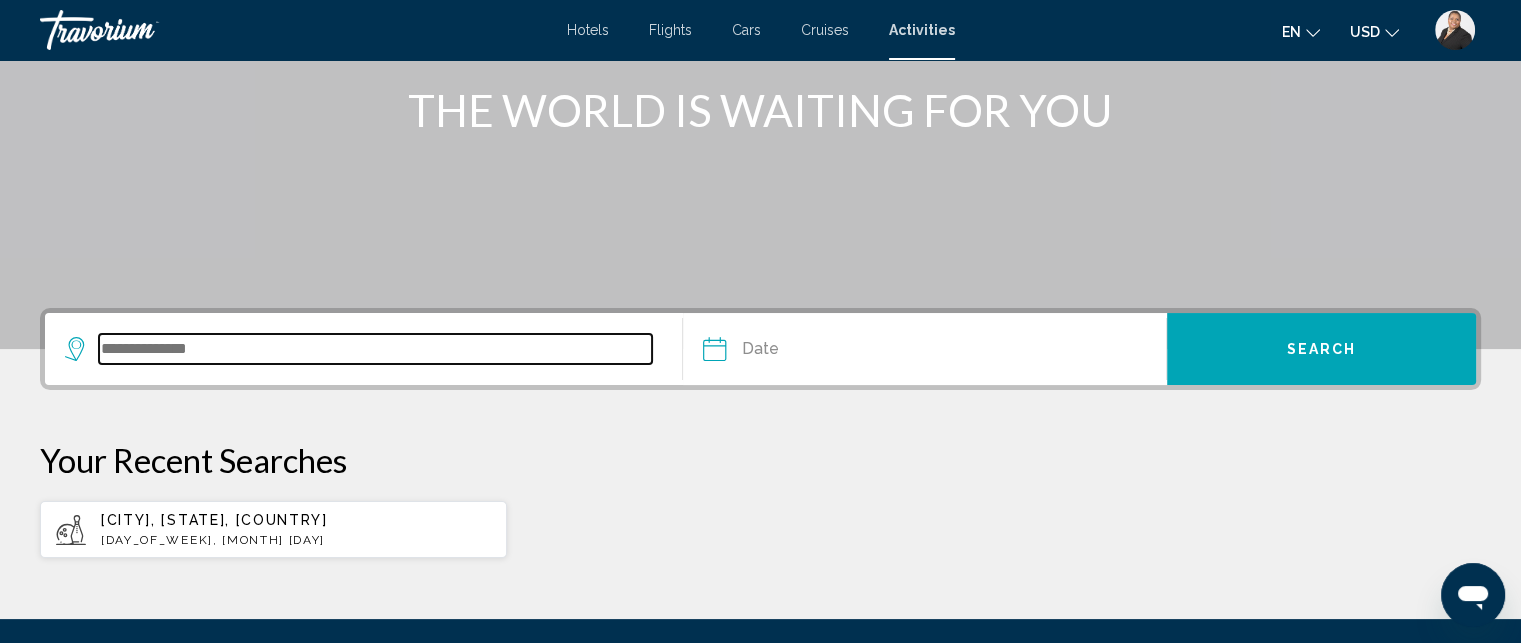 click at bounding box center [375, 349] 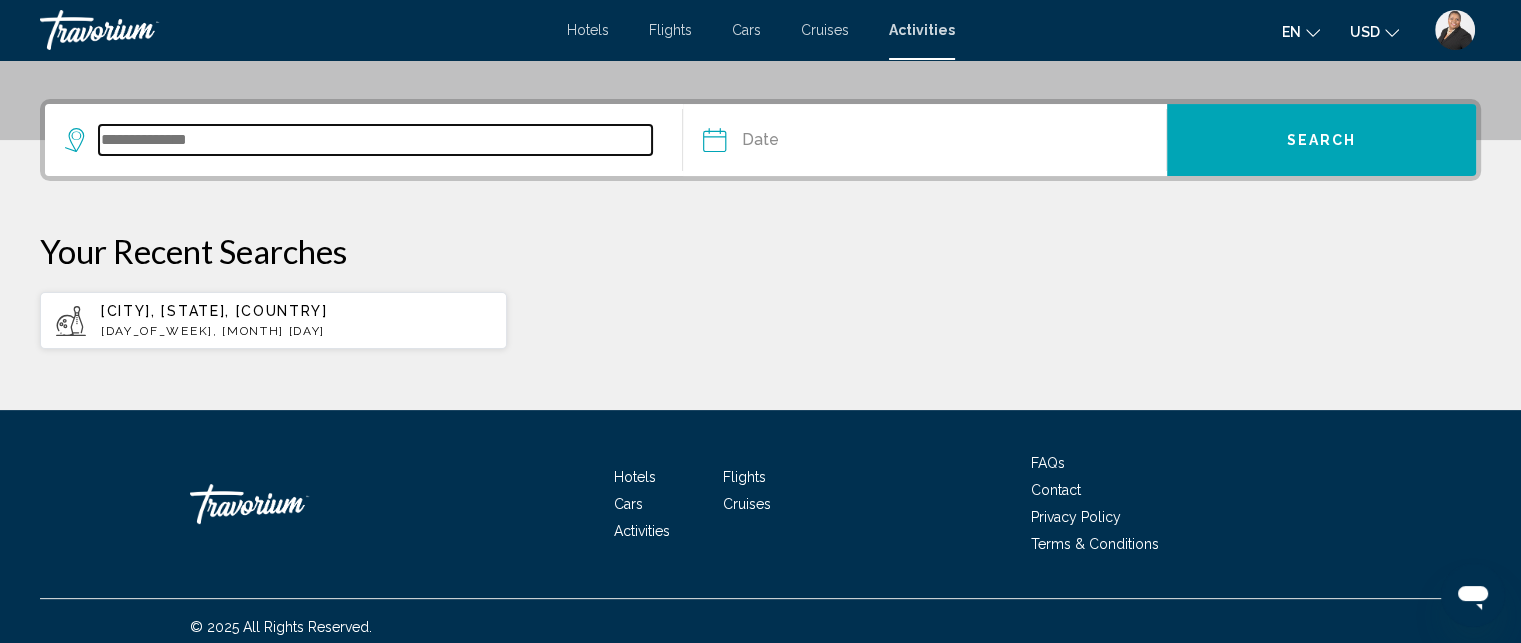 scroll, scrollTop: 471, scrollLeft: 0, axis: vertical 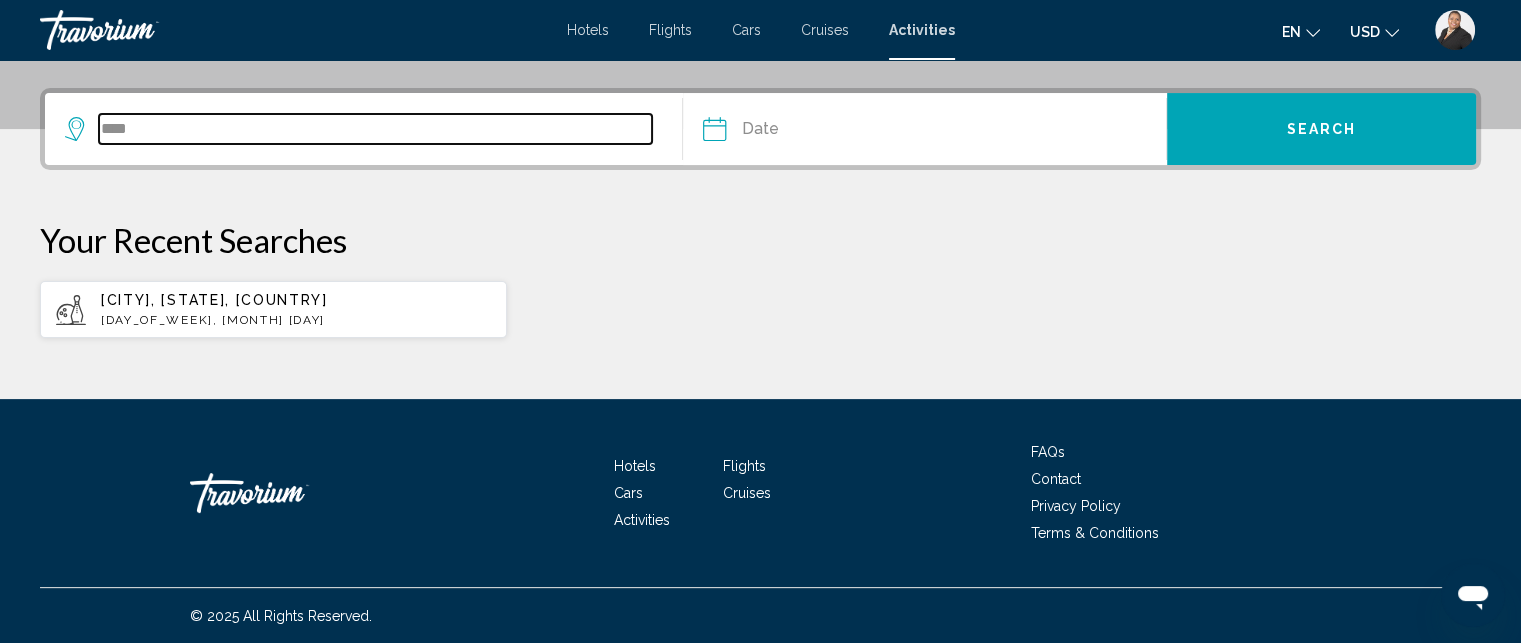 click on "***" at bounding box center (375, 129) 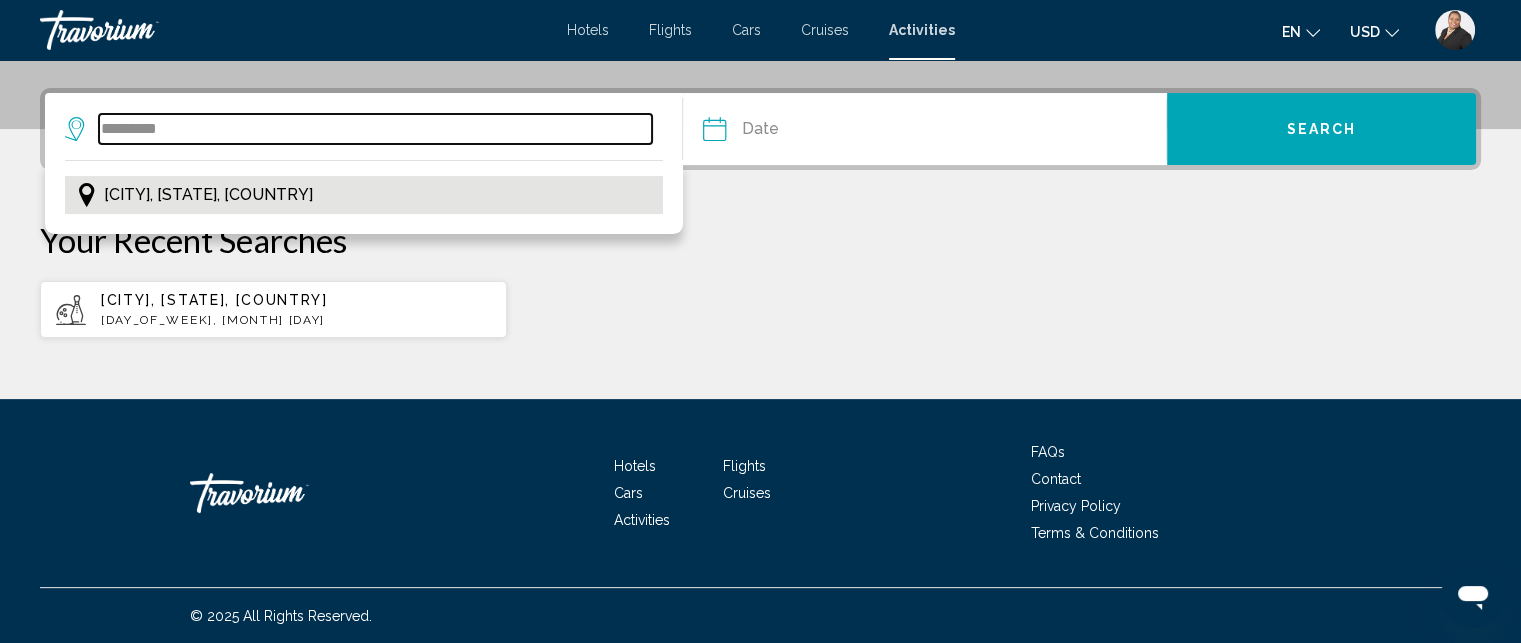 type on "*********" 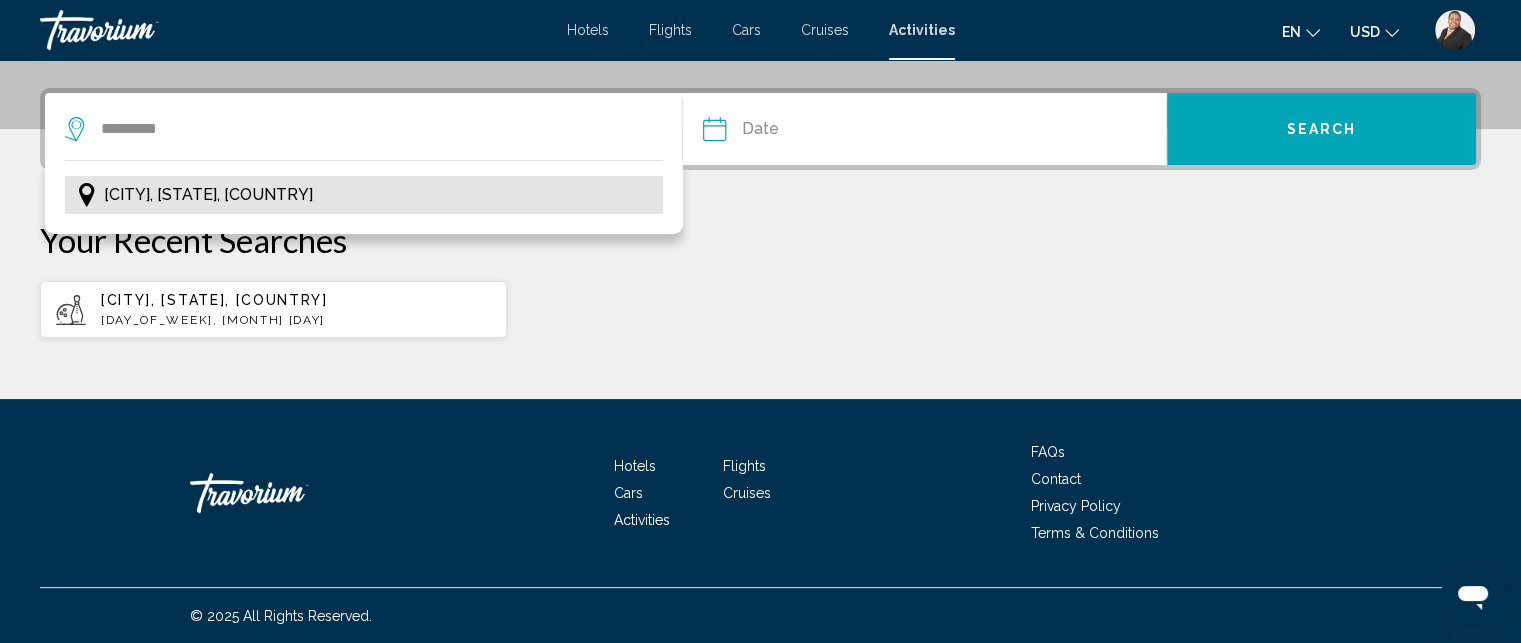 click on "[CITY], [STATE], [COUNTRY]" at bounding box center [208, 195] 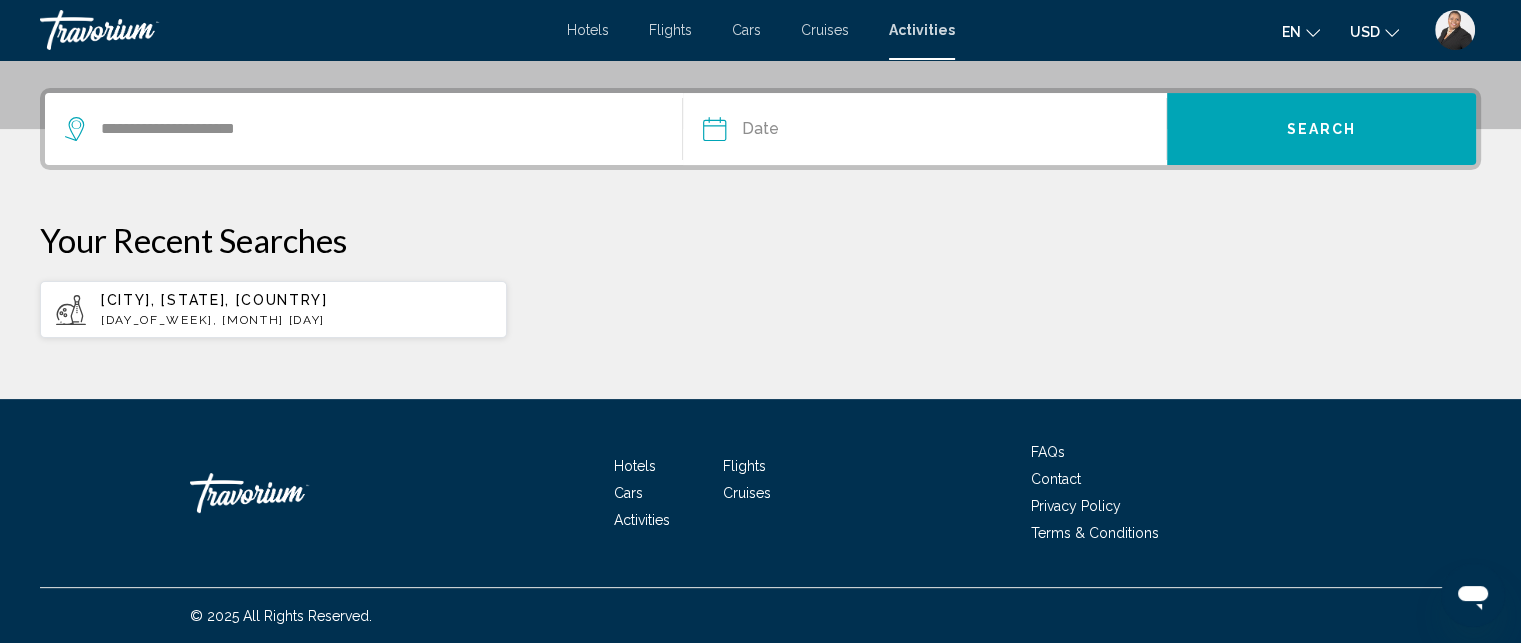 click at bounding box center (817, 132) 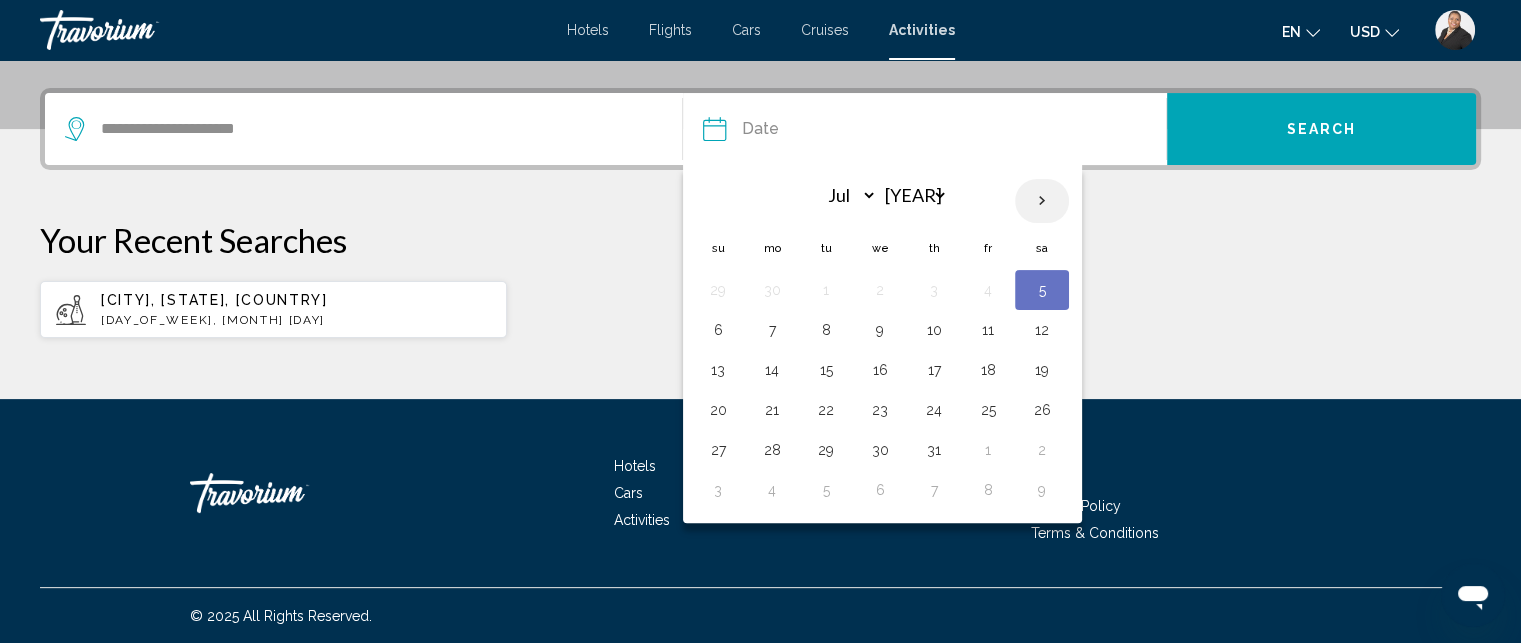 click at bounding box center [1042, 201] 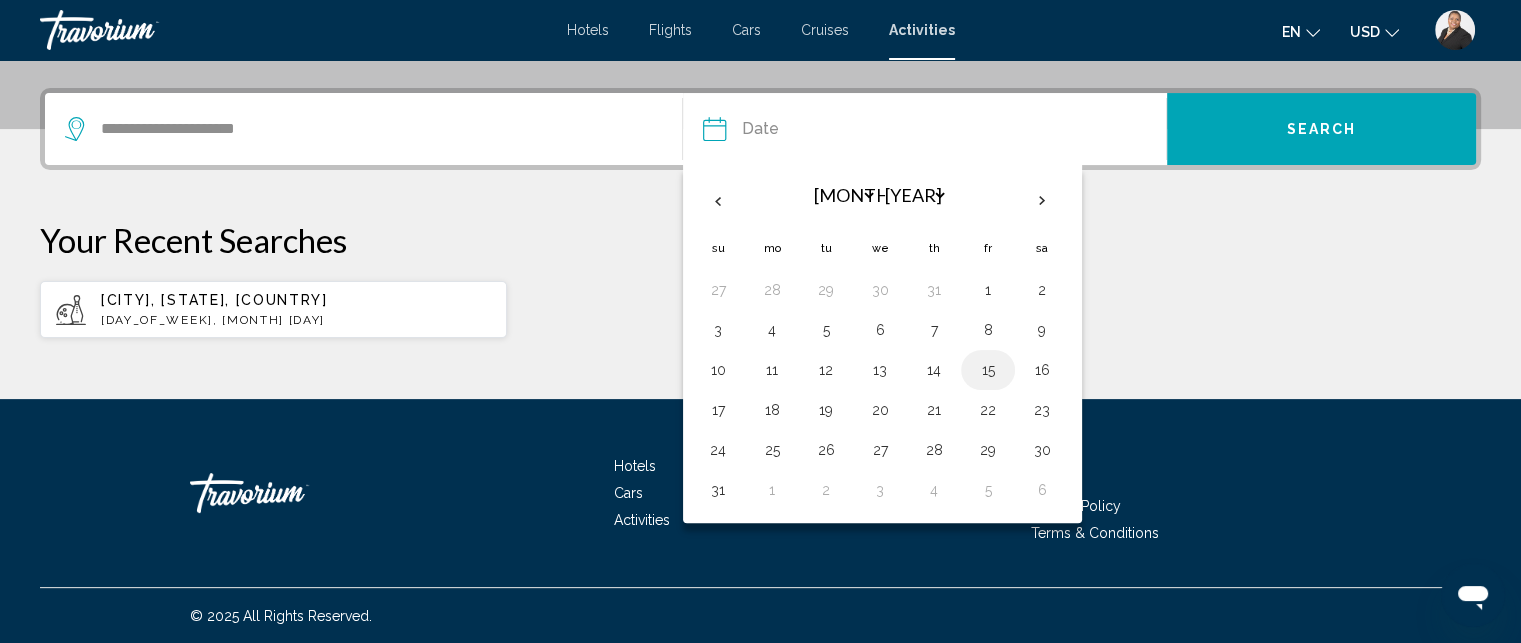 click on "15" at bounding box center (988, 370) 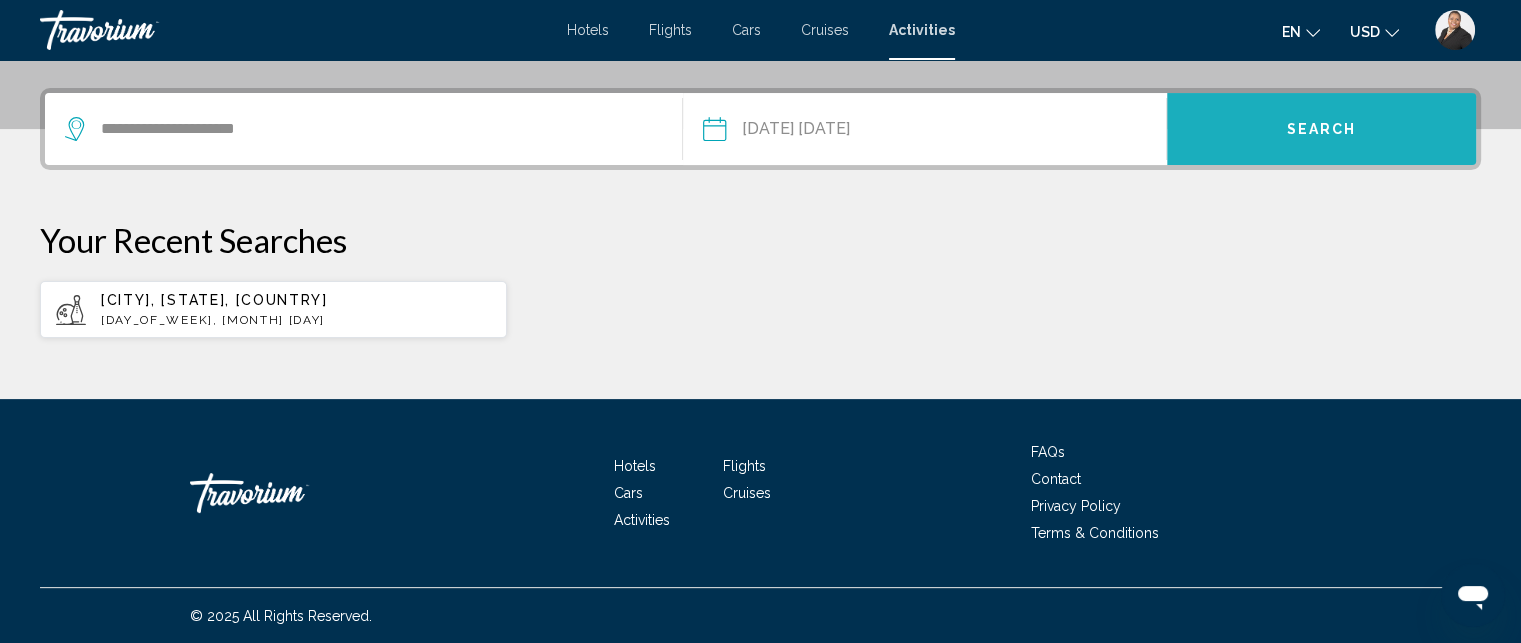 click on "Search" at bounding box center [1322, 130] 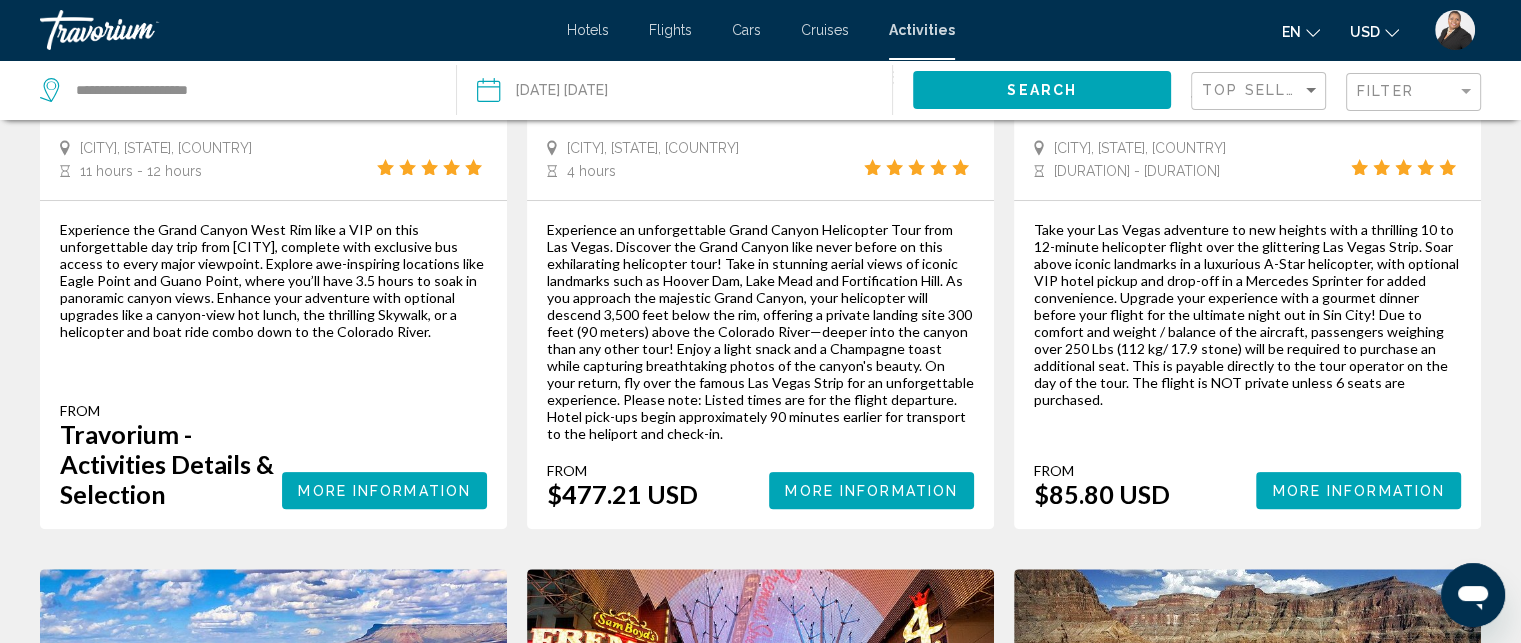 scroll, scrollTop: 0, scrollLeft: 0, axis: both 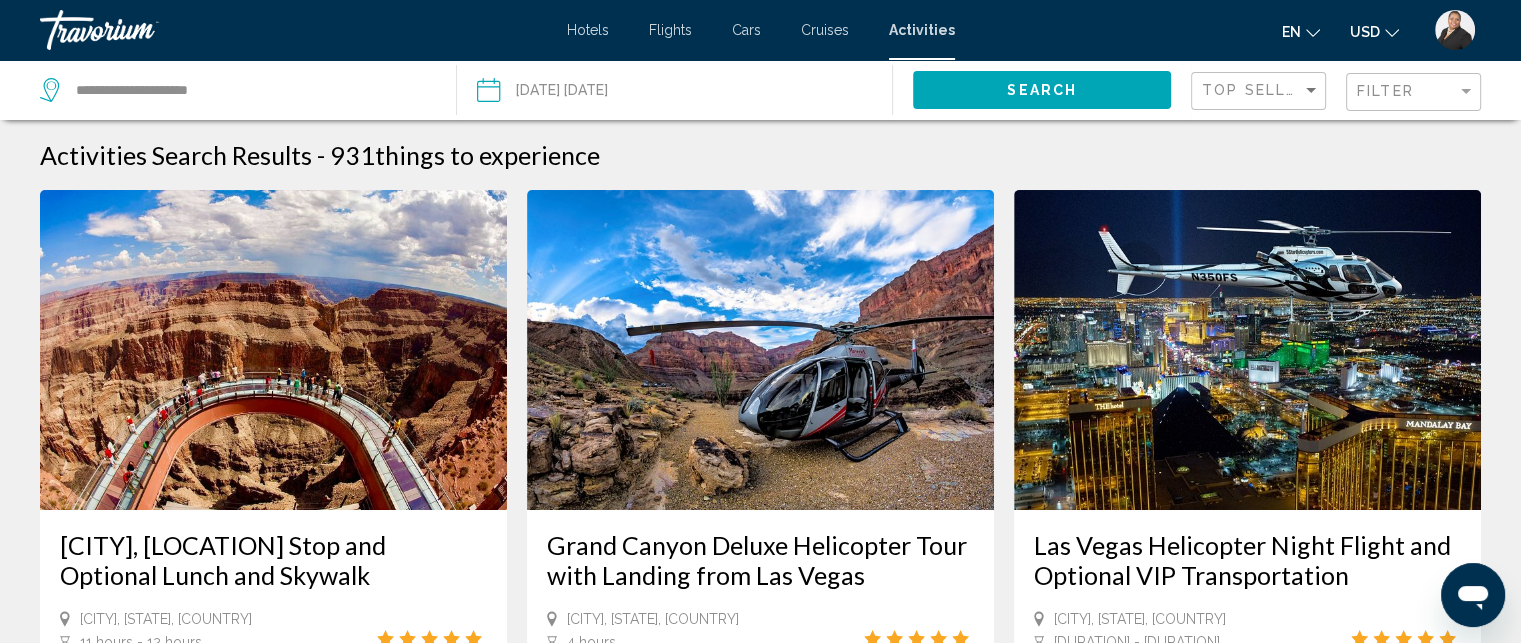 click at bounding box center [1455, 30] 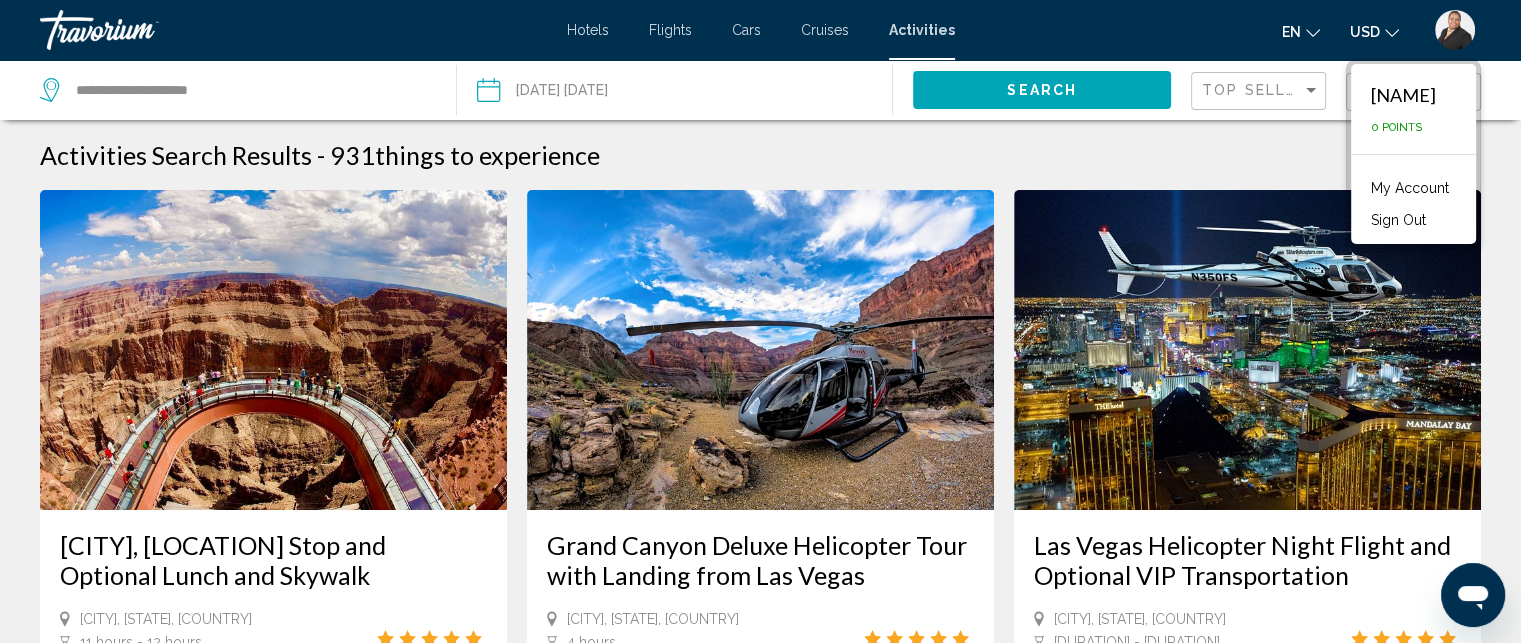 click on "My Account" at bounding box center (1410, 188) 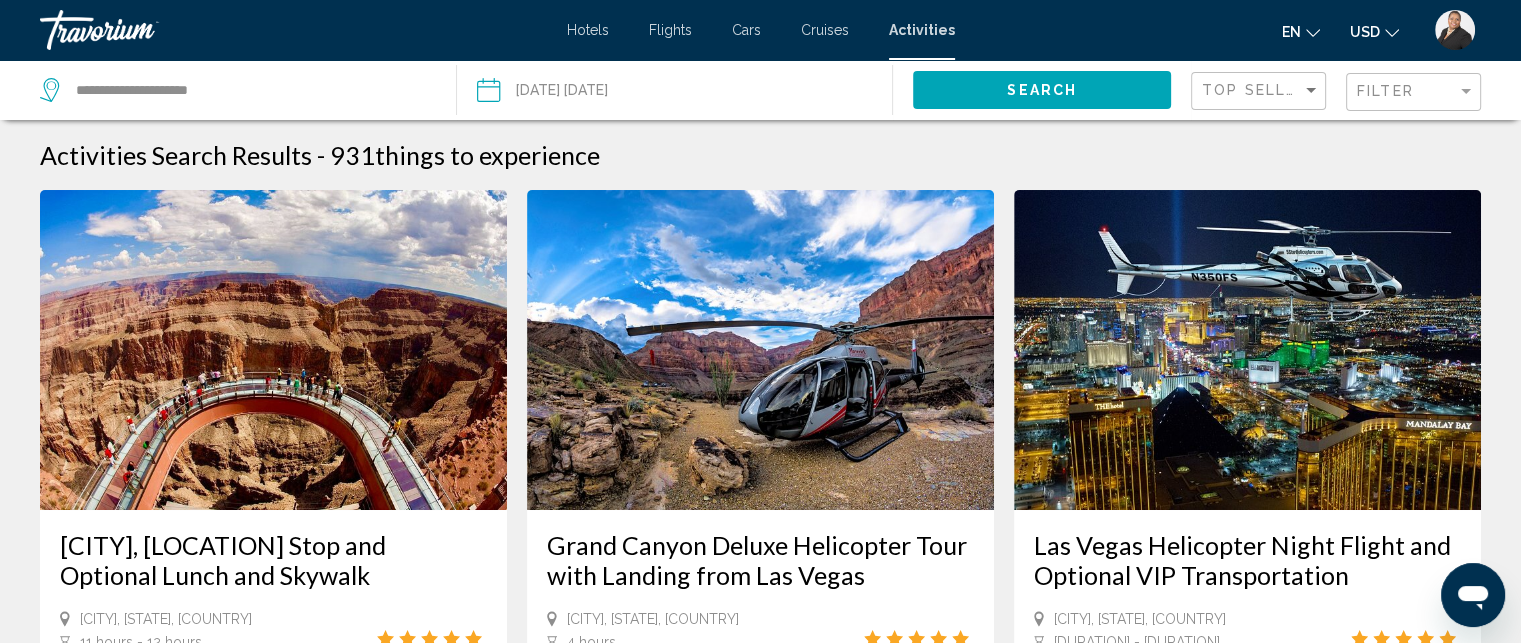 click on "Cruises" at bounding box center (825, 30) 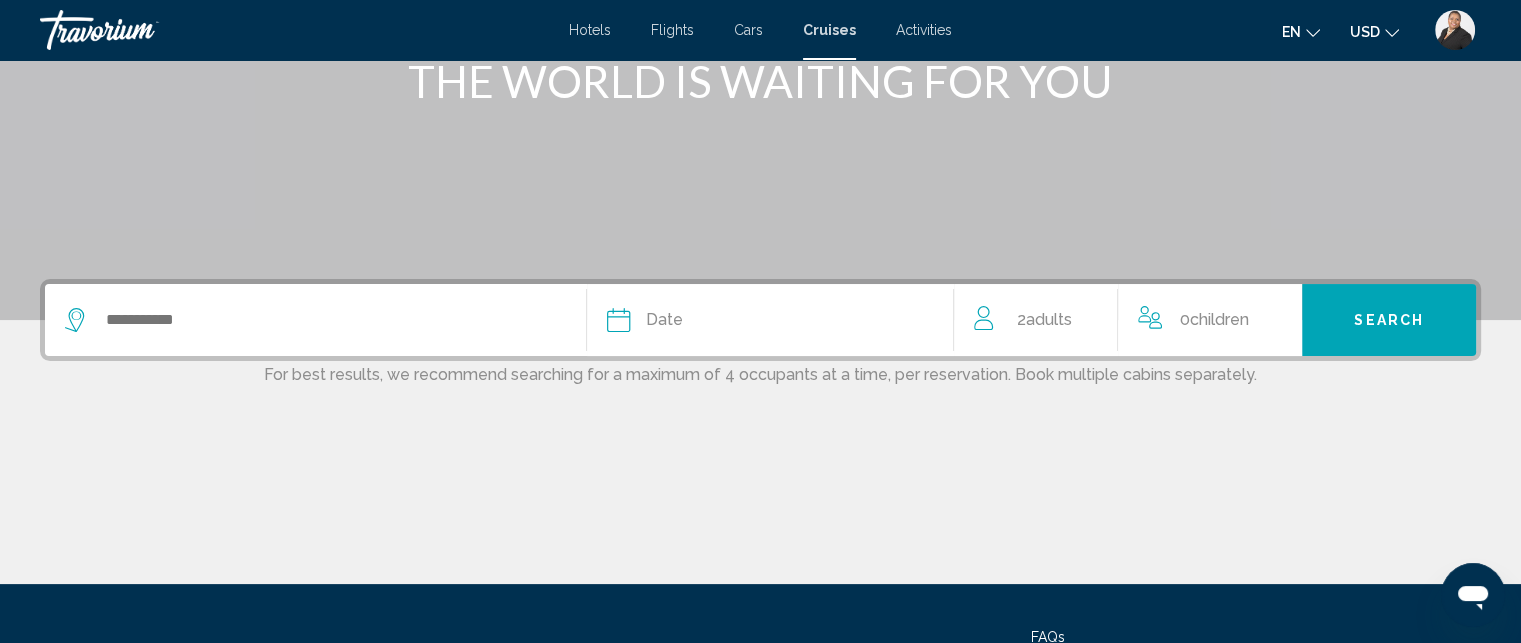 scroll, scrollTop: 287, scrollLeft: 0, axis: vertical 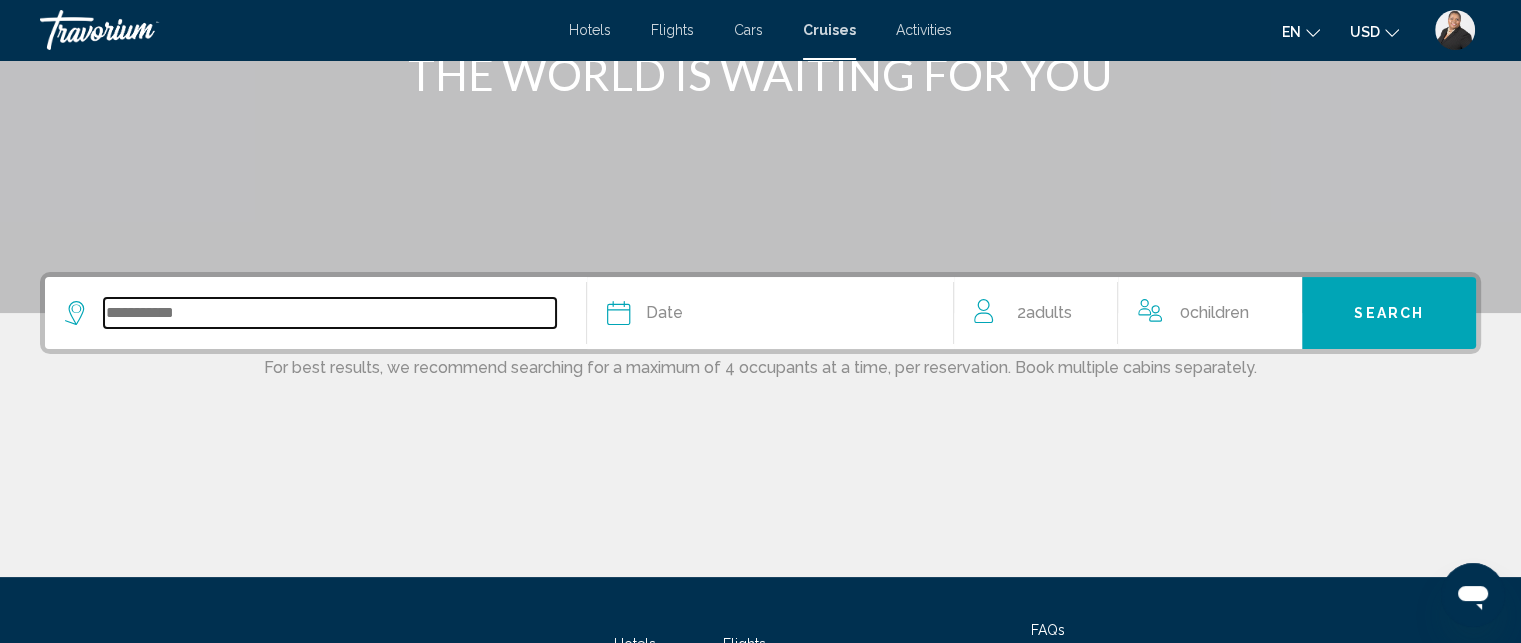 click at bounding box center (330, 313) 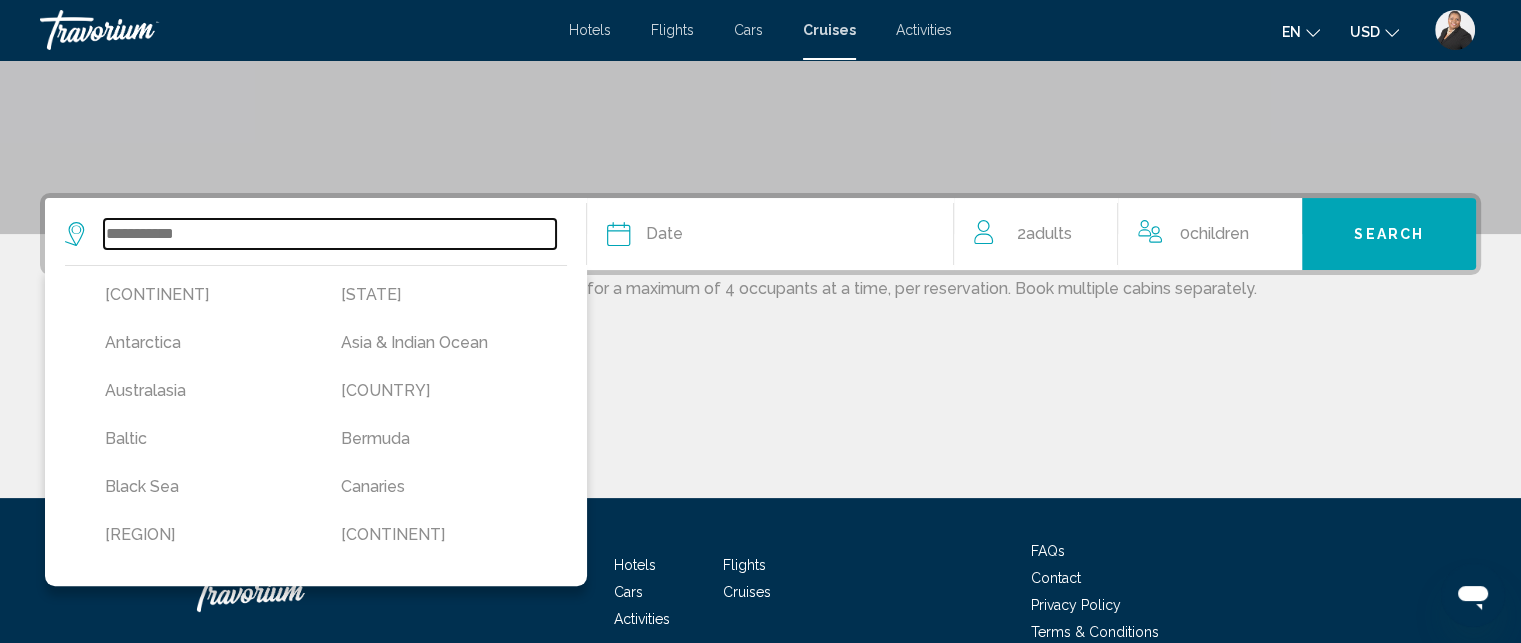 scroll, scrollTop: 465, scrollLeft: 0, axis: vertical 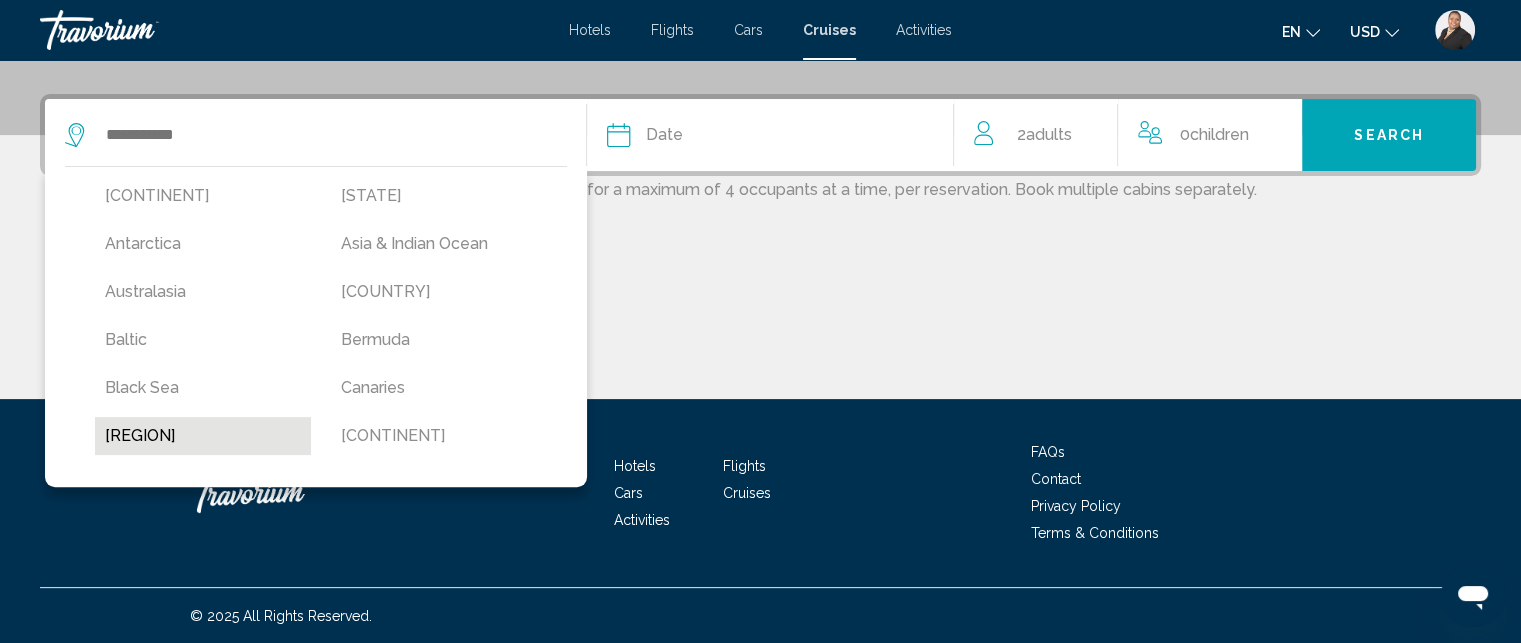 click on "[REGION]" at bounding box center (203, 196) 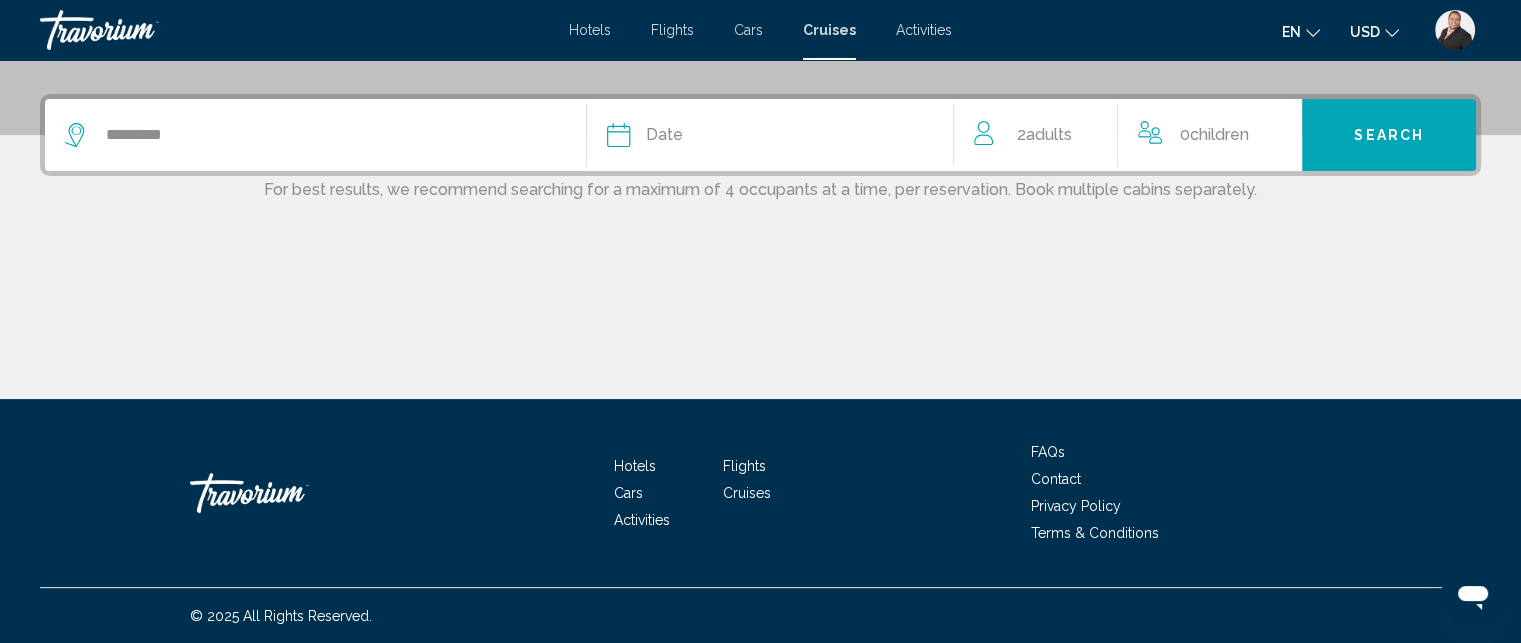 click on "Date" at bounding box center (770, 135) 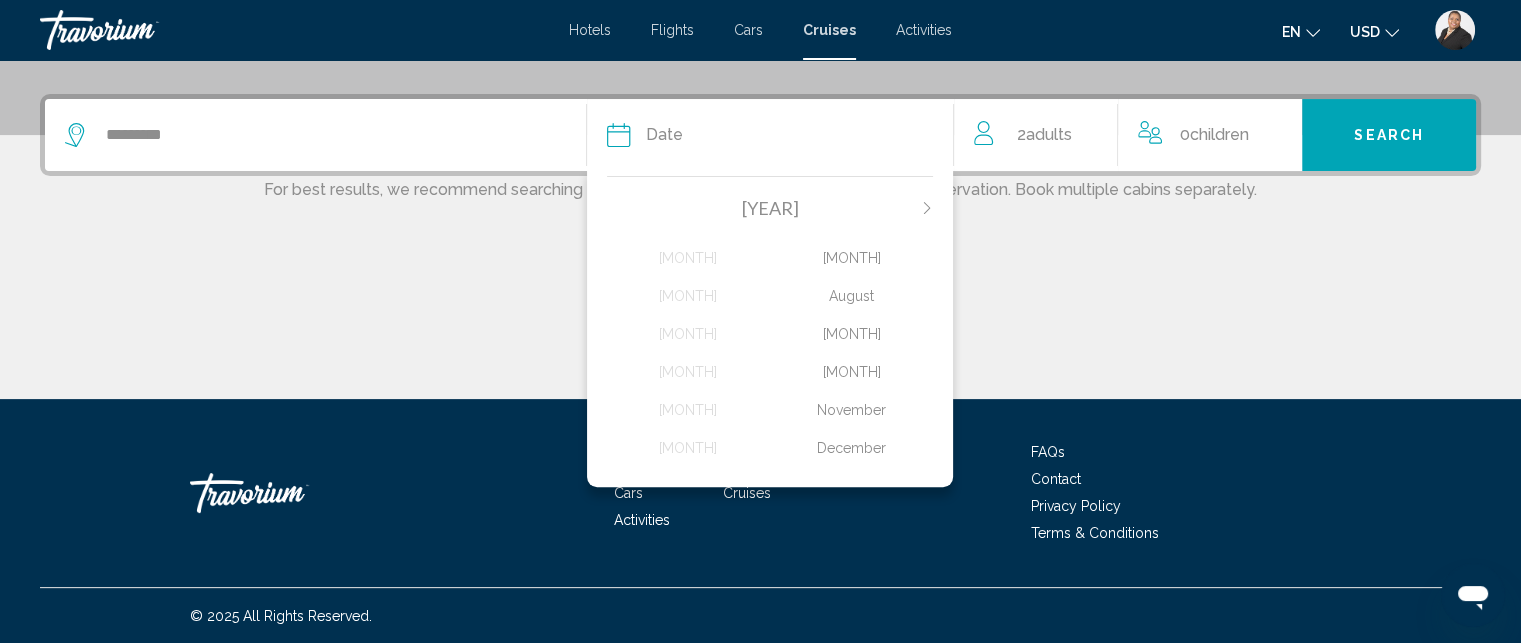 click on "August" at bounding box center (688, 258) 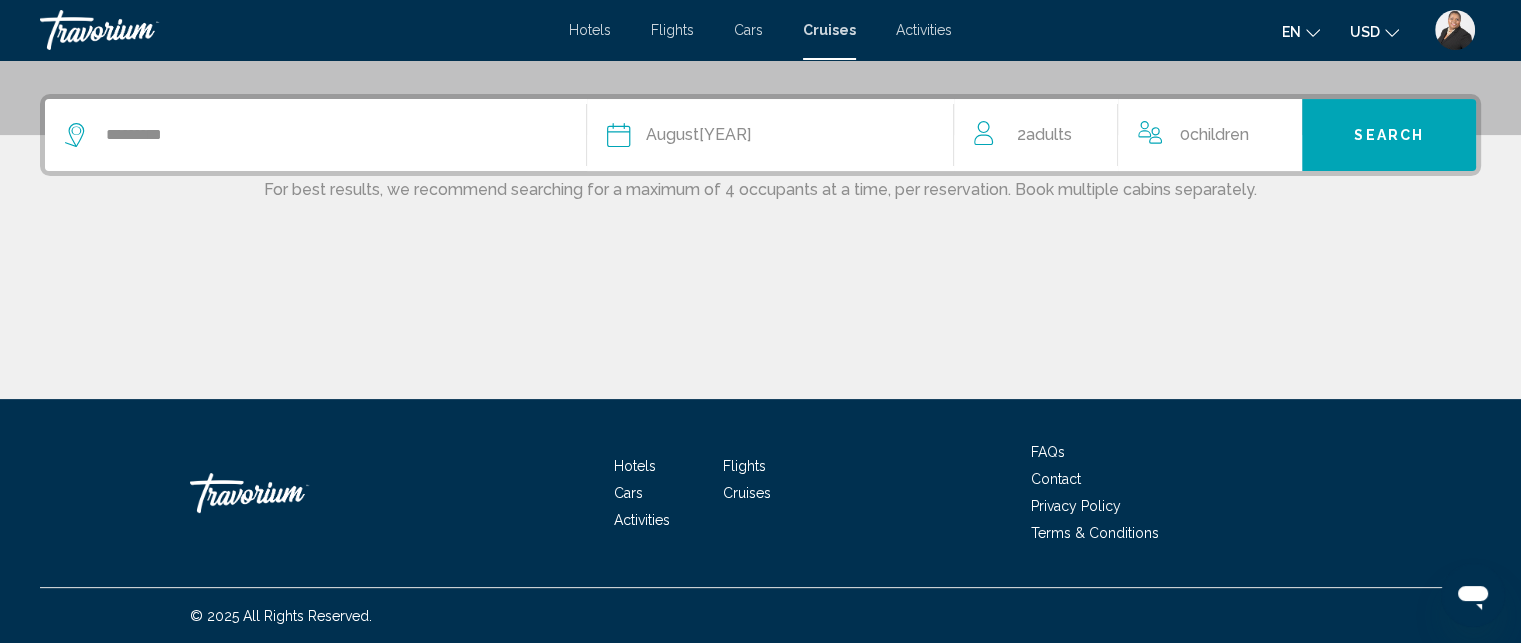 click on "Search" at bounding box center [1389, 136] 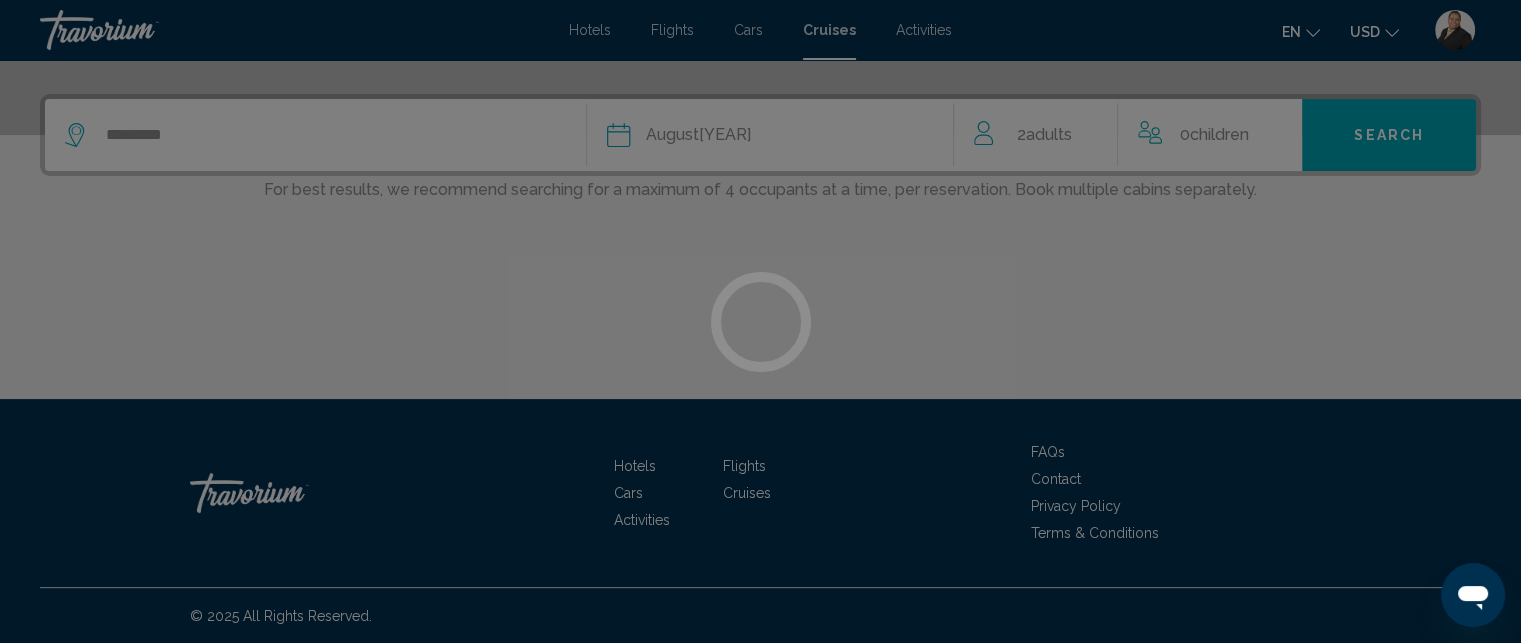 scroll, scrollTop: 0, scrollLeft: 0, axis: both 